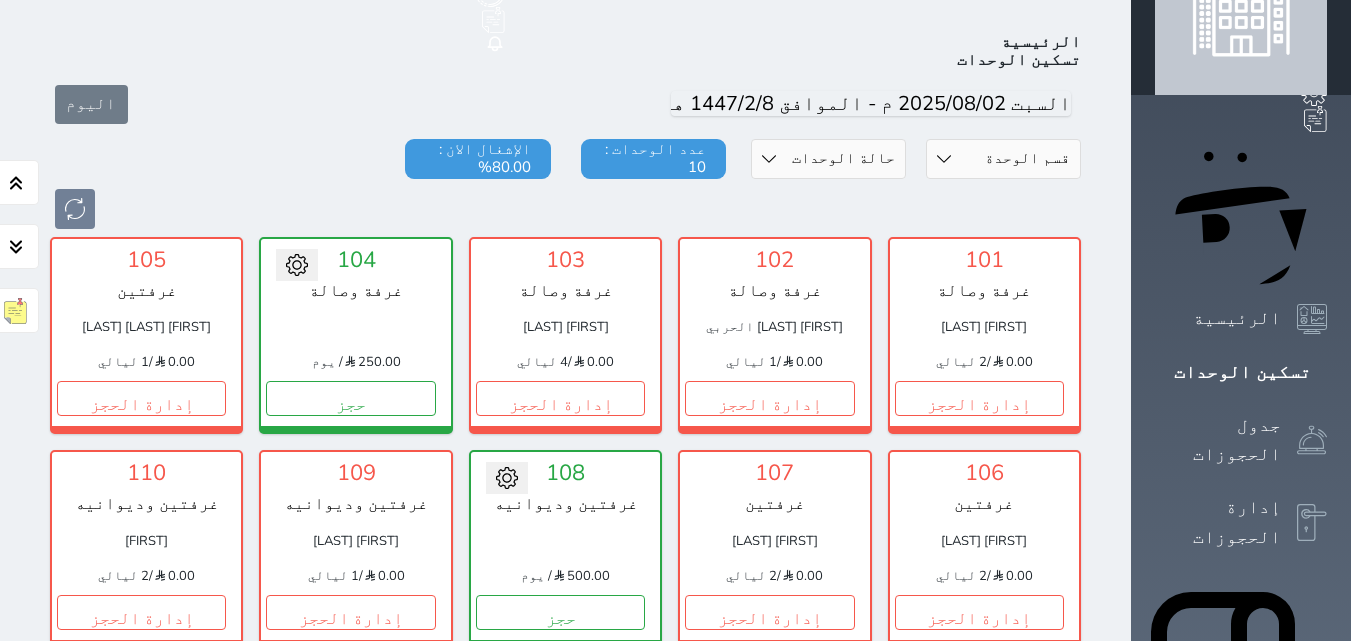 scroll, scrollTop: 78, scrollLeft: 0, axis: vertical 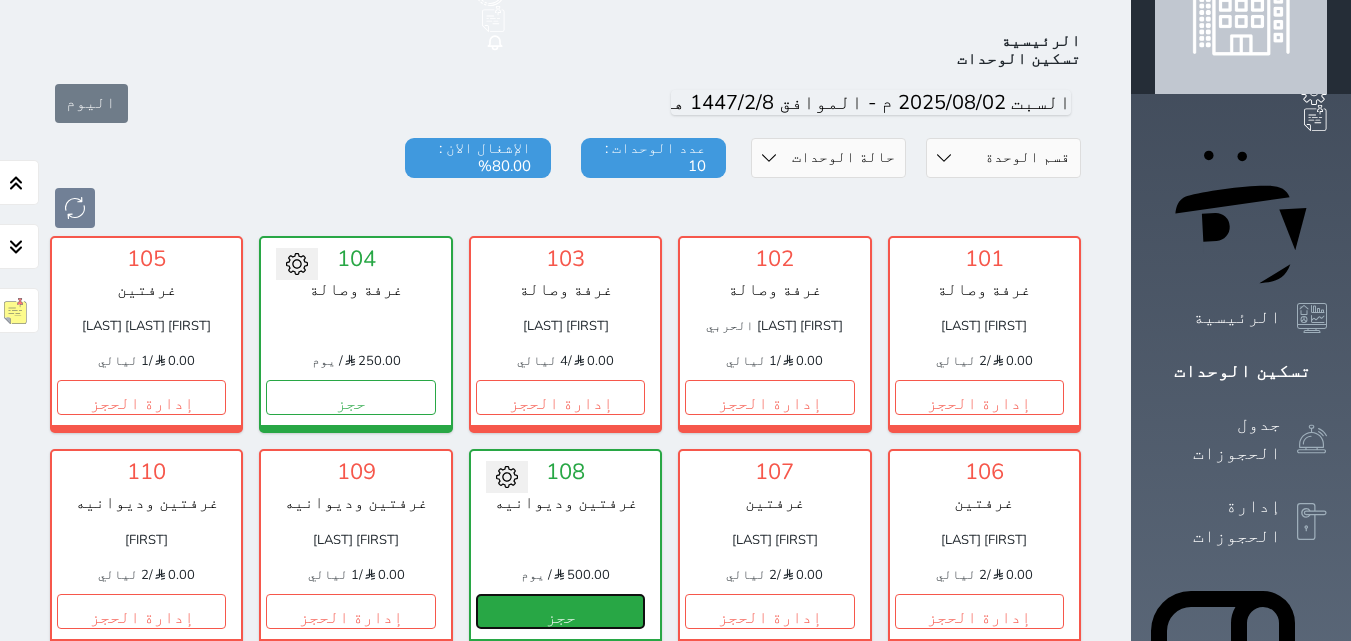 click on "حجز" at bounding box center (560, 611) 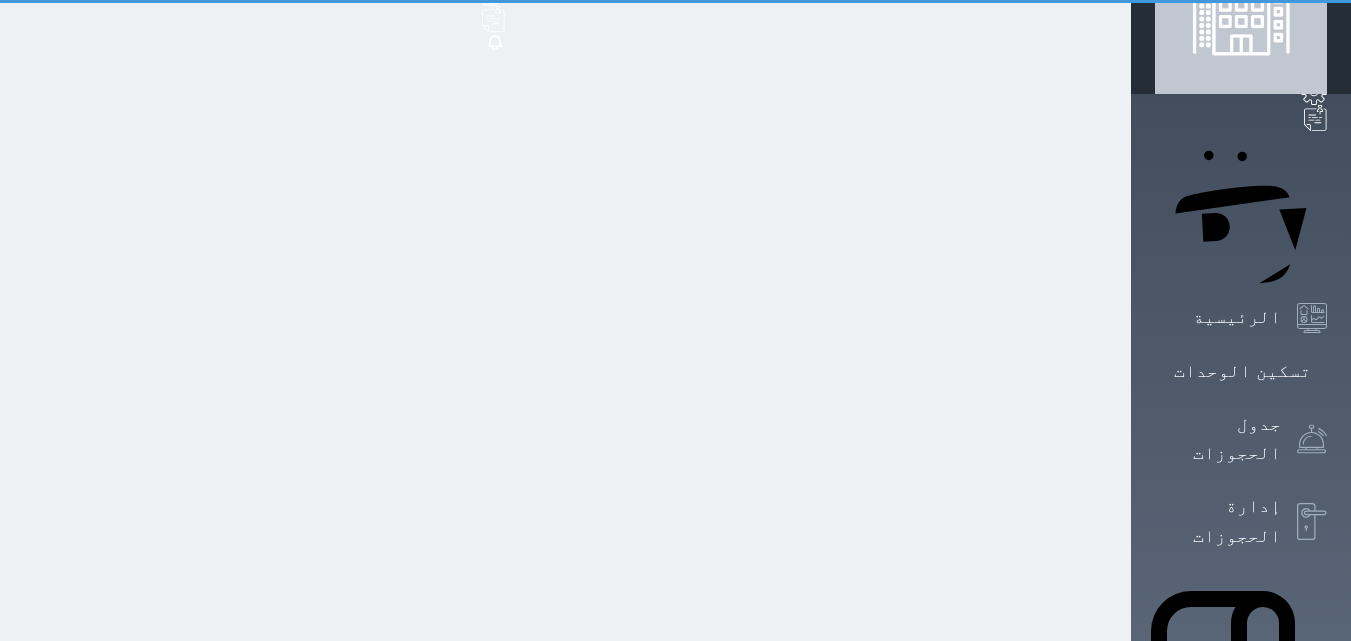 scroll, scrollTop: 0, scrollLeft: 0, axis: both 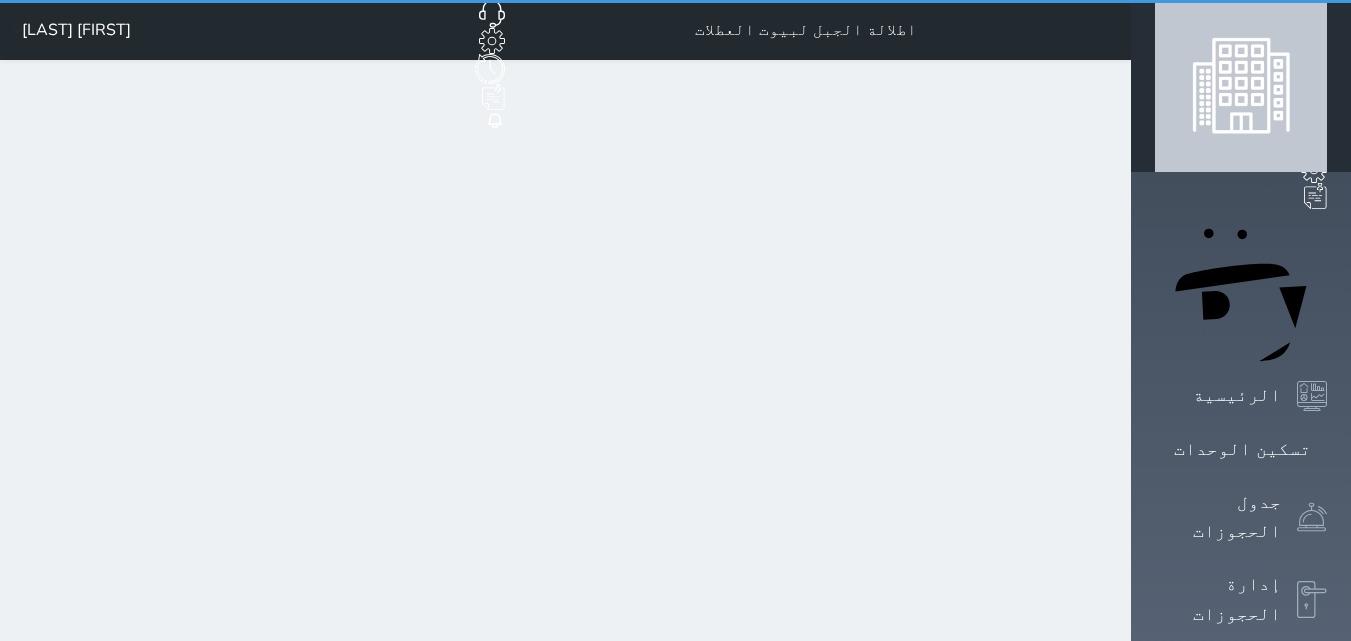 select on "1" 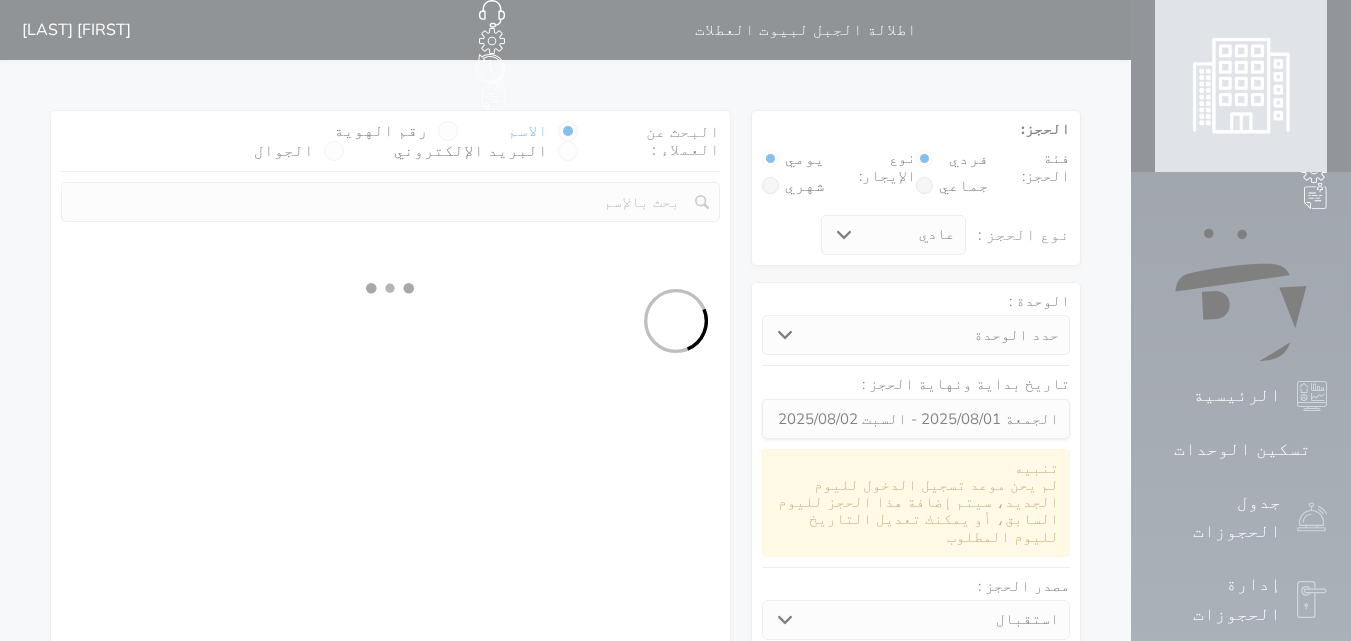 select on "[NUMBER]" 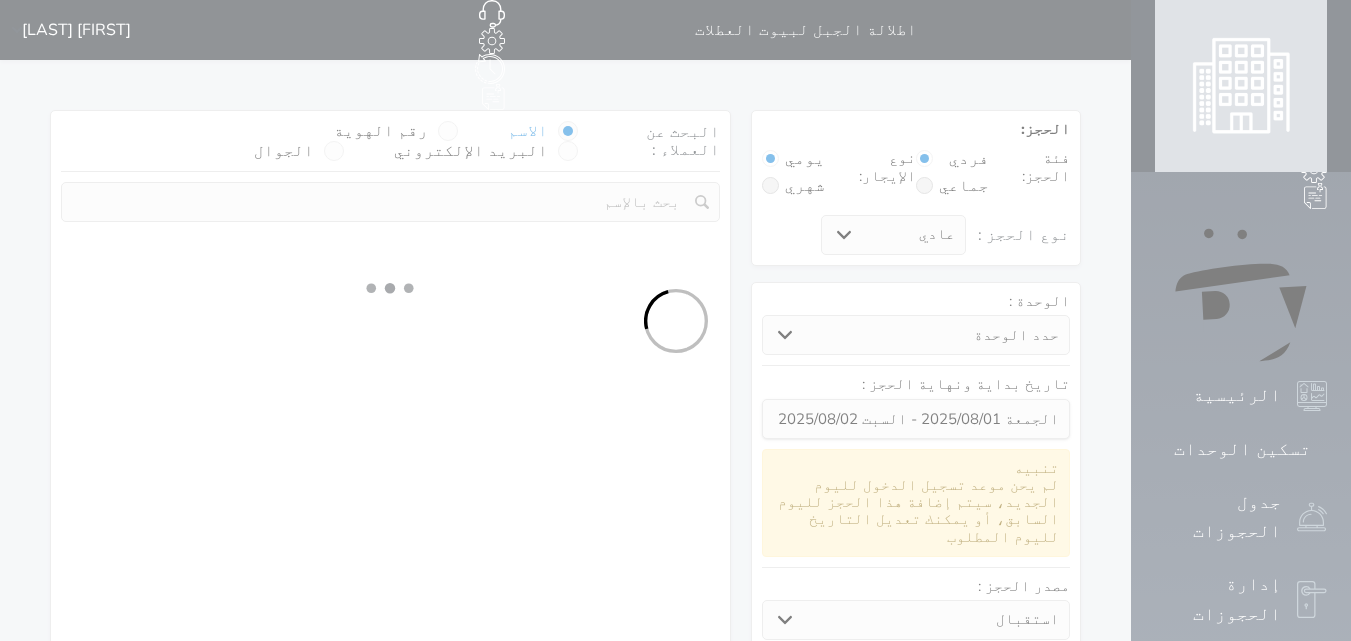 select on "1" 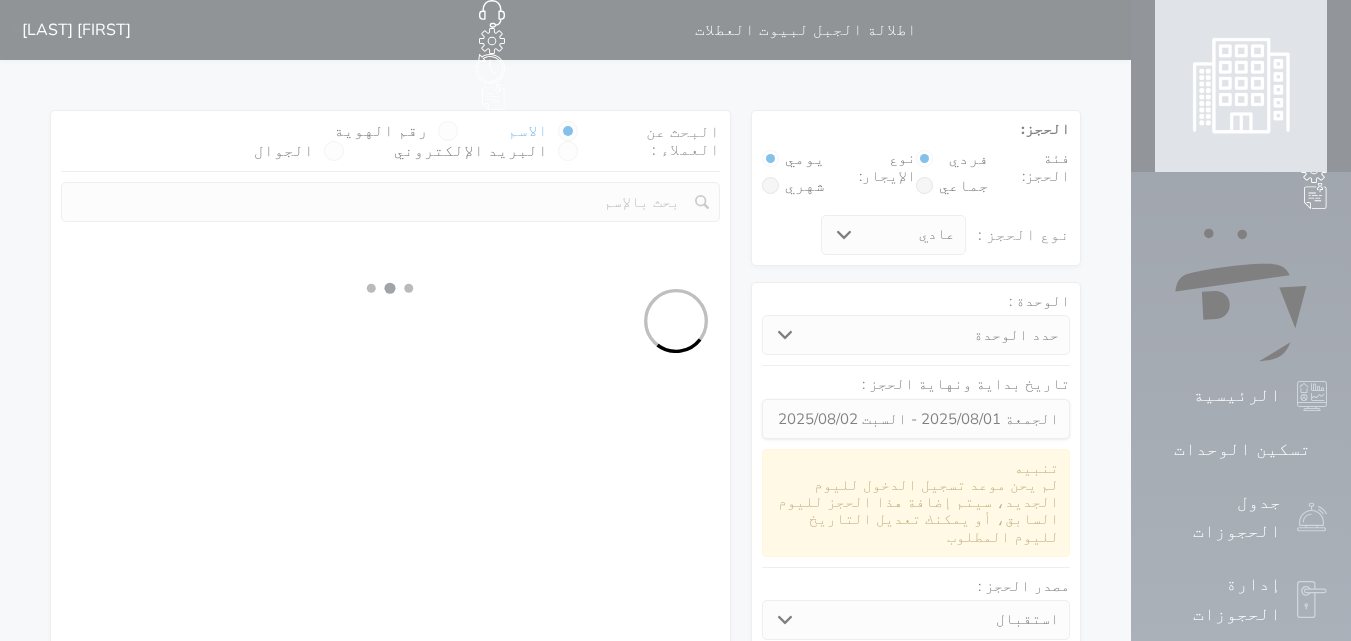 select on "113" 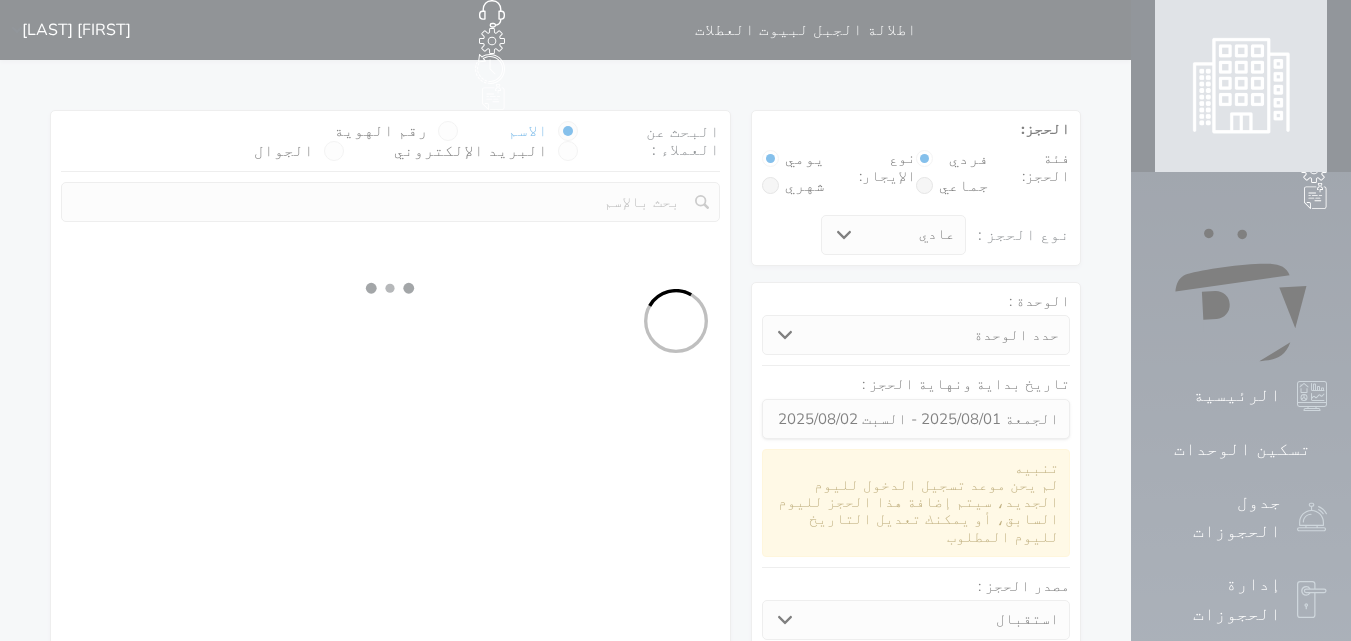 select on "1" 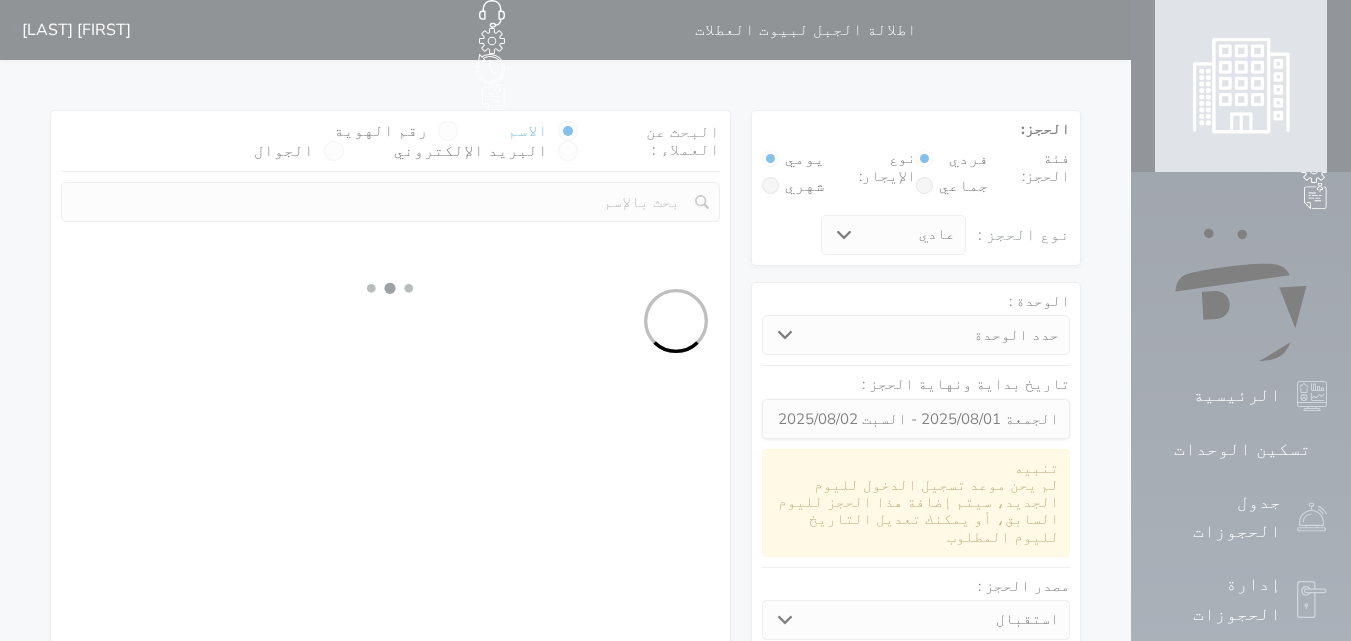 select 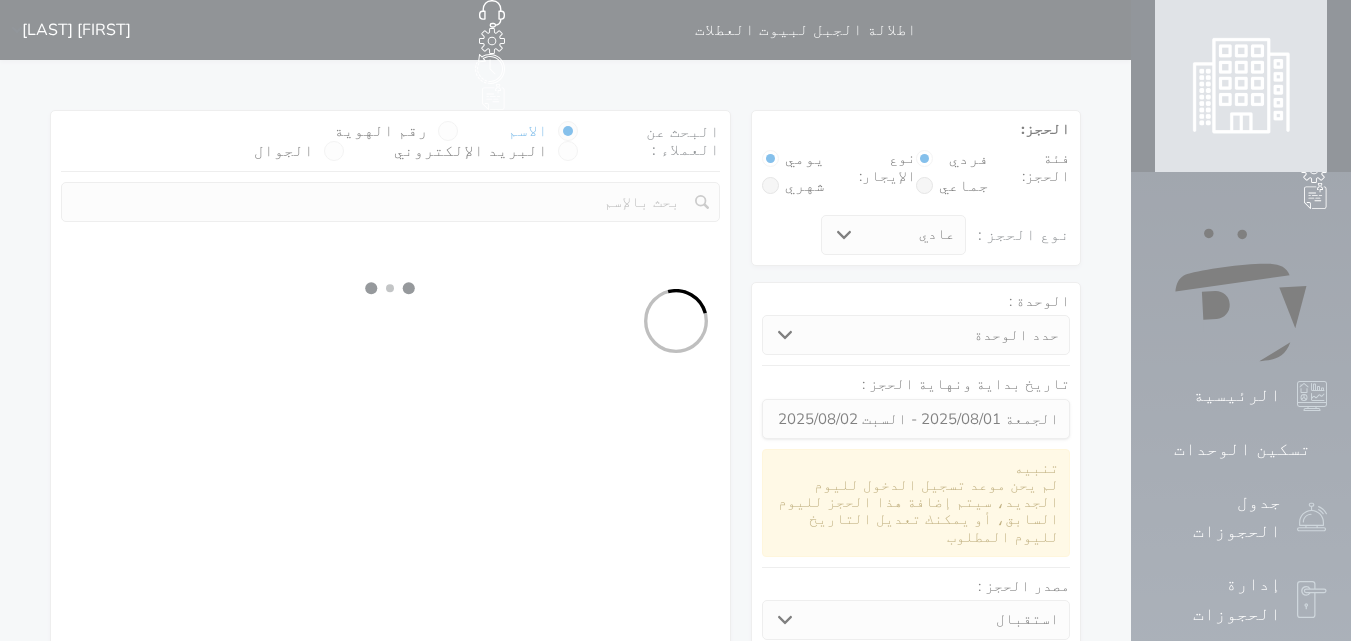 select on "7" 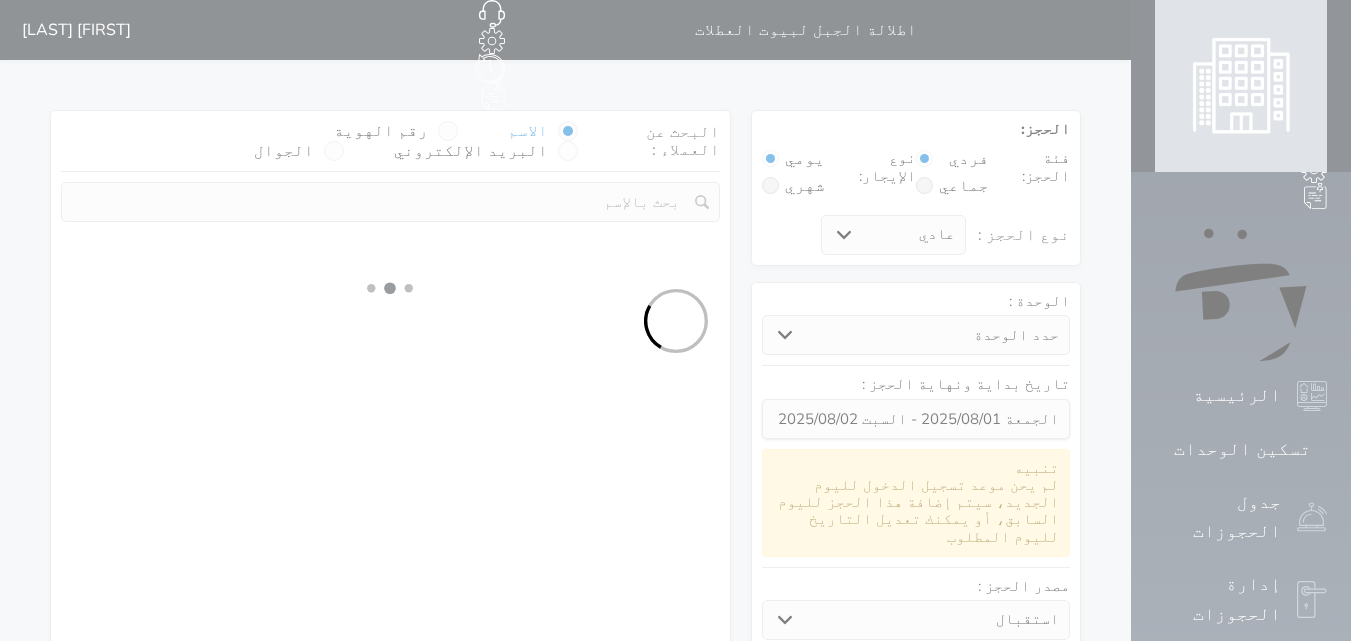 select 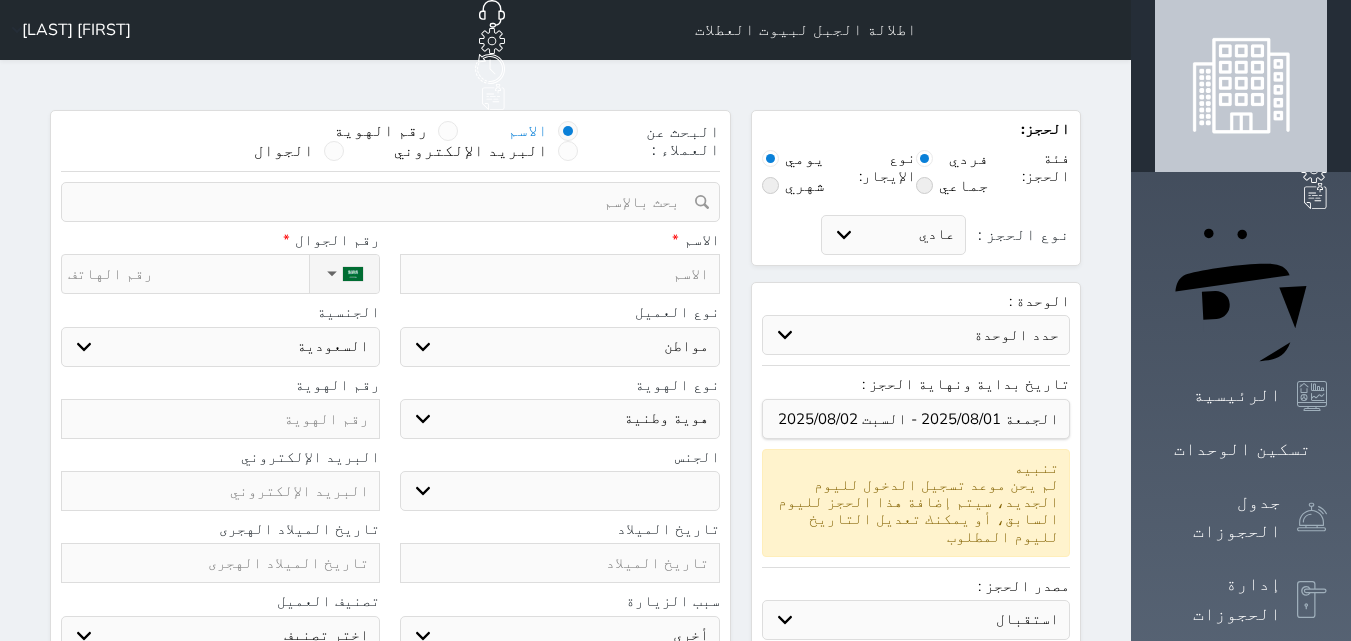 select 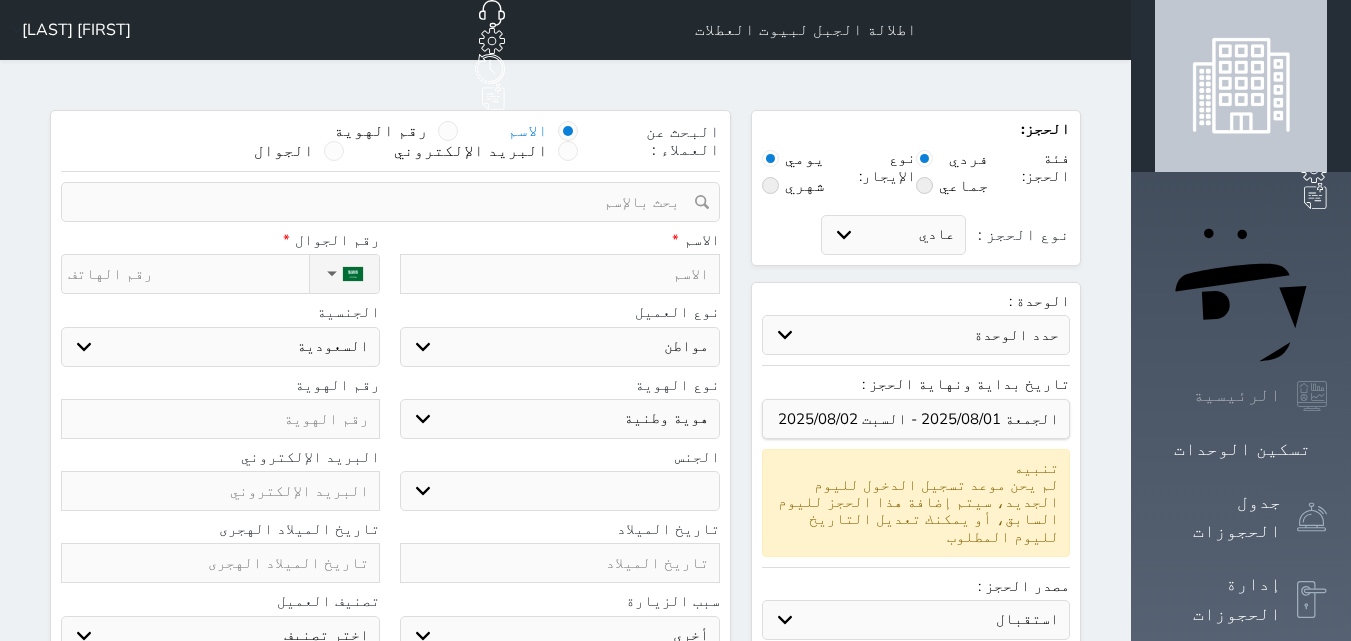 select 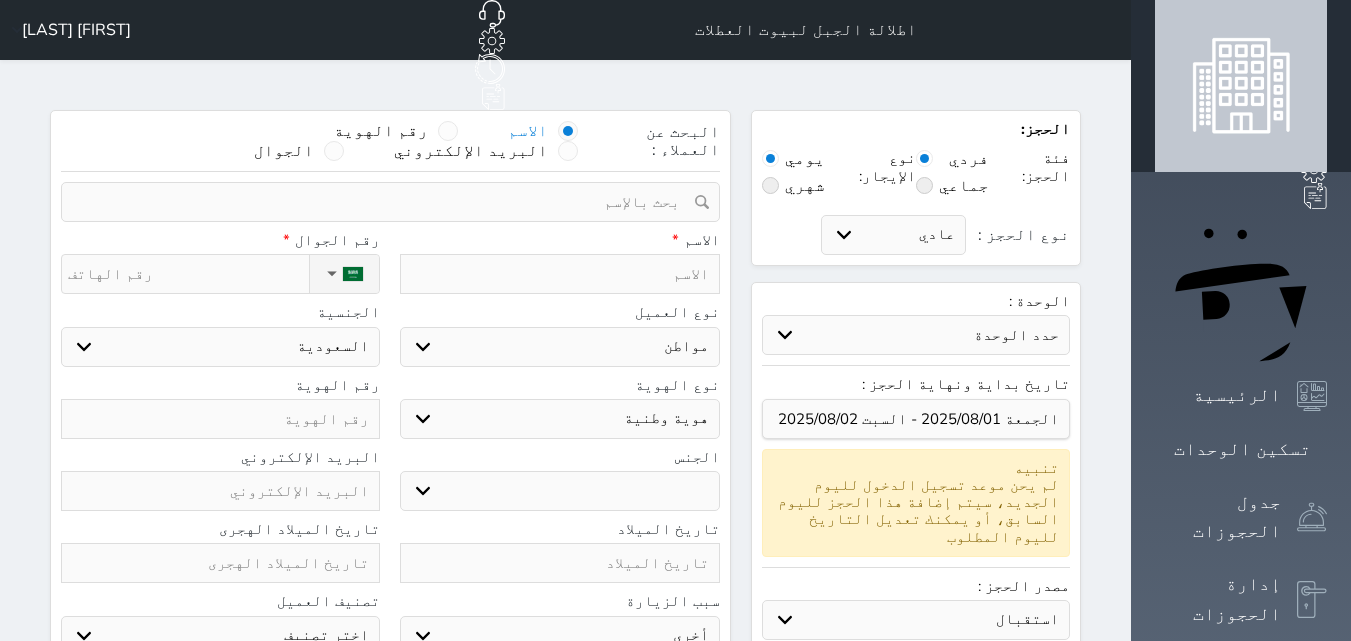 select 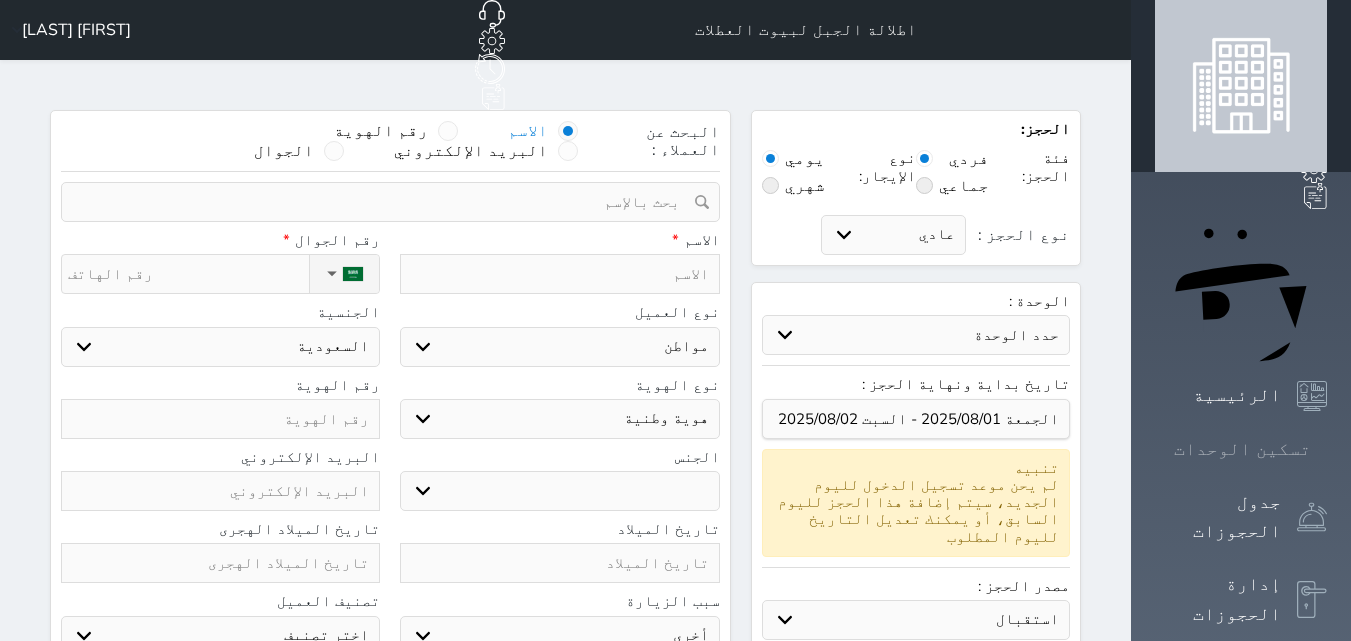 click 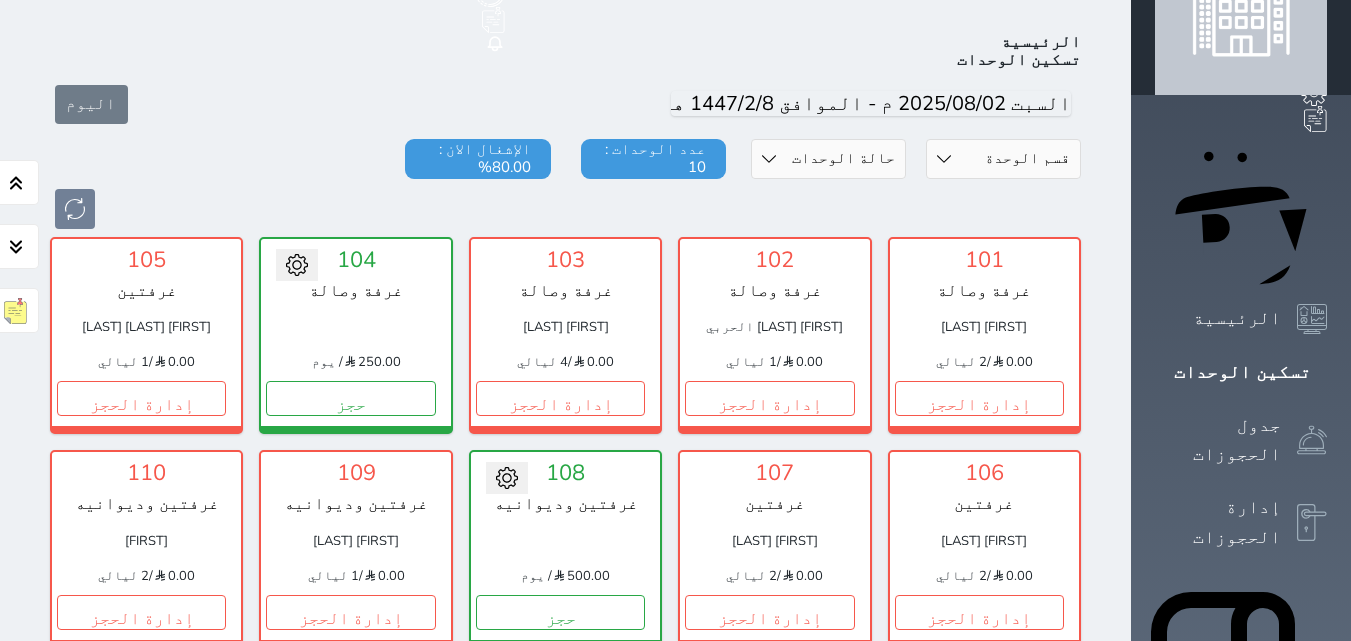 scroll, scrollTop: 78, scrollLeft: 0, axis: vertical 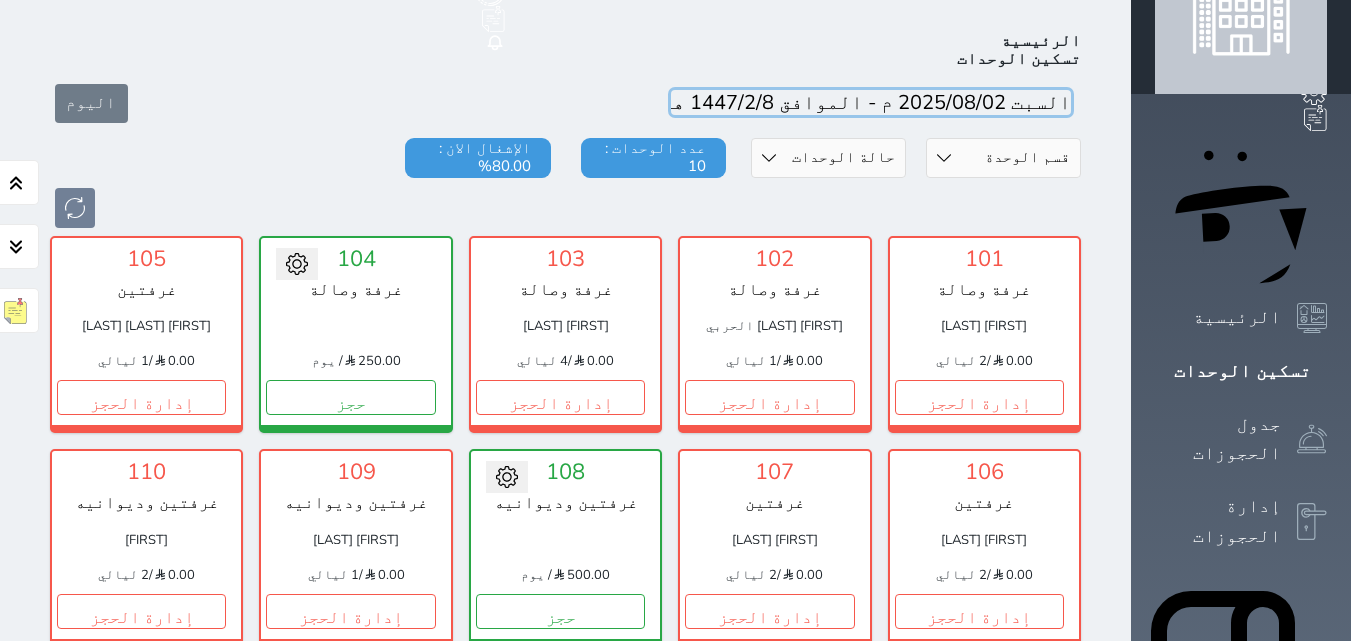 click at bounding box center (871, 102) 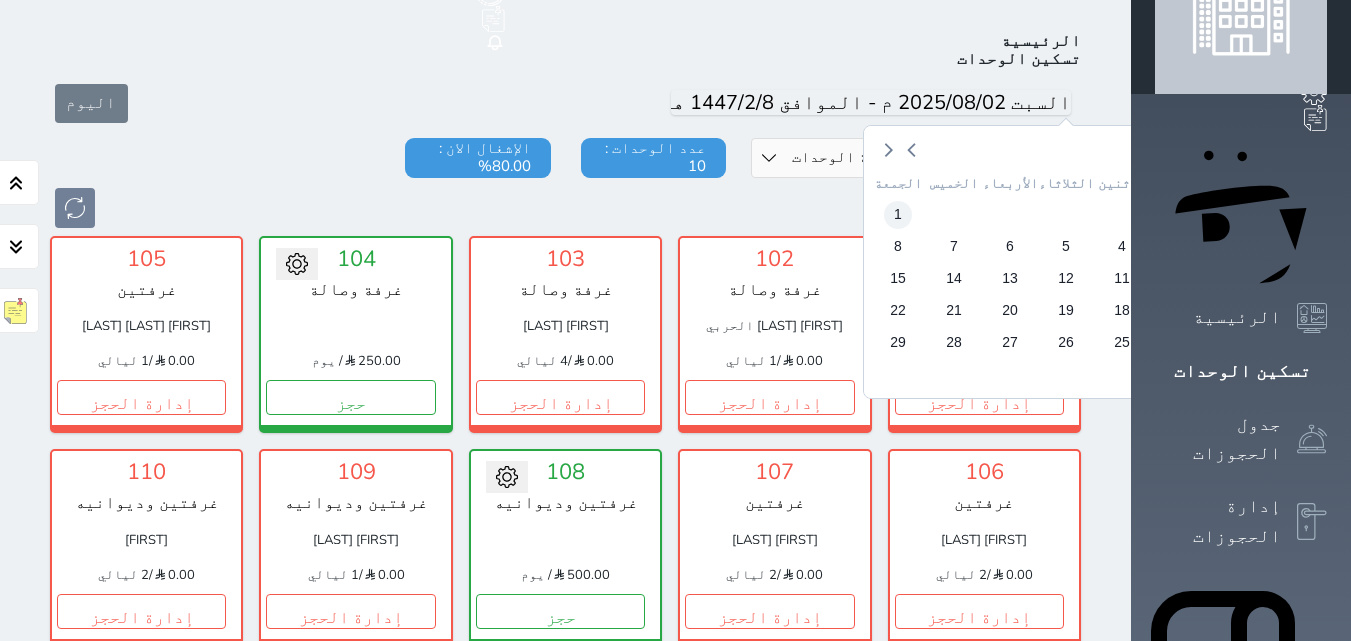 click on "1" at bounding box center [898, 214] 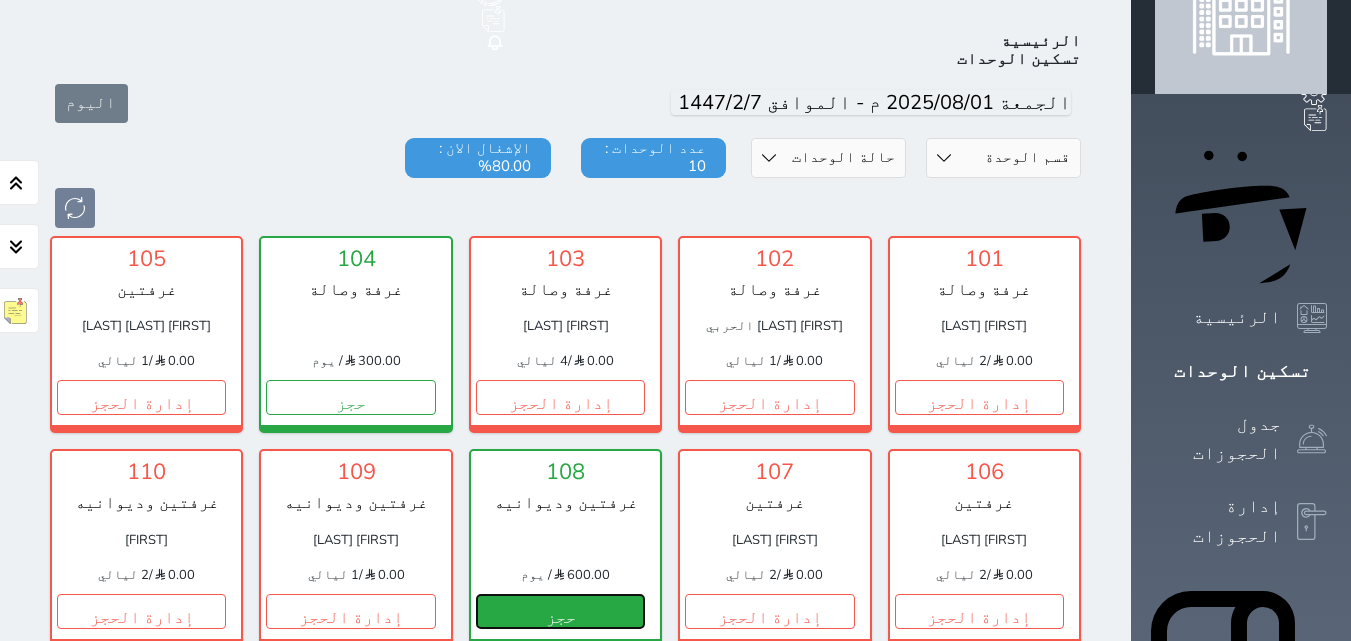 click on "حجز" at bounding box center (560, 611) 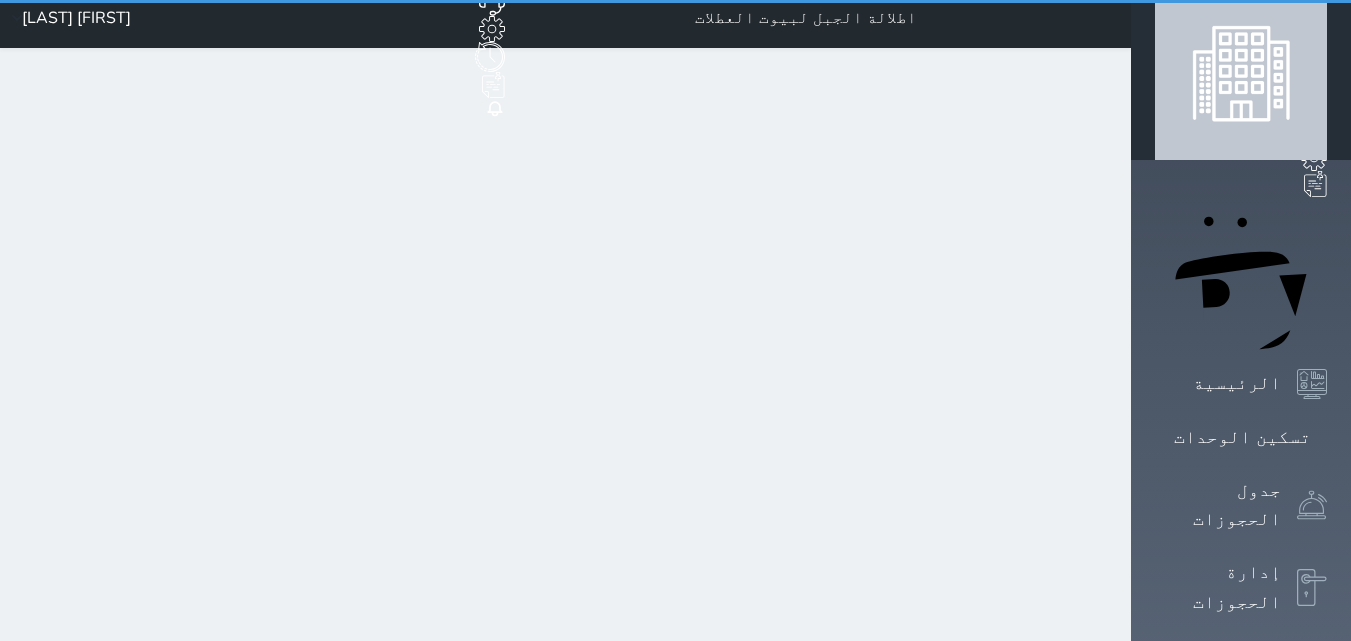 scroll, scrollTop: 0, scrollLeft: 0, axis: both 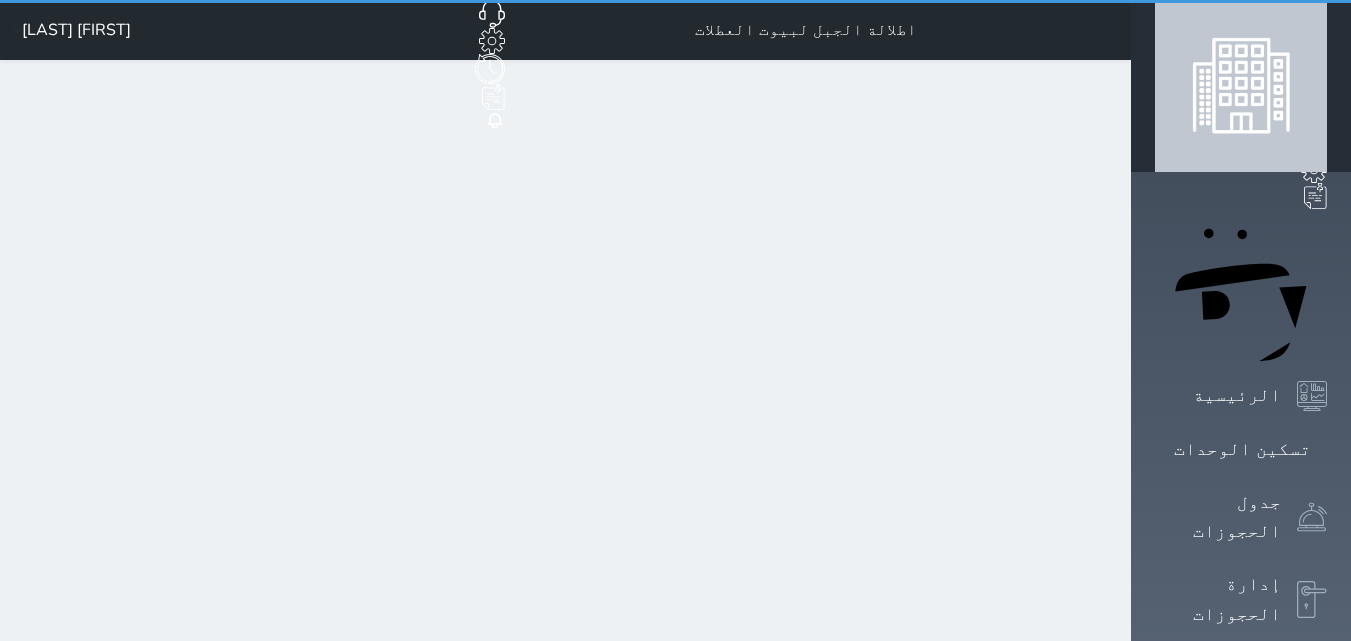 select on "1" 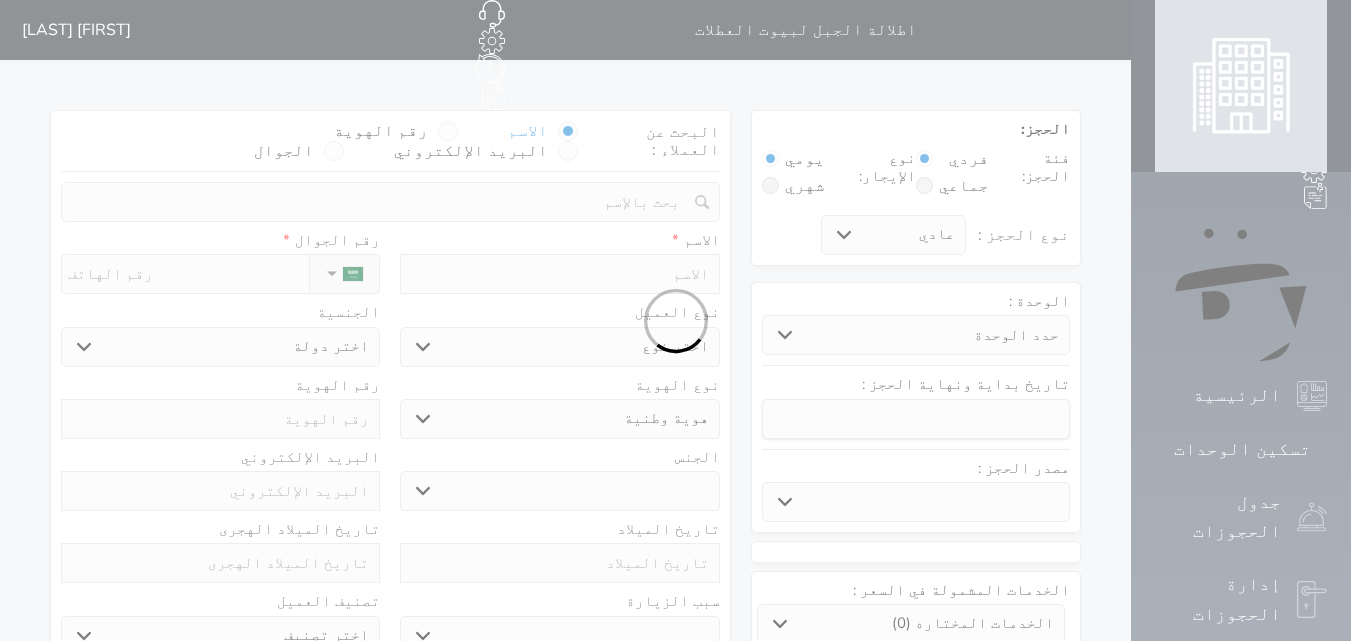select 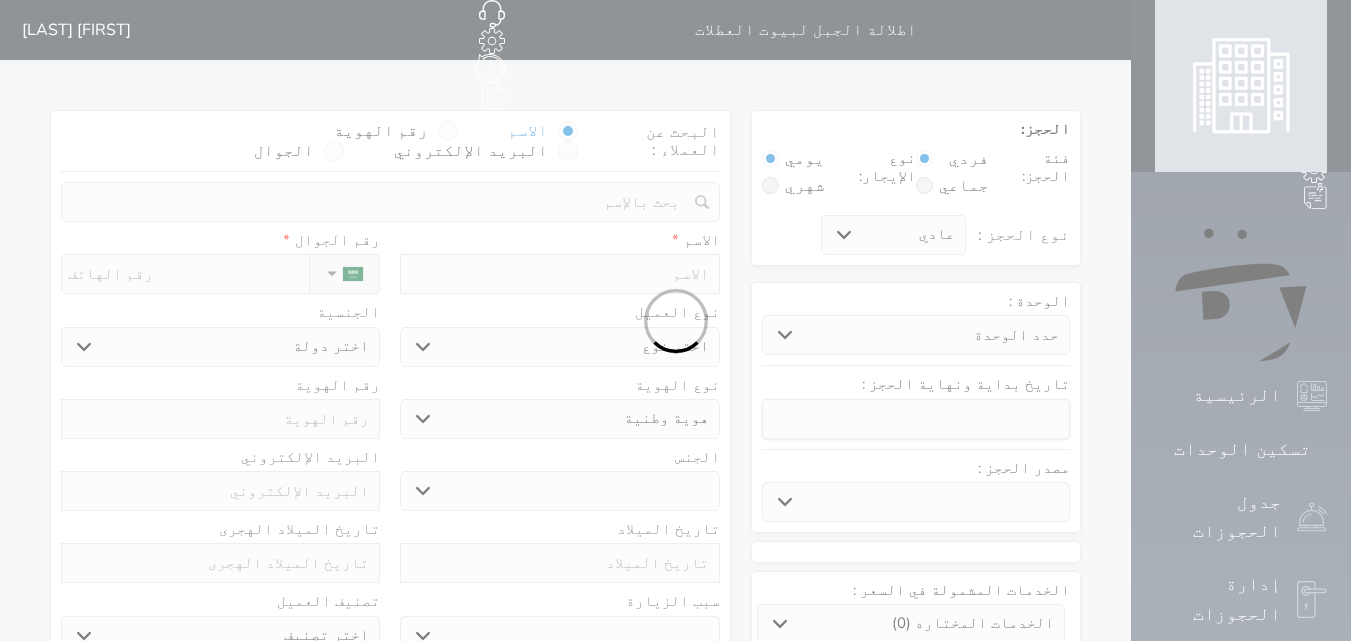 select 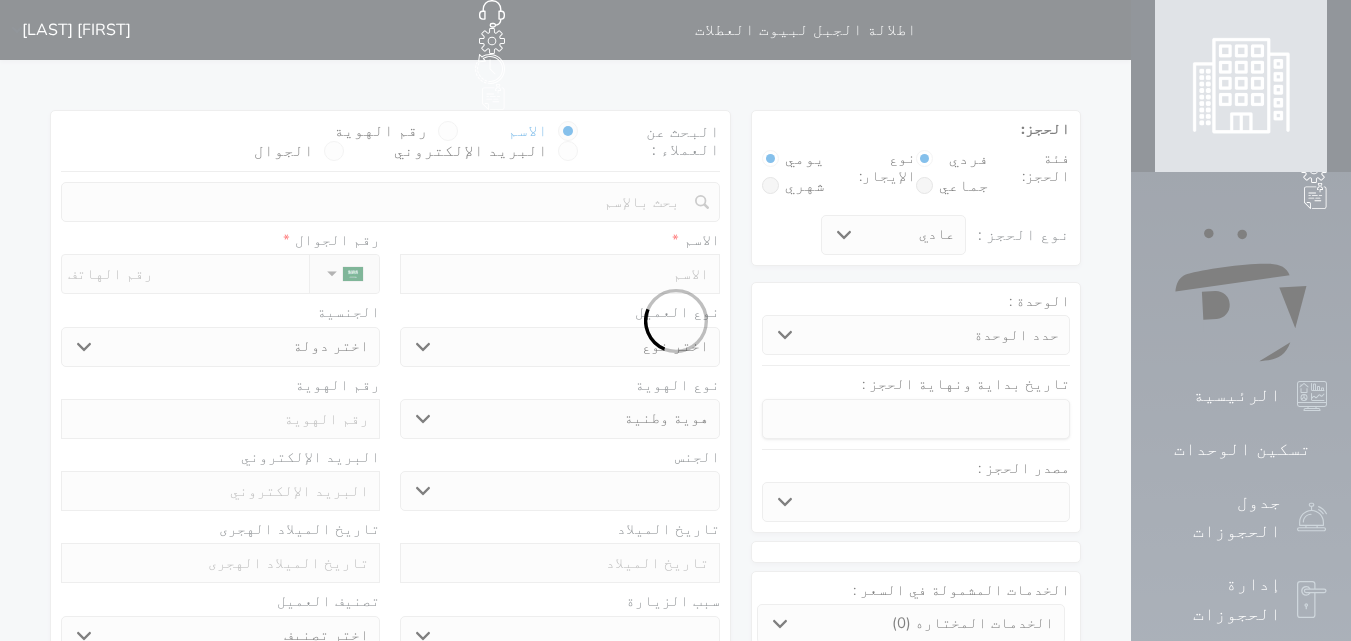 select 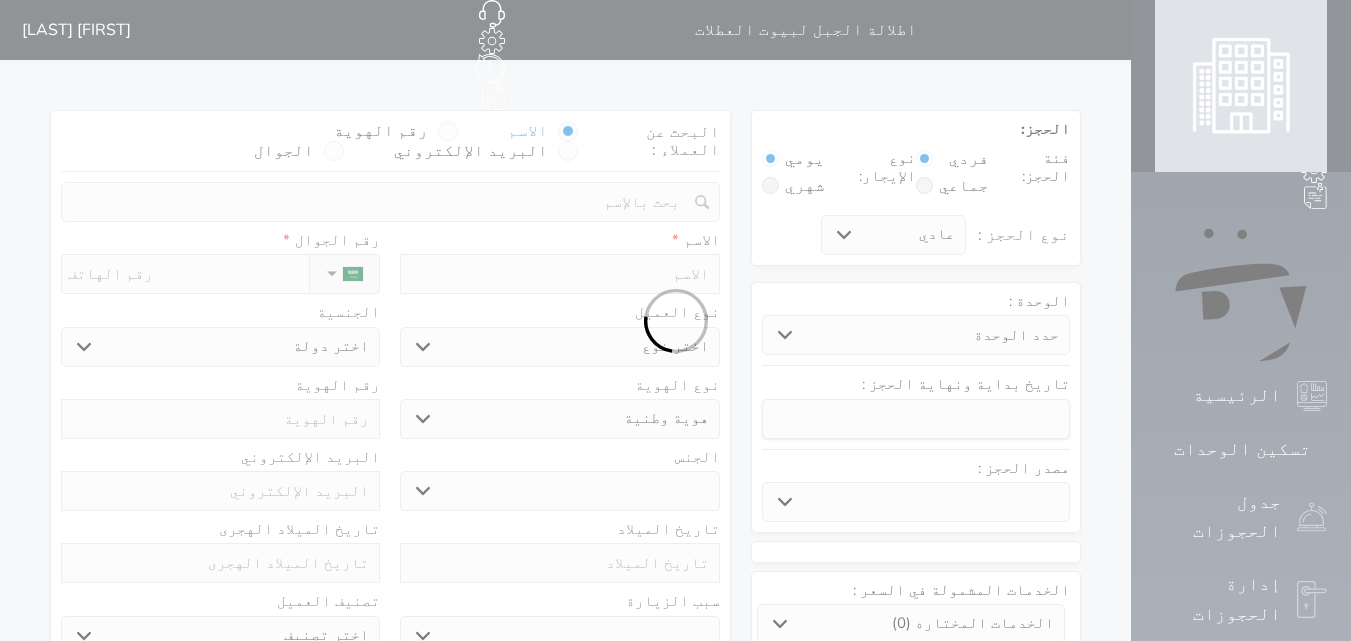 select 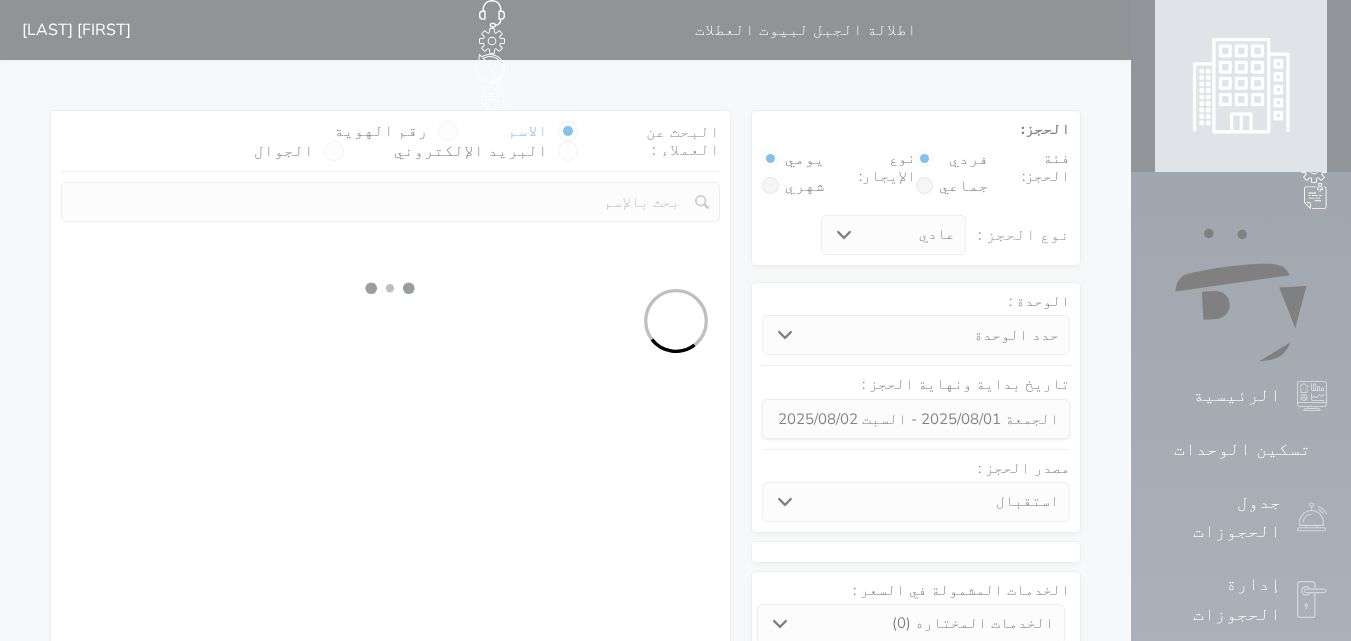select 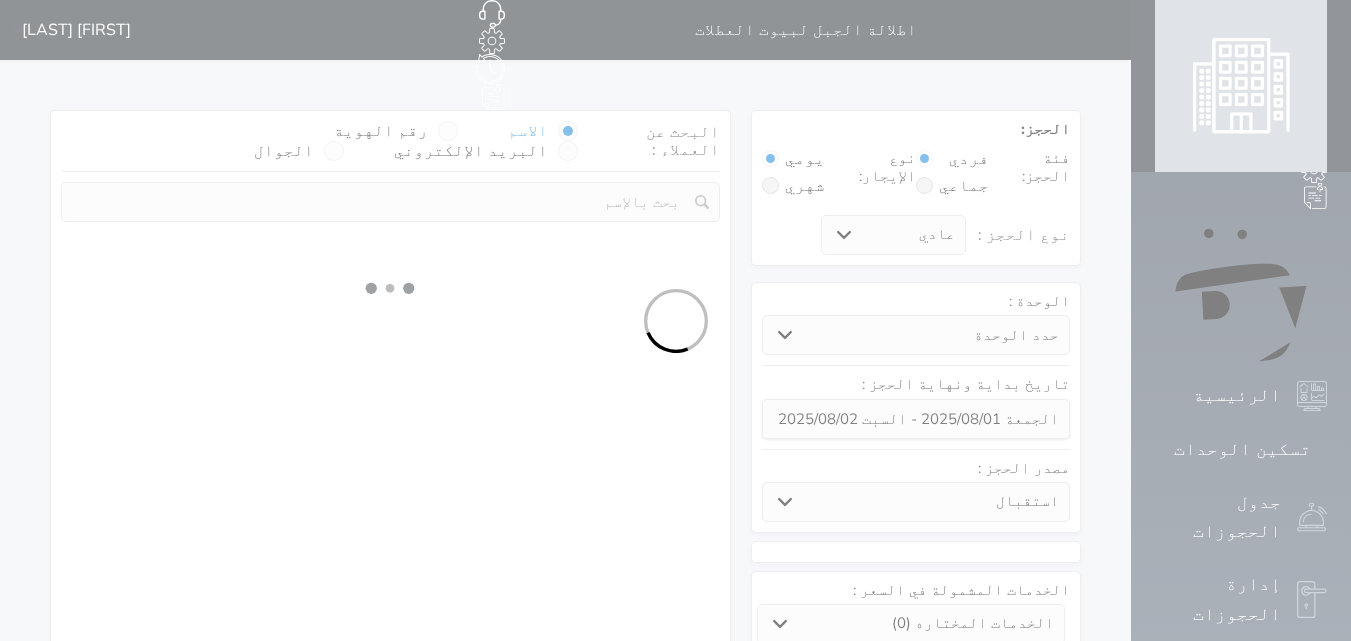 select on "1" 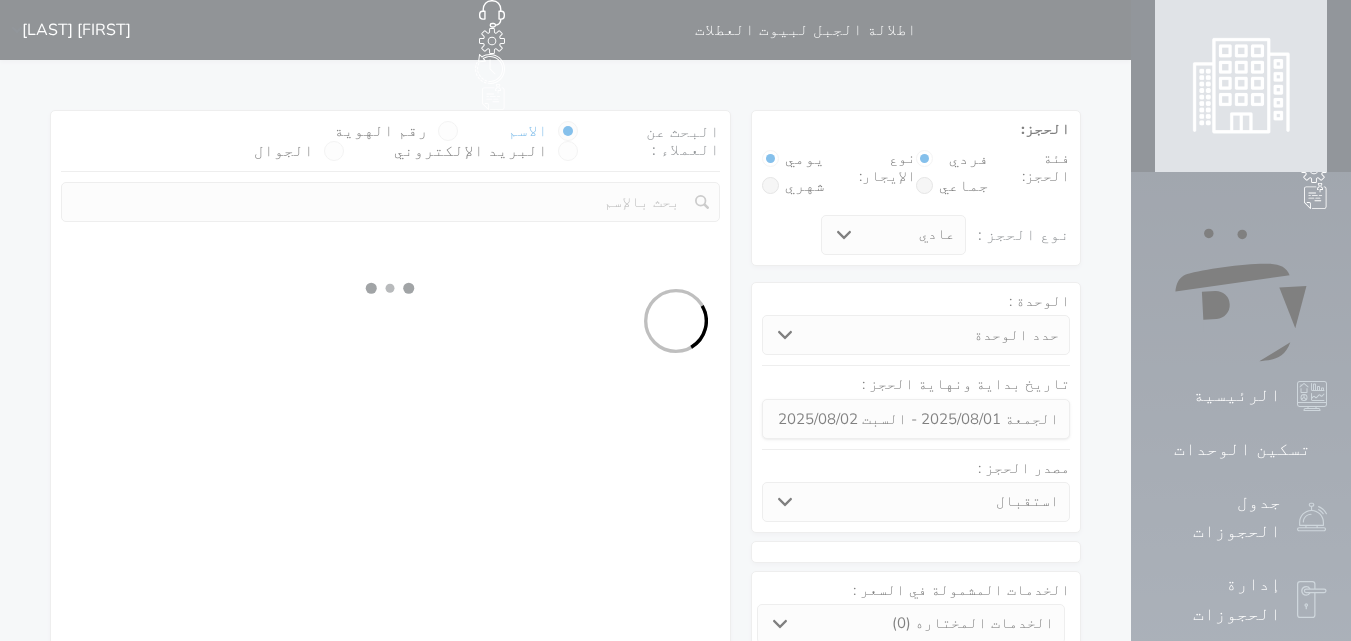 select on "113" 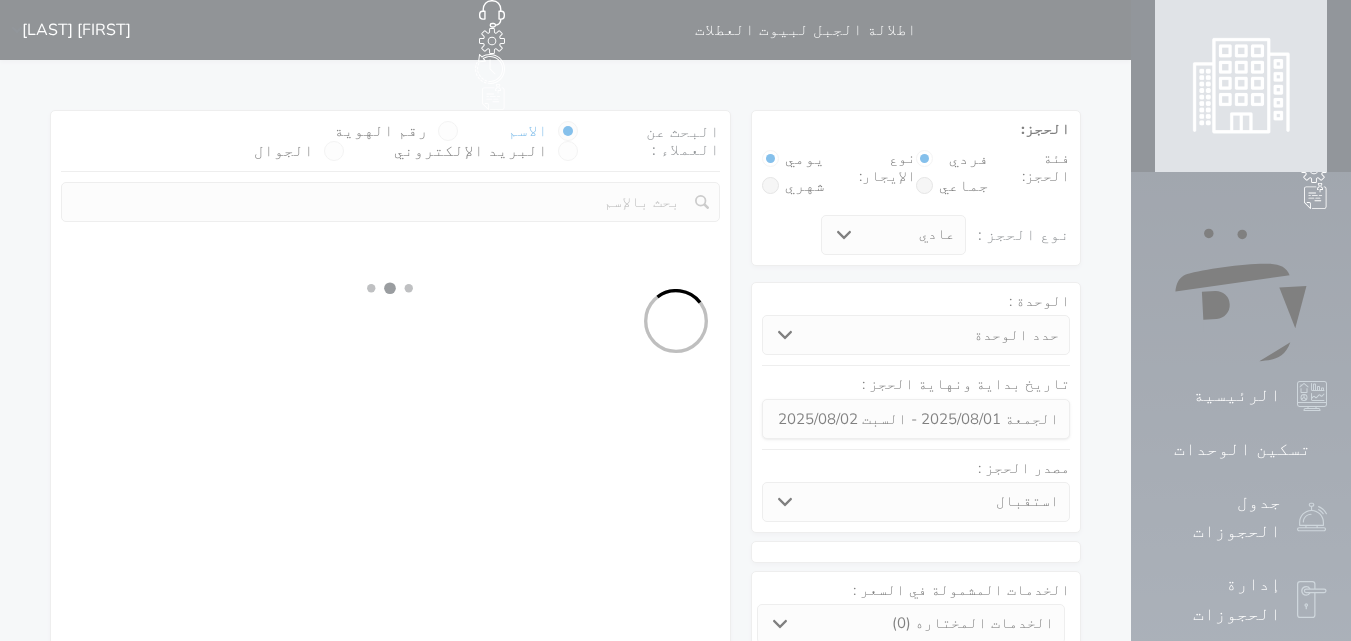 select on "1" 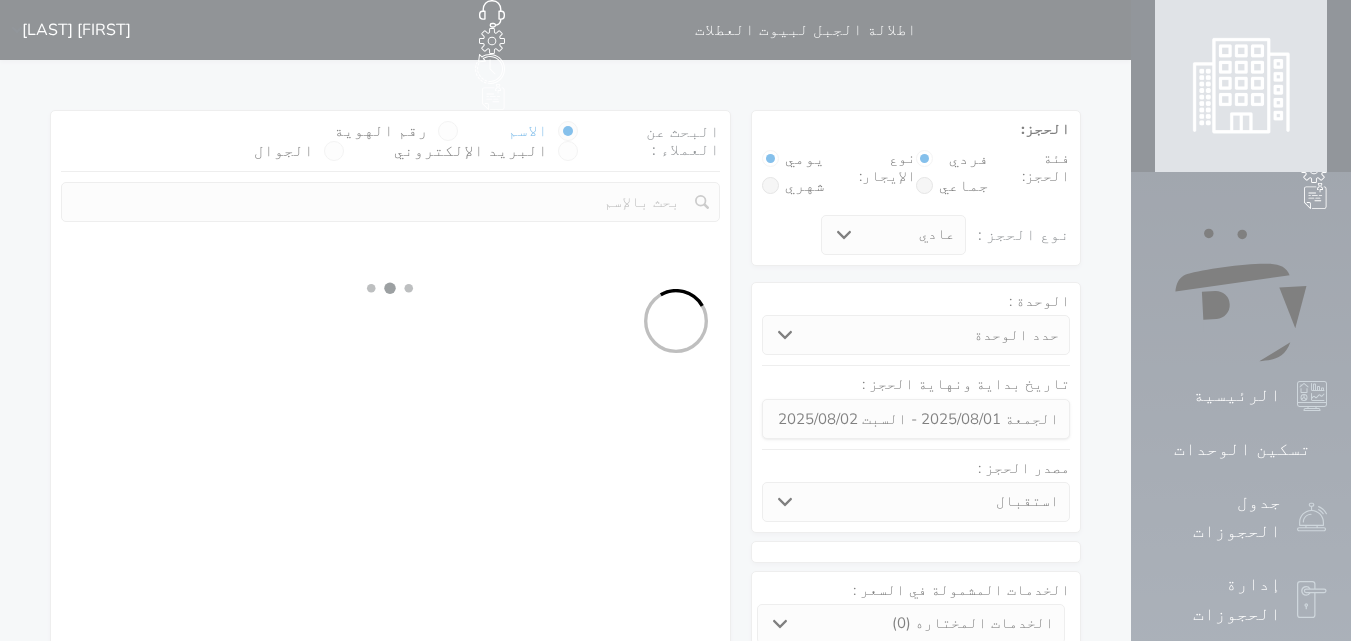 select 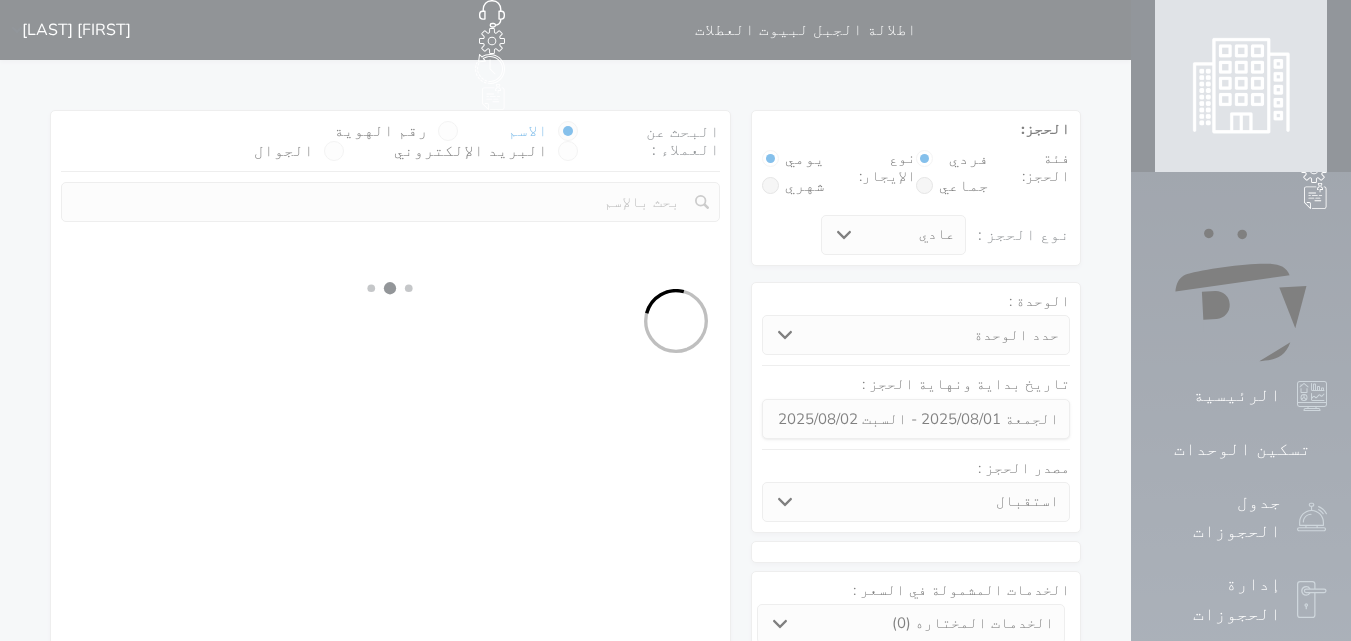 select on "7" 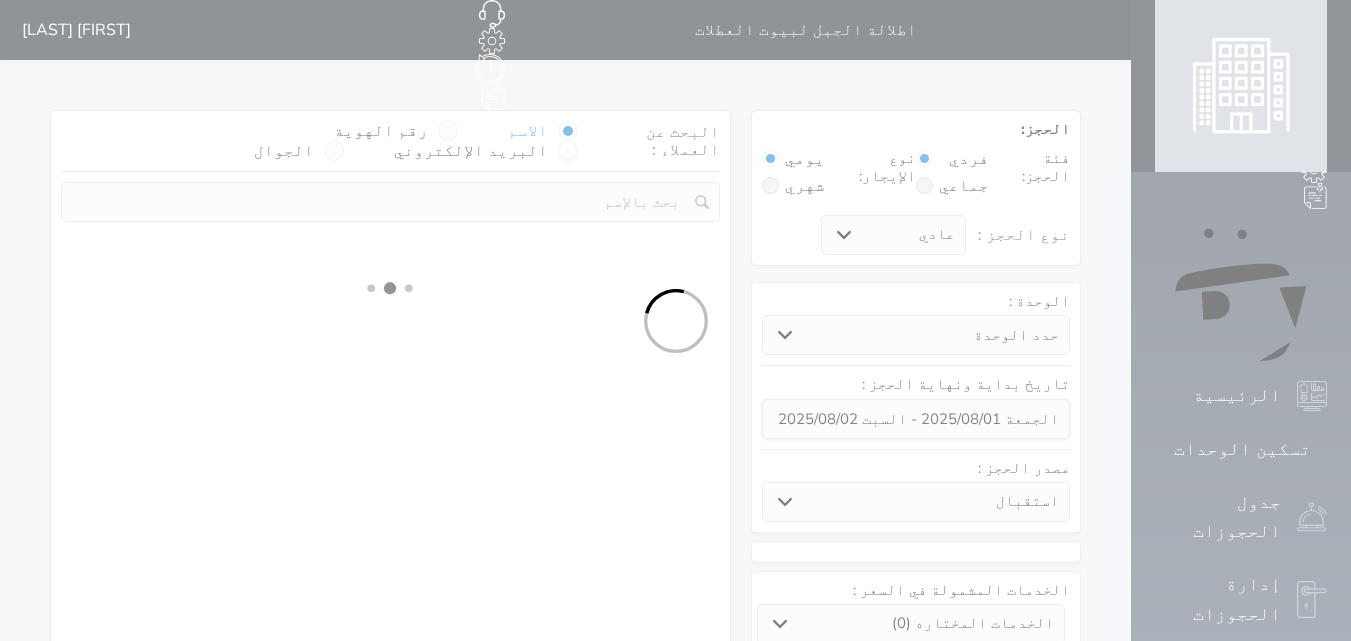 select 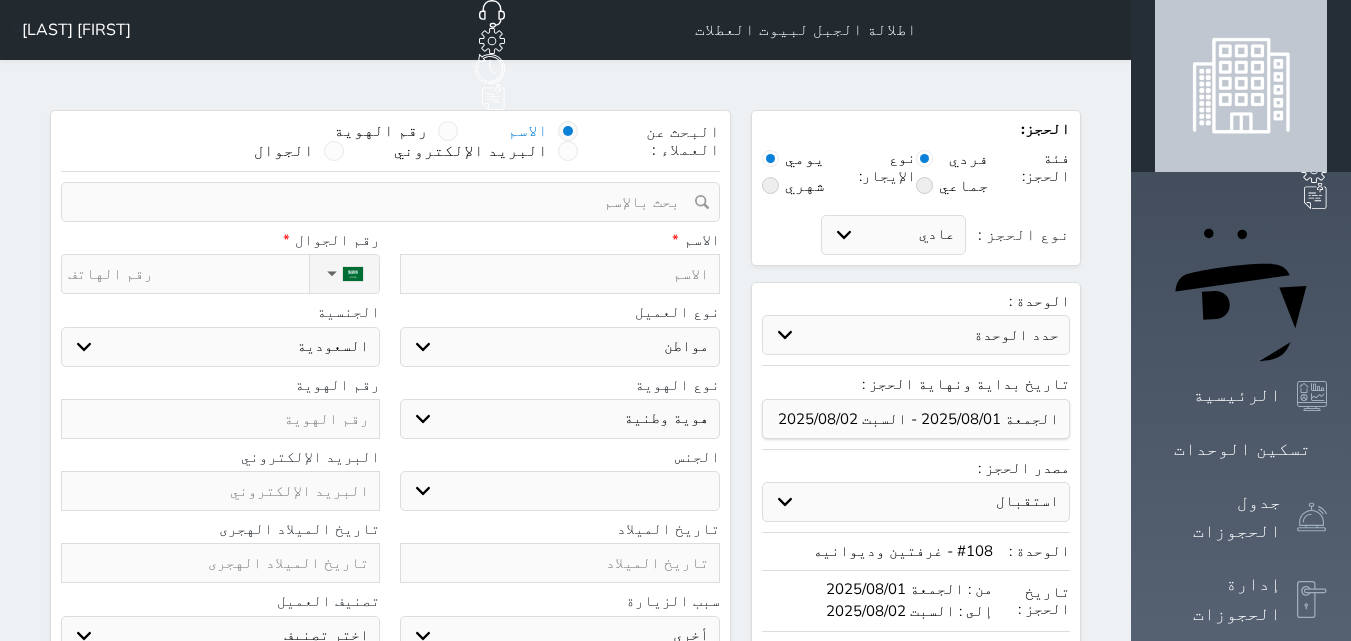 select 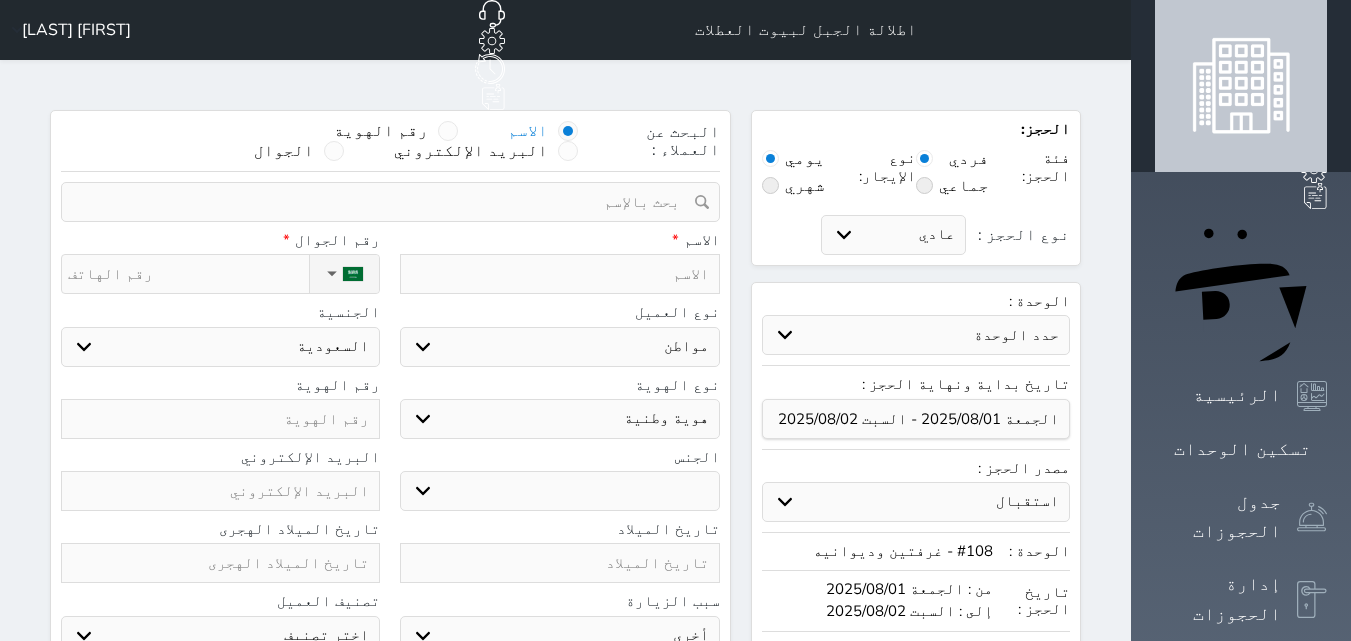 select 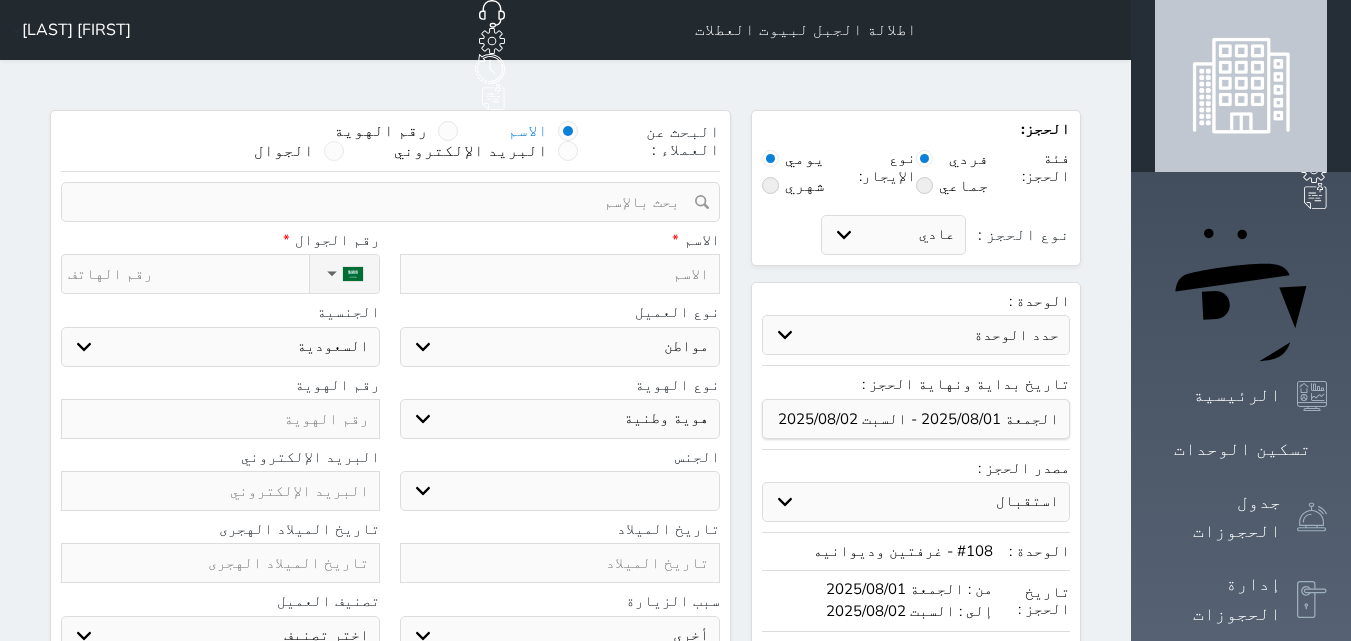 click at bounding box center [559, 274] 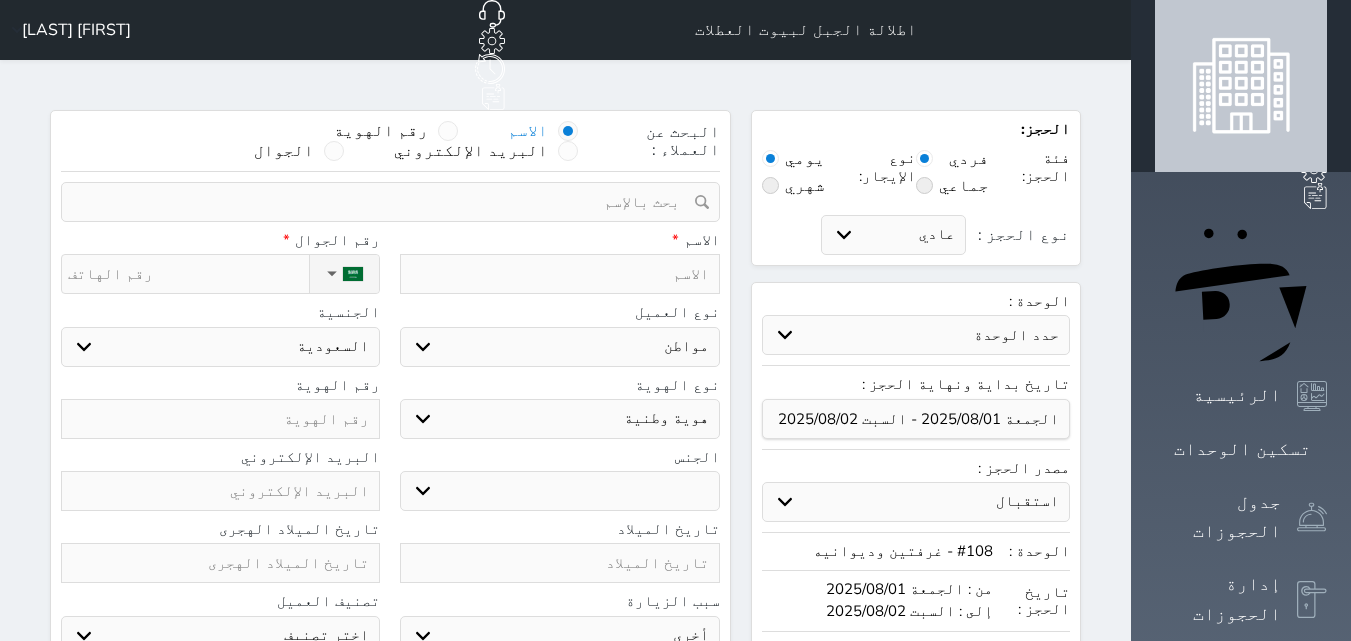type on "خ" 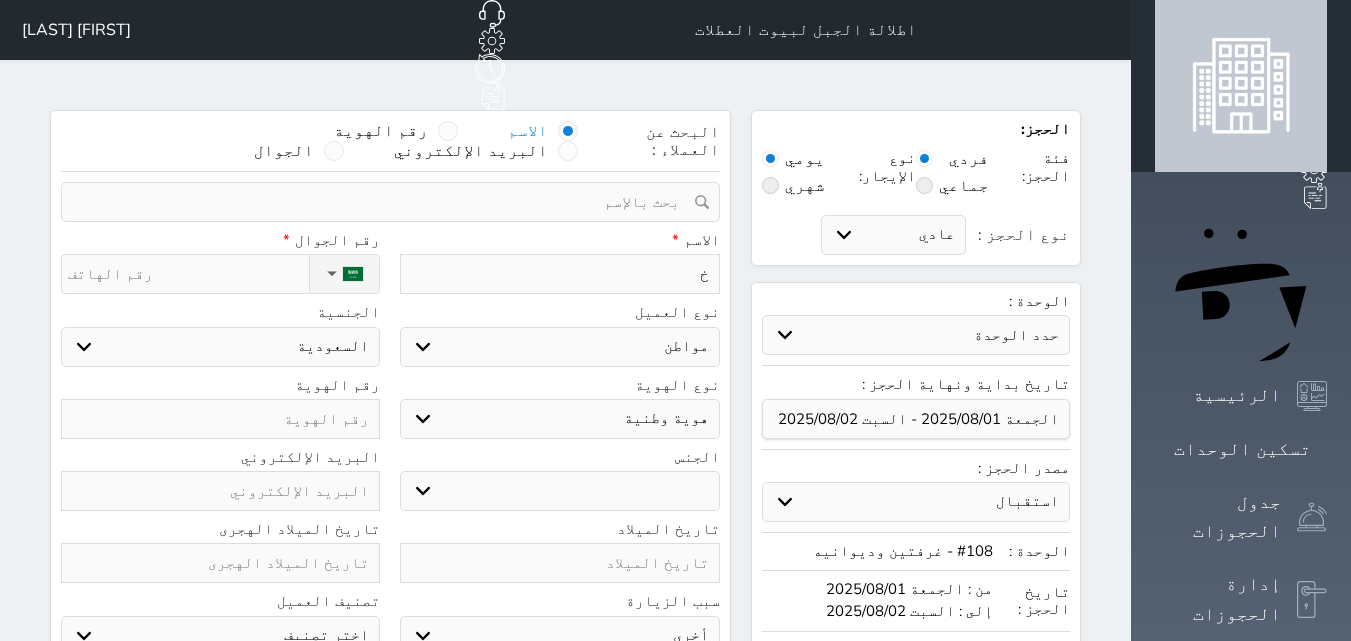select 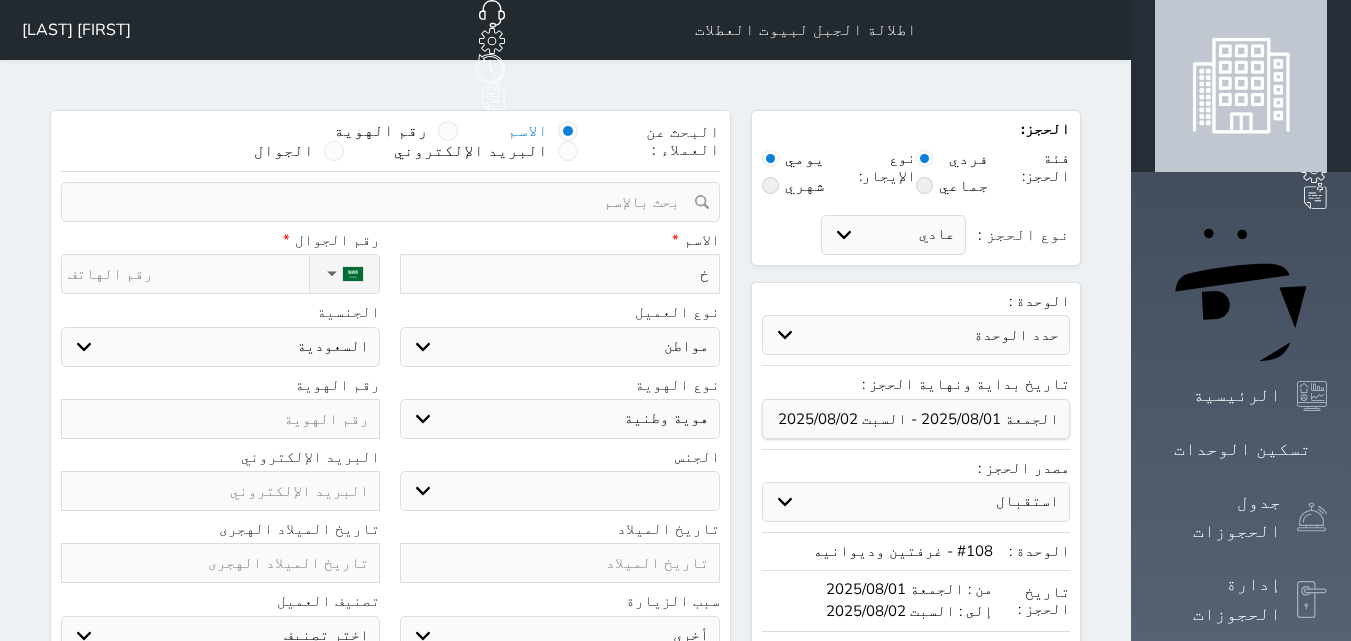 type on "خا" 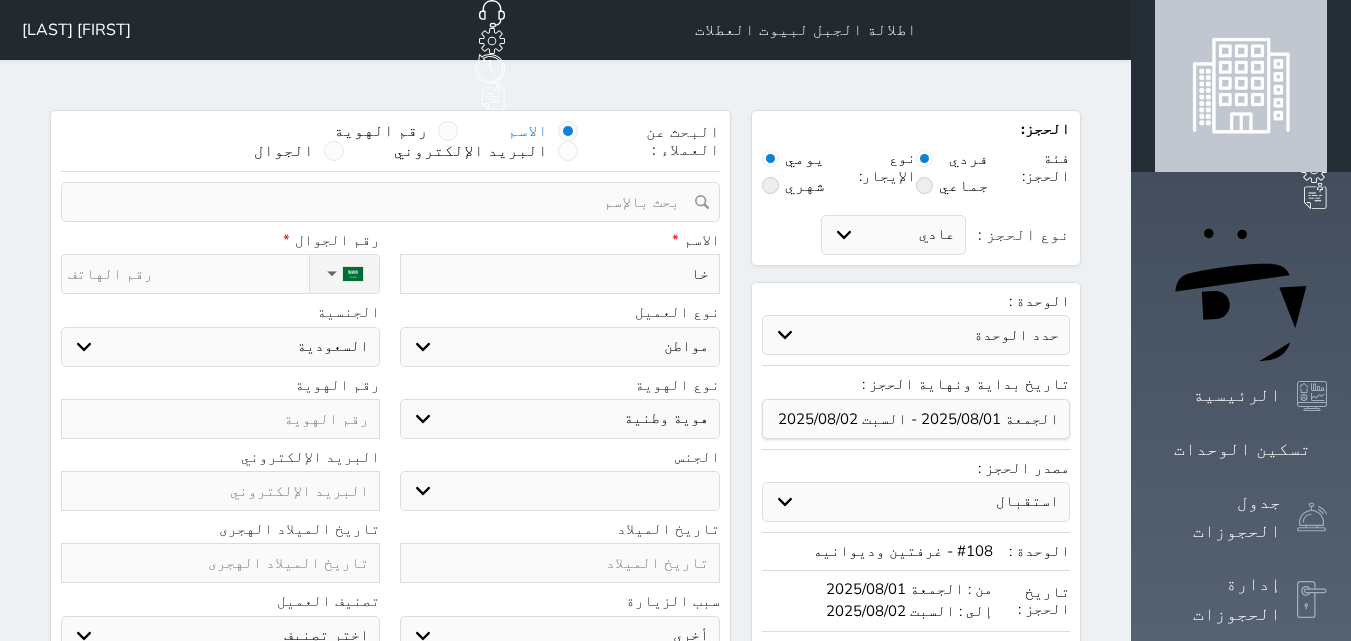 select 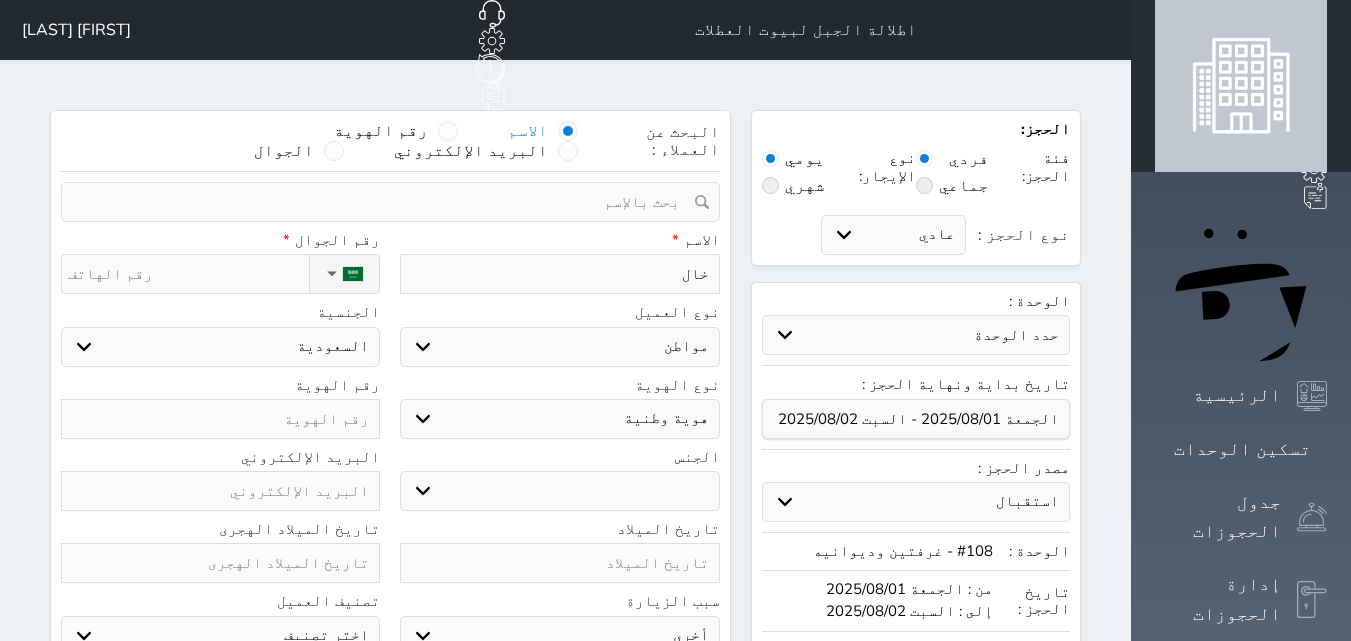 type on "خالد" 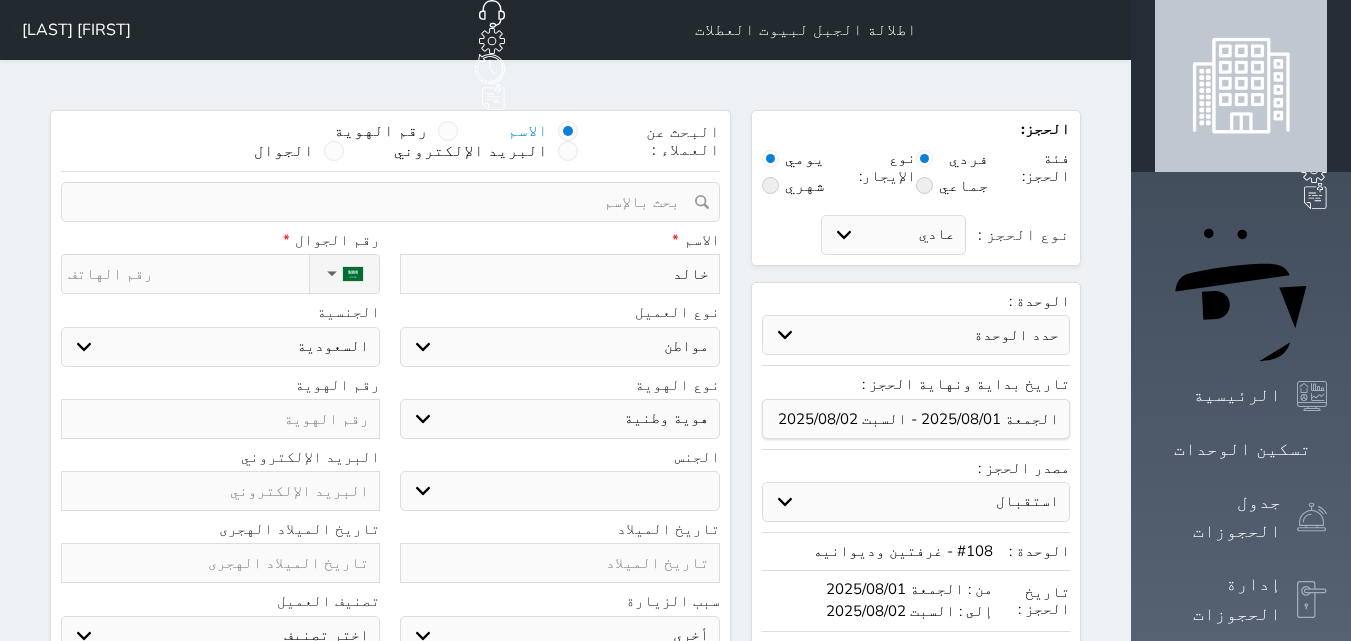 type on "خالد" 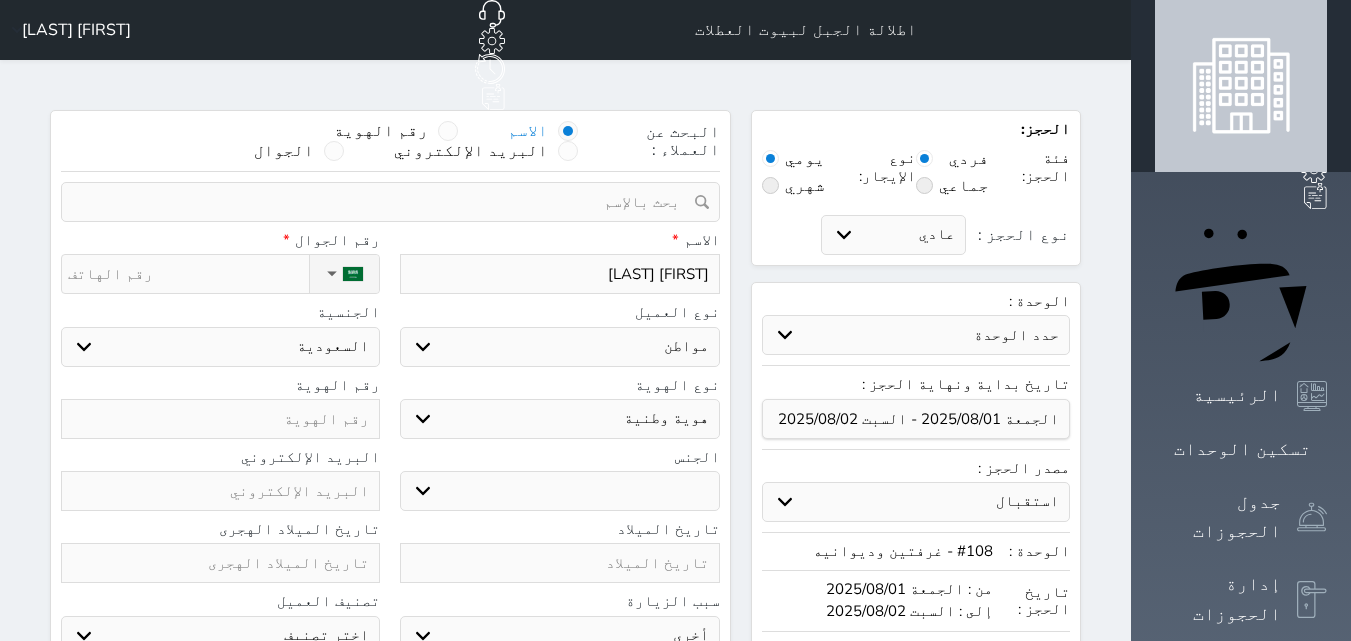 type on "[FIRST] [LAST]" 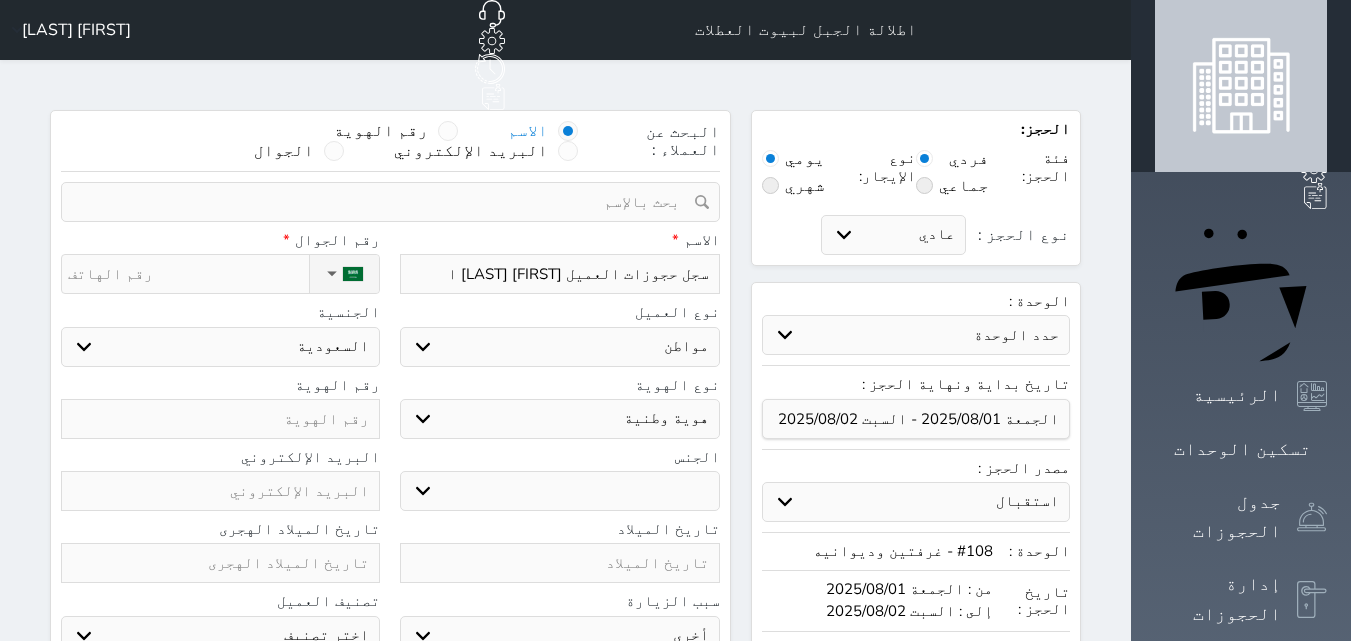 type on "[FIRST] [LAST] ال" 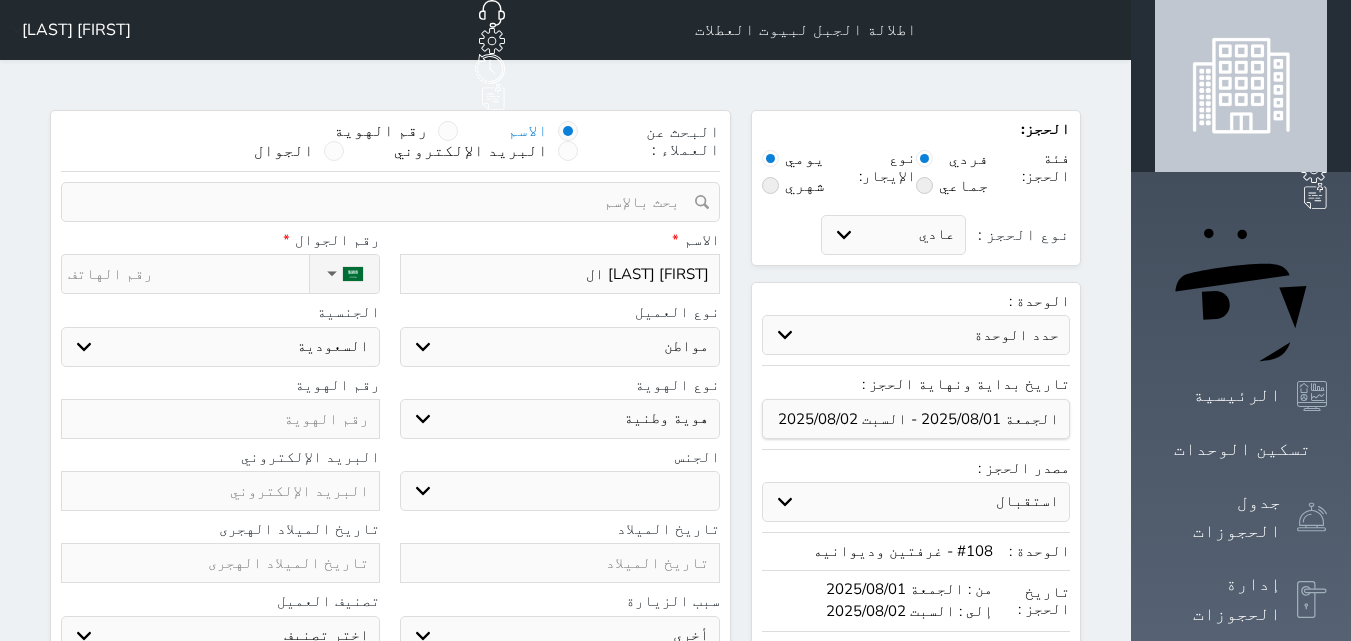 type on "[FIRST] [LAST]" 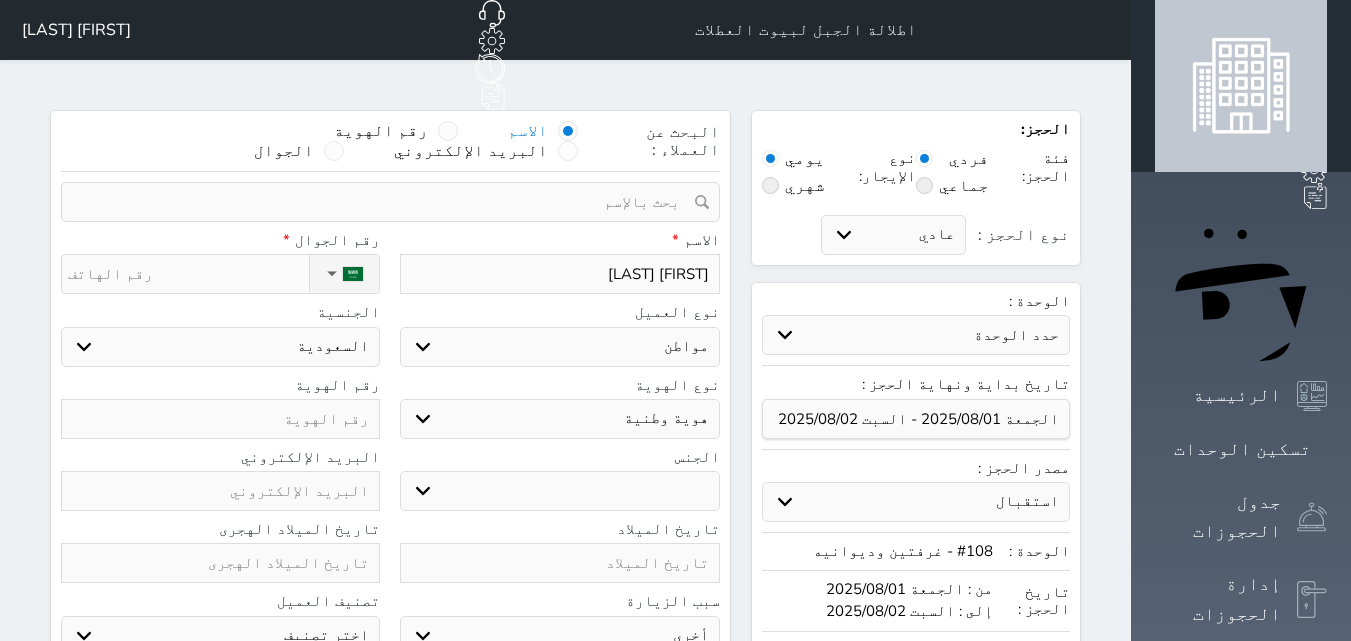 type on "[FIRST] [LAST] الحر" 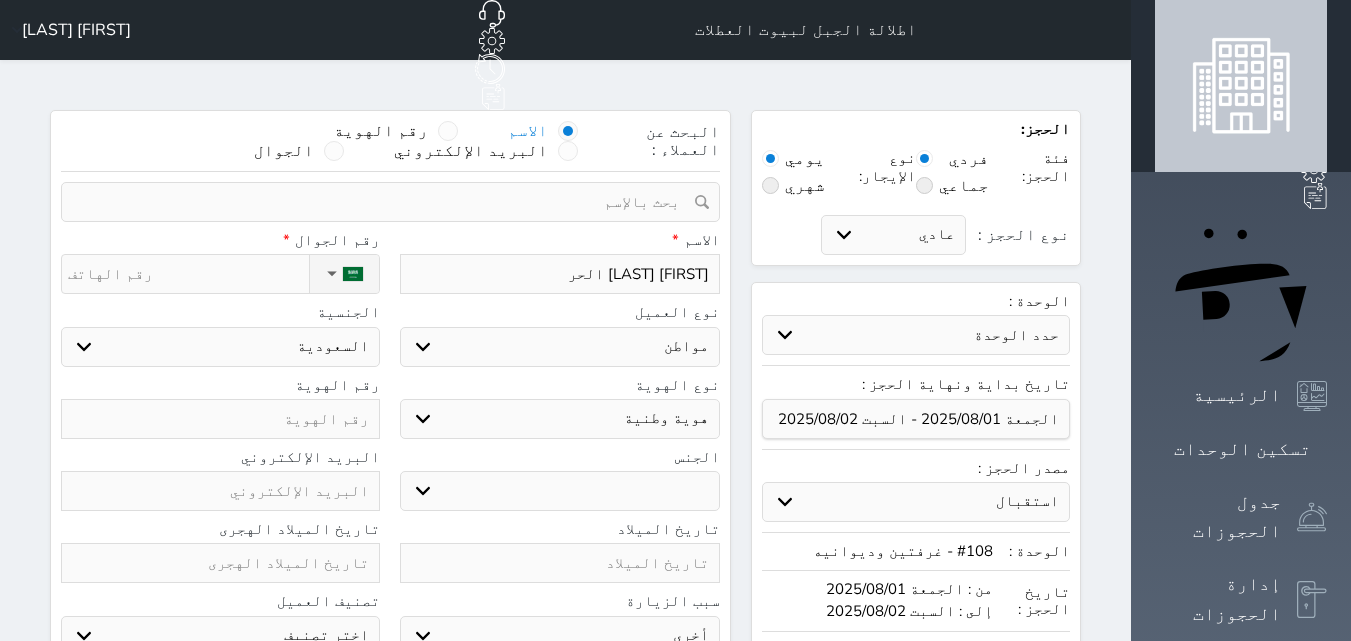 type on "[FIRST] [LAST] الحرب" 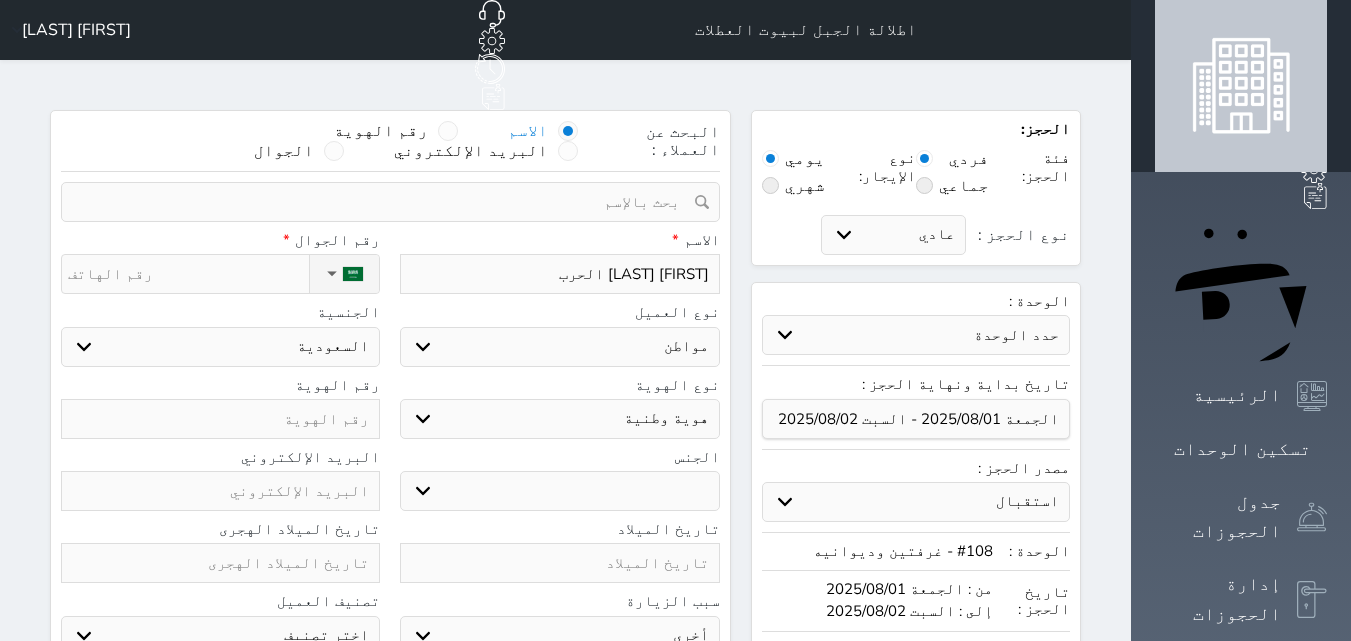 type on "[FIRST] [LAST] الحربي" 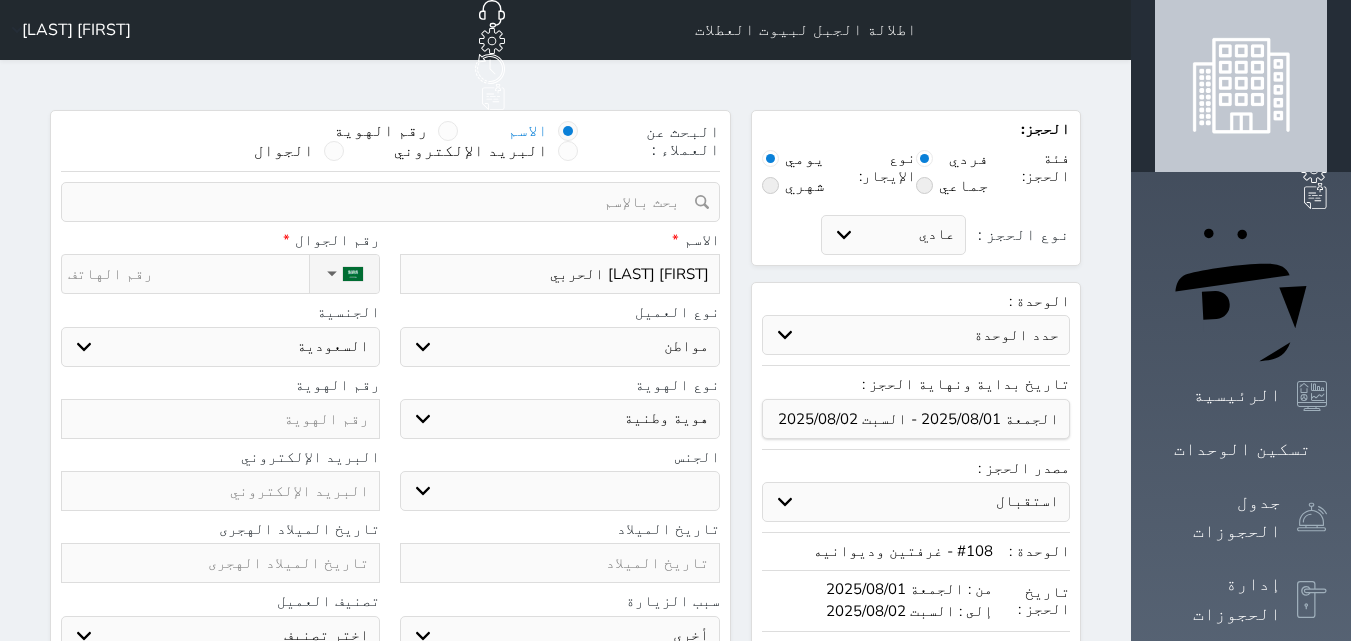 type on "[FIRST] [LAST] الحربي" 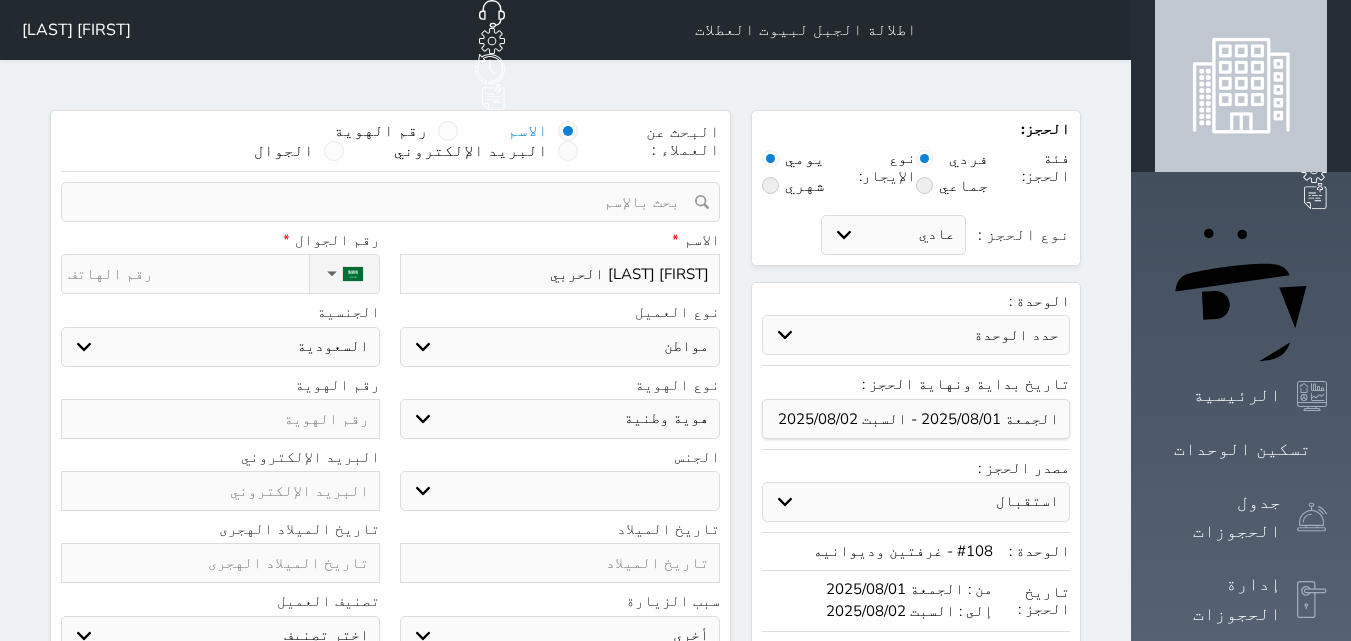 type on "[FIRST] [LAST] الحربي" 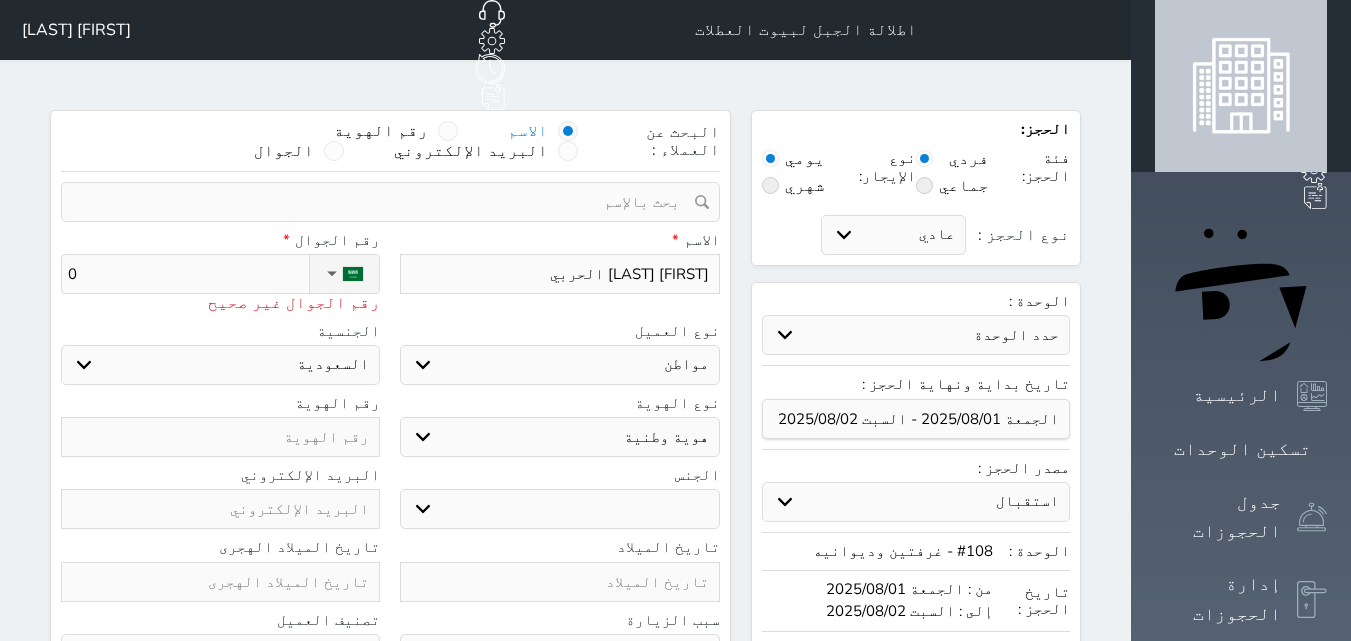 type on "05" 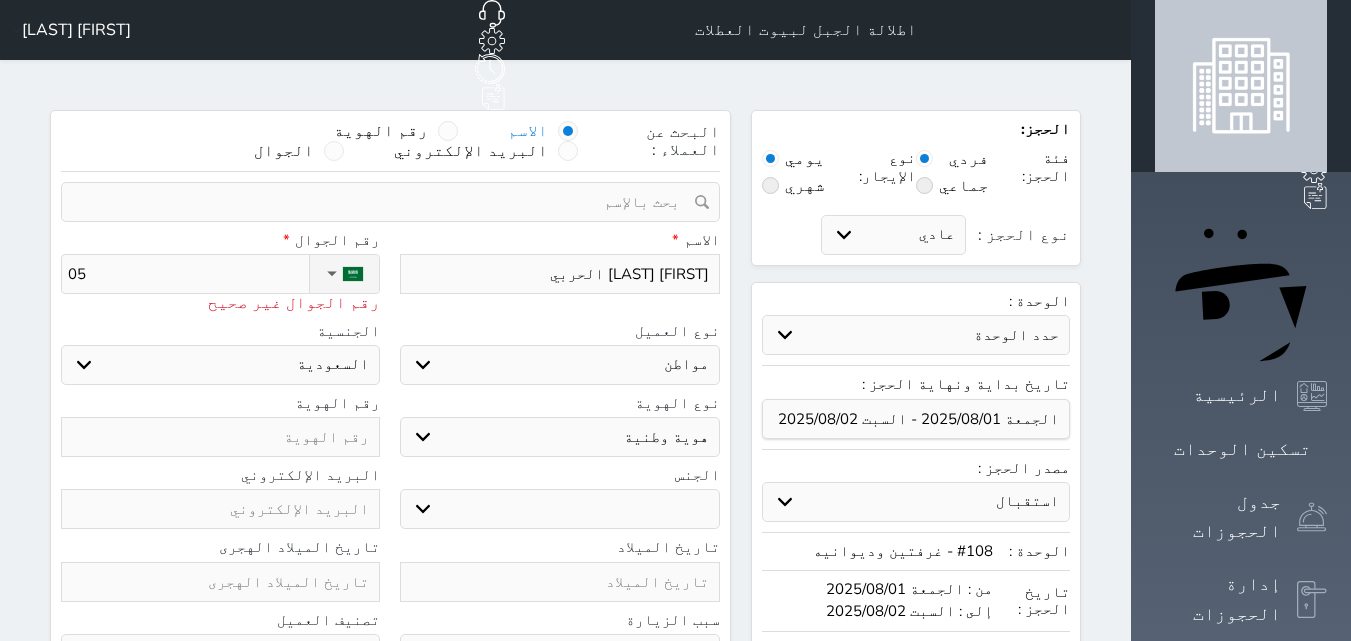 type on "050" 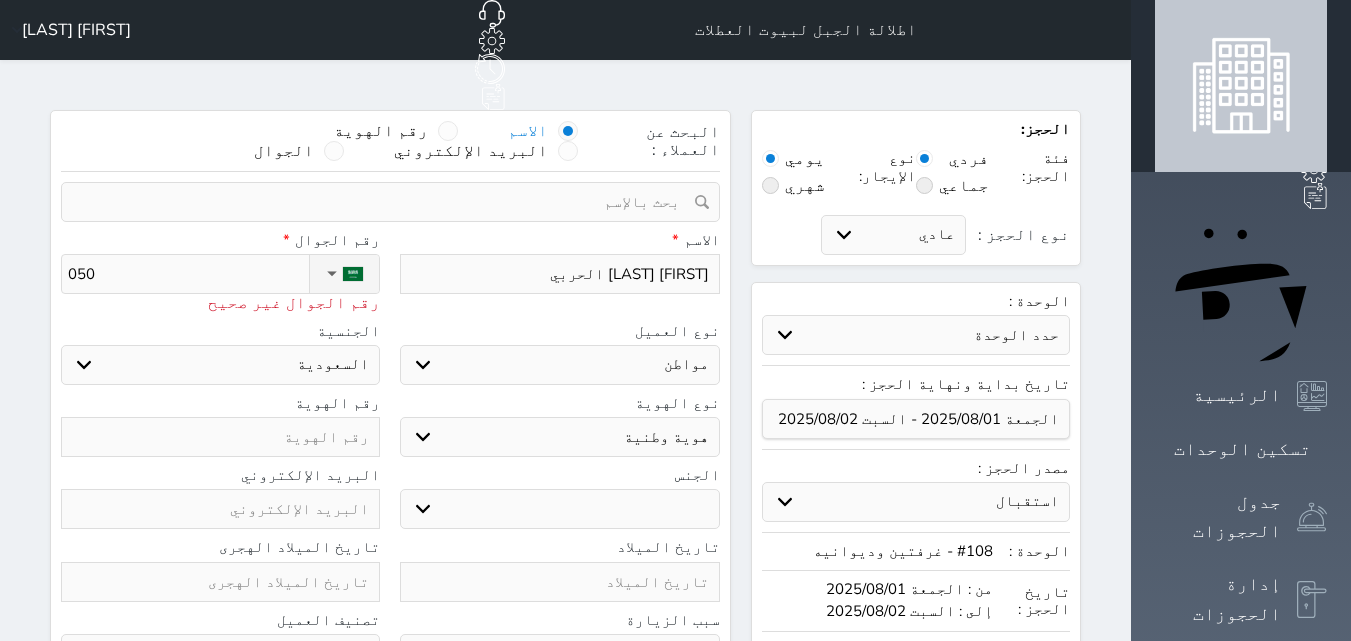 type on "0503" 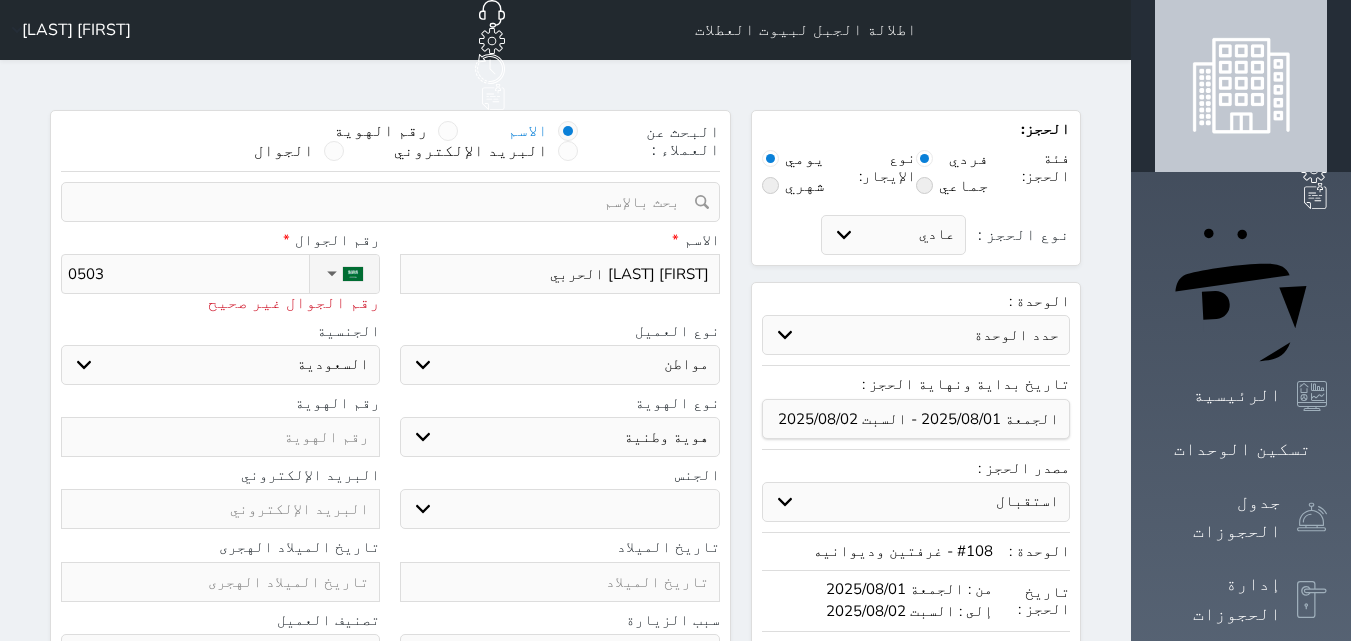 type on "[PHONE]" 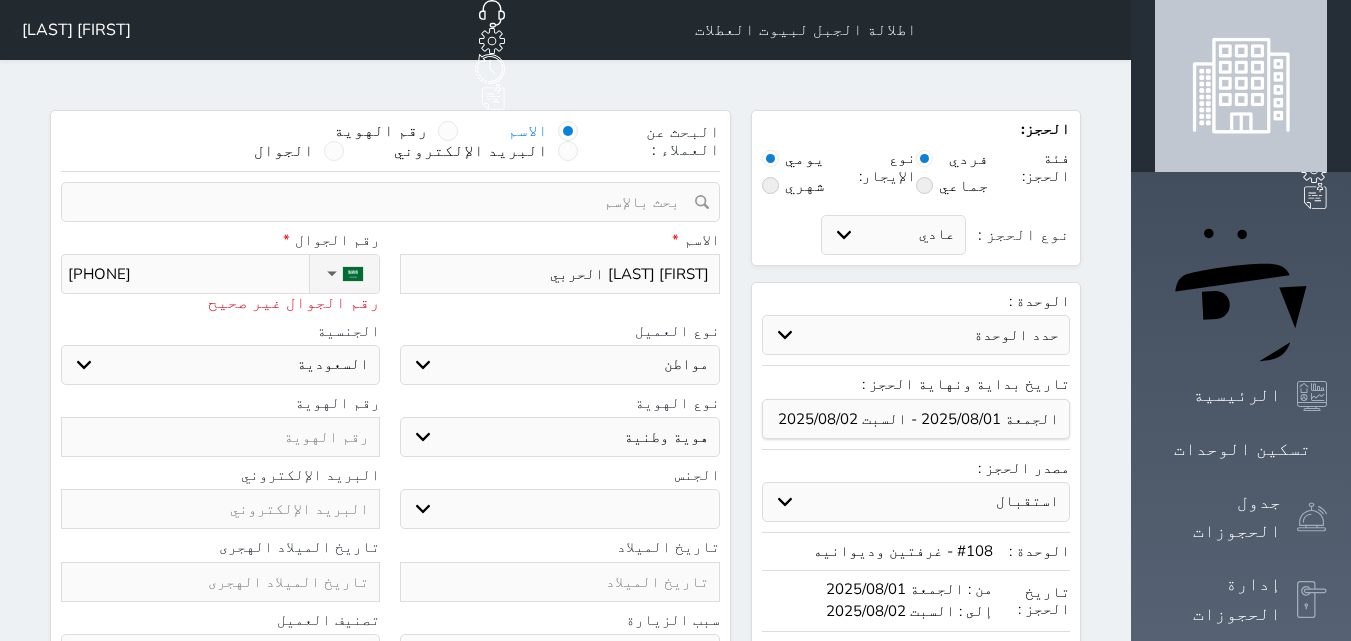 type on "[PHONE]" 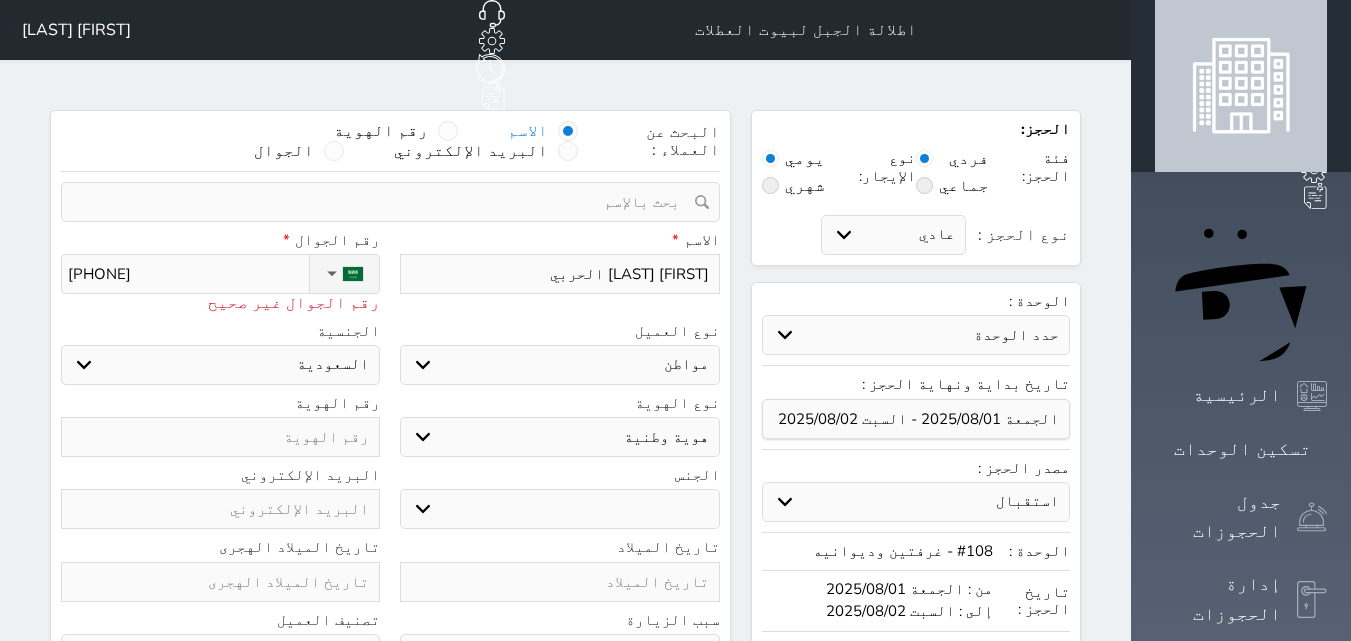 type on "[PHONE]" 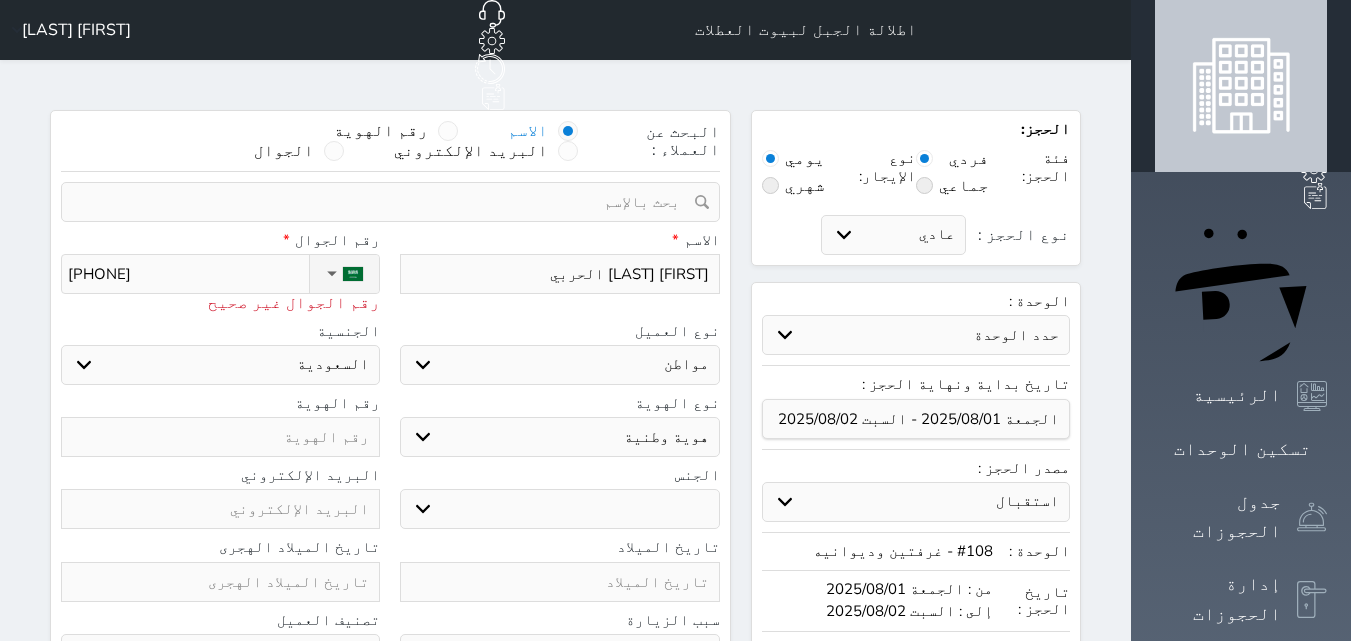 type on "[PHONE]" 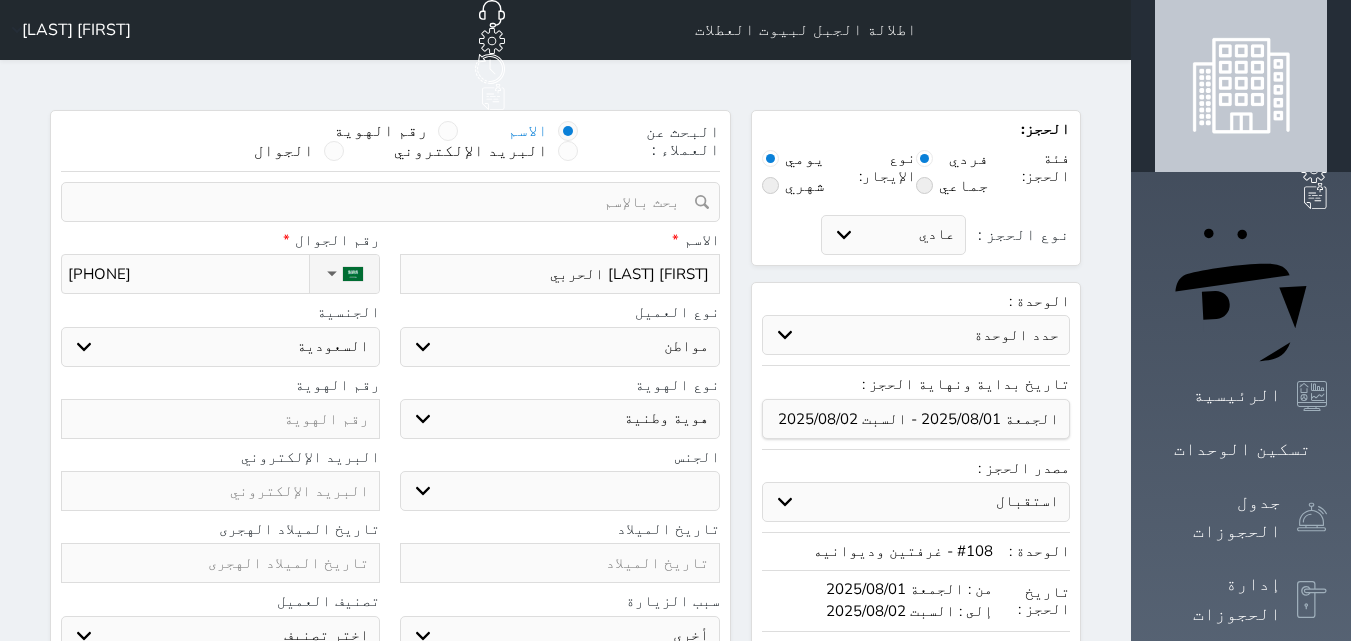 type on "[PHONE]" 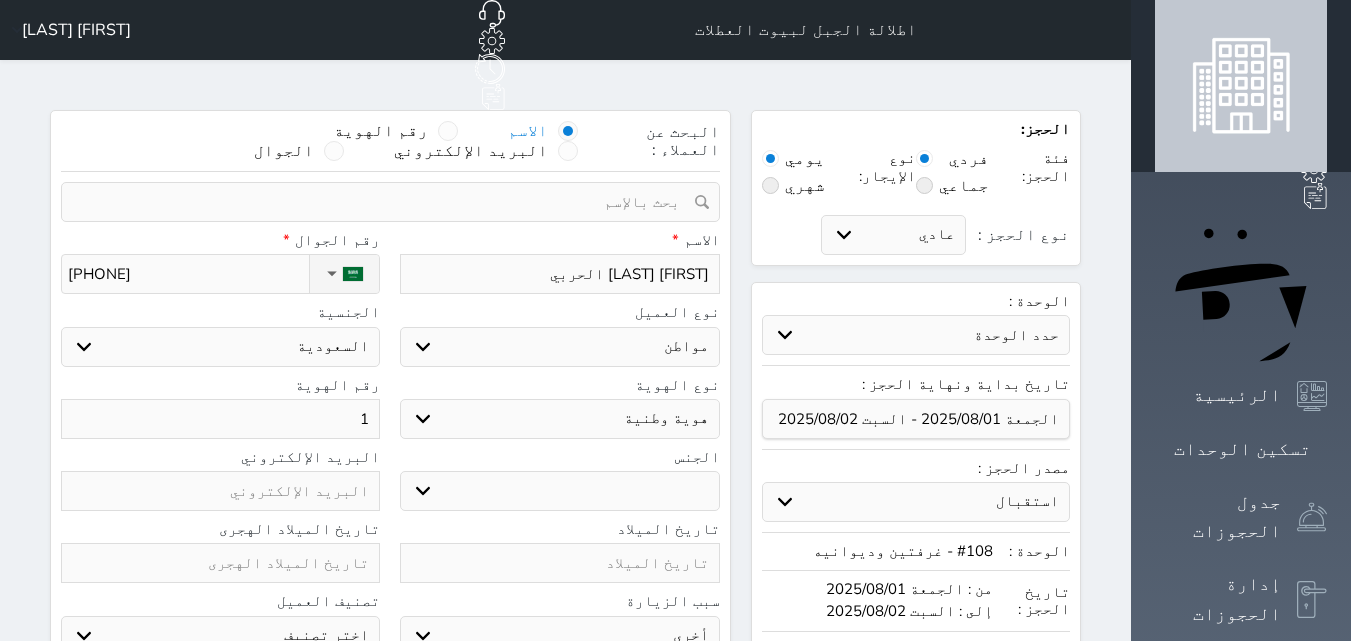 type on "10" 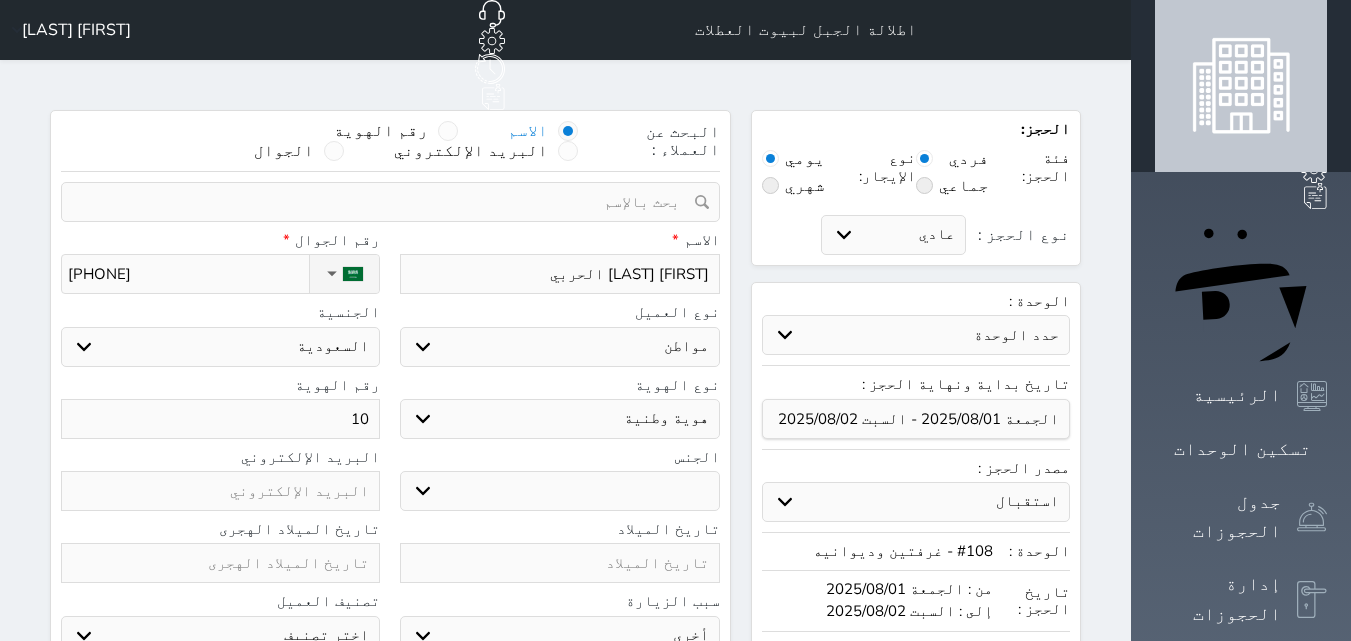 type on "102" 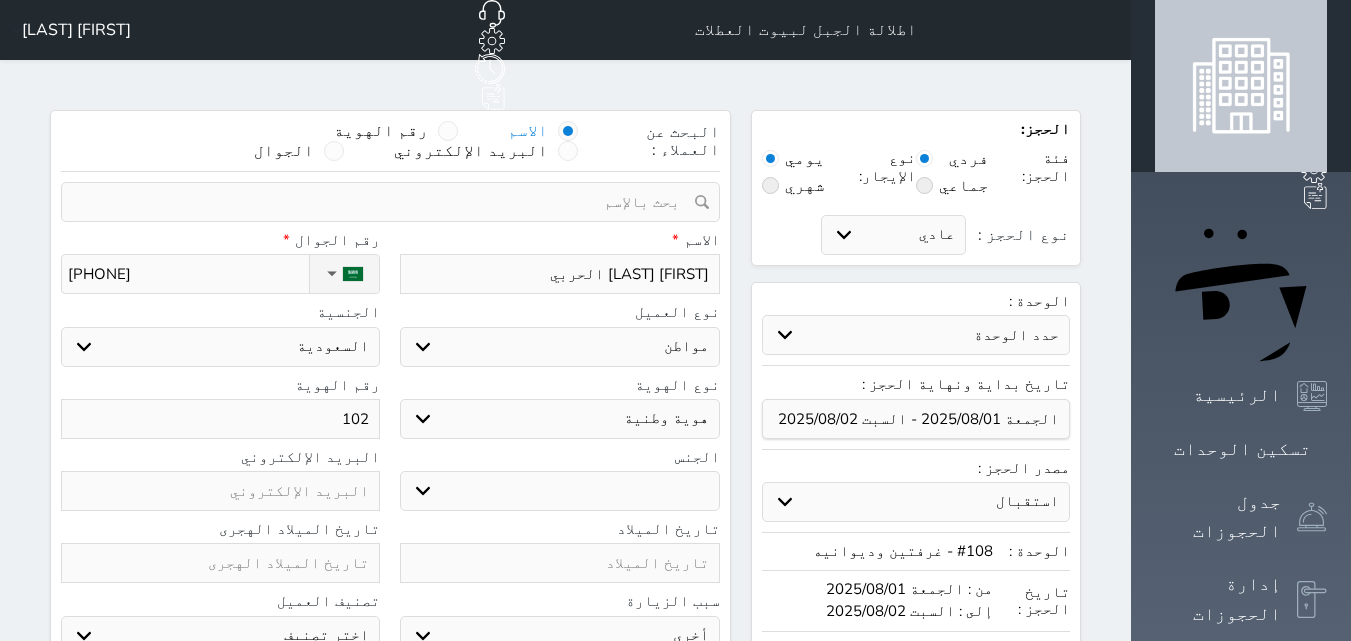 type on "1023" 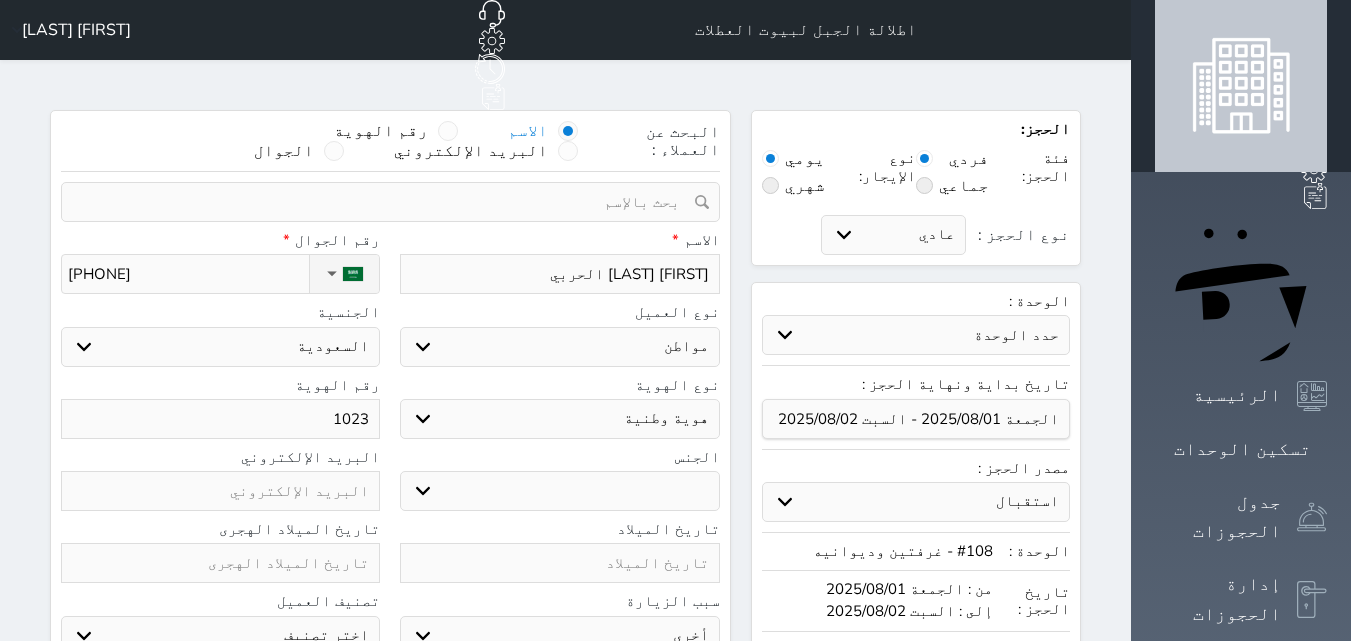 type on "10238" 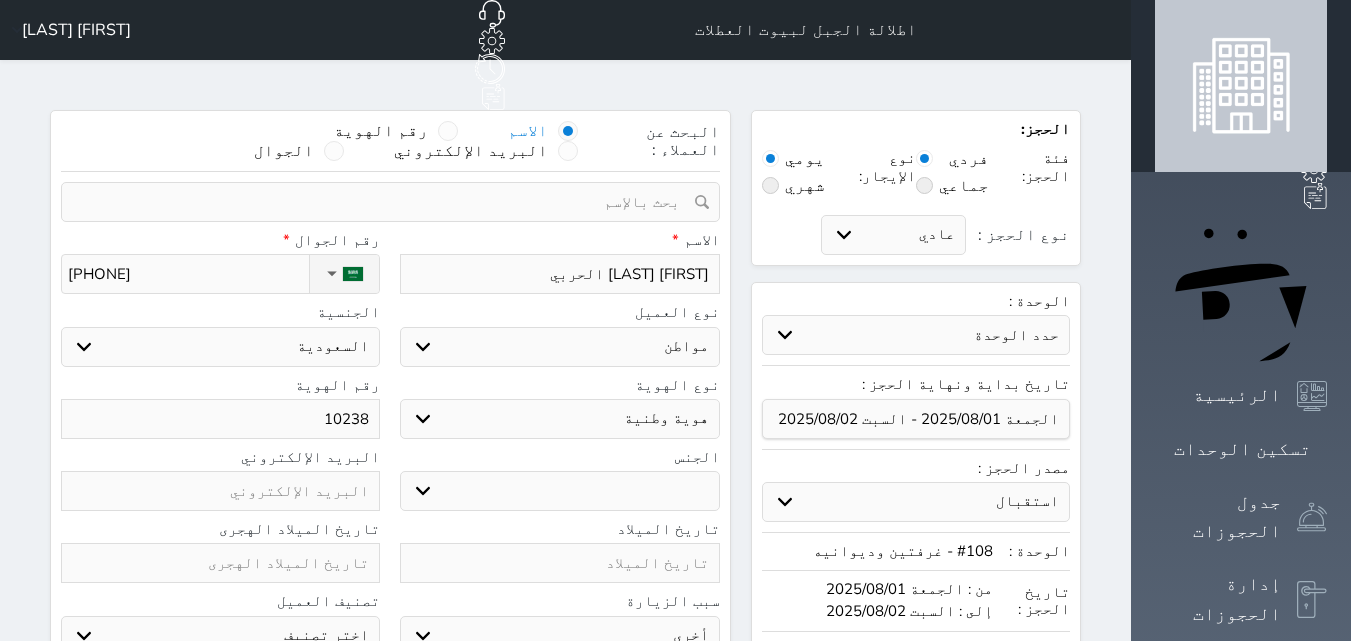 select 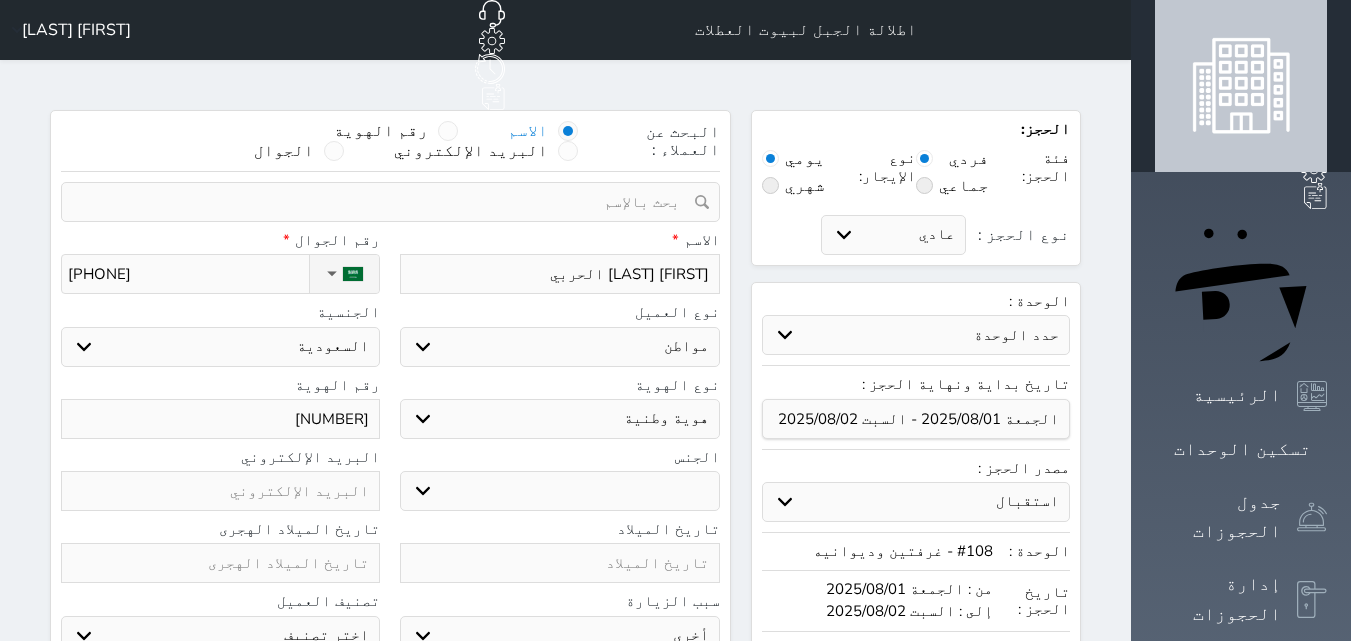 type on "[NUMBER]" 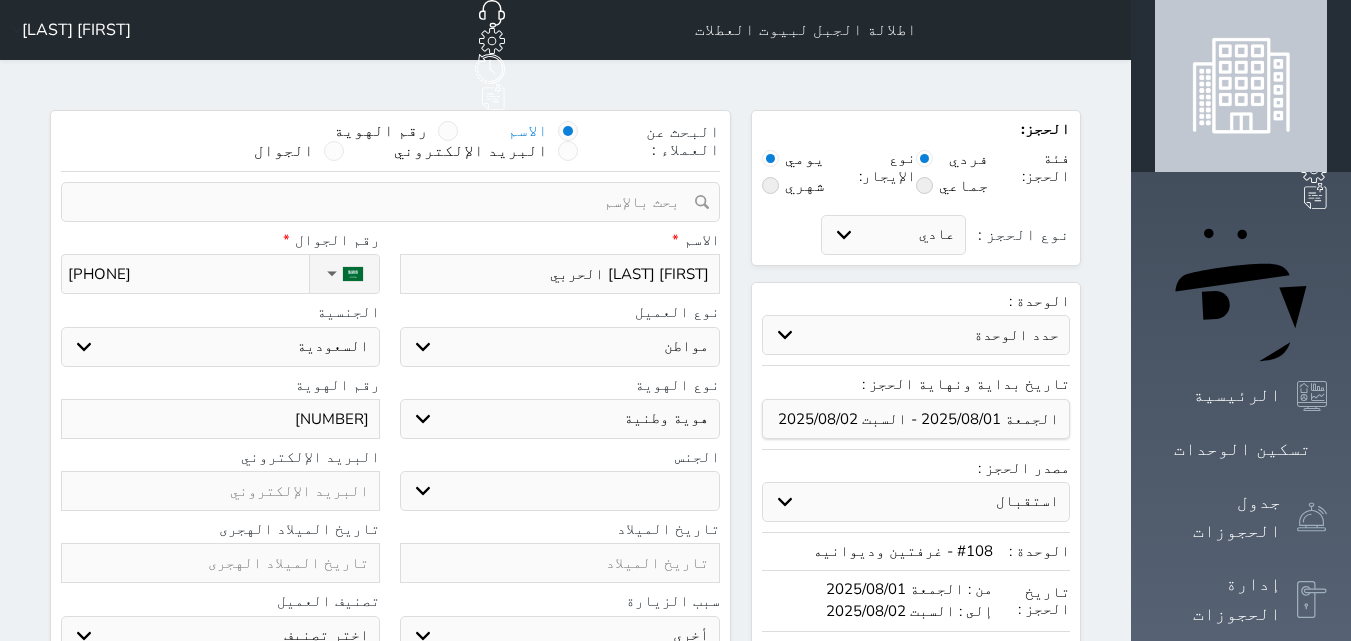 type on "[NUMBER]" 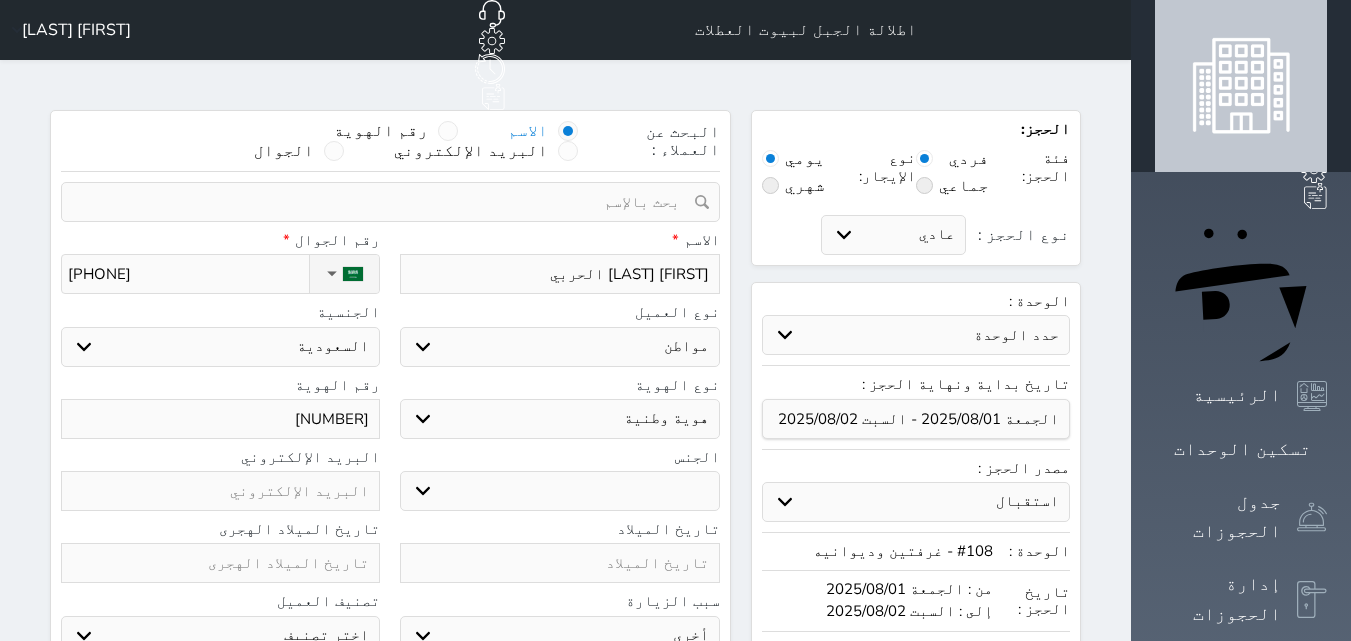 type on "[NUMBER]" 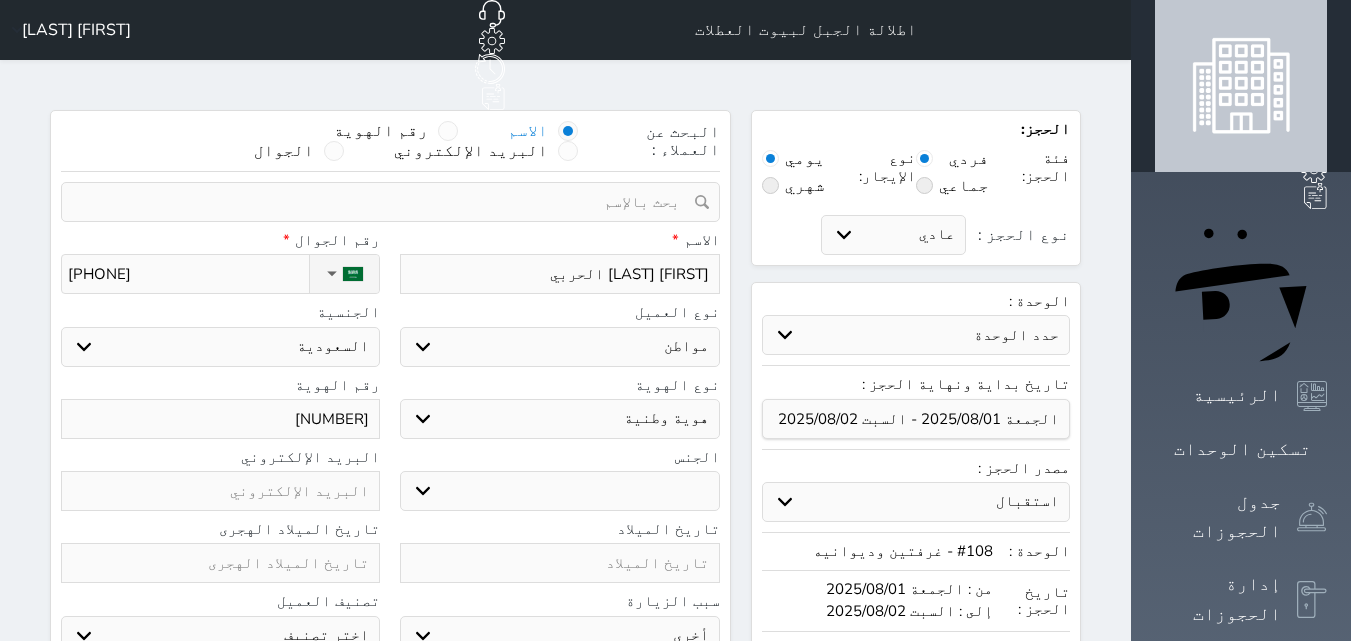 type on "[NUMBER]" 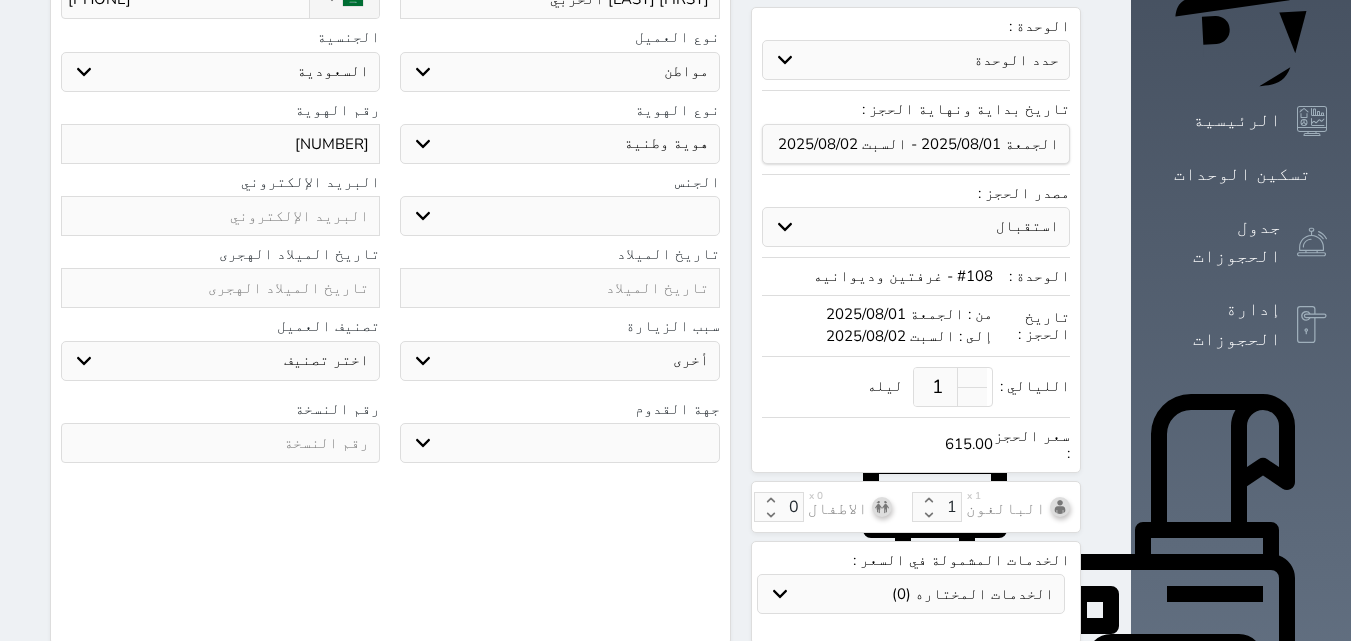 scroll, scrollTop: 301, scrollLeft: 0, axis: vertical 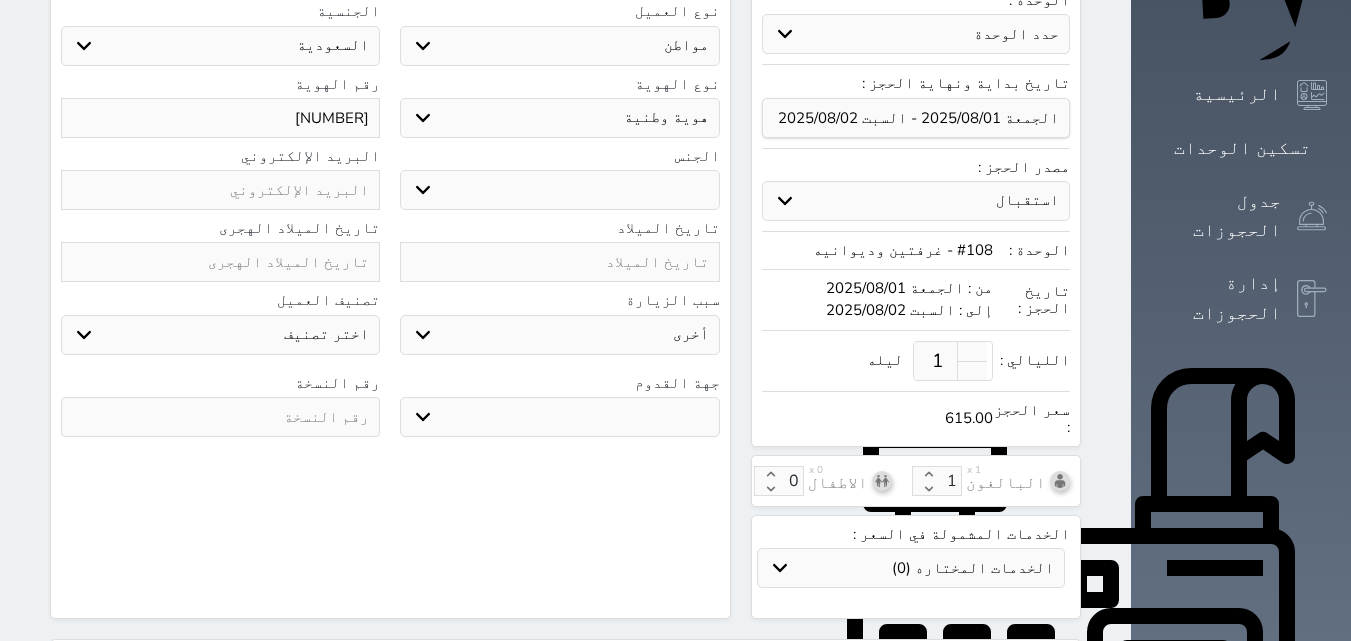 type on "[NUMBER]" 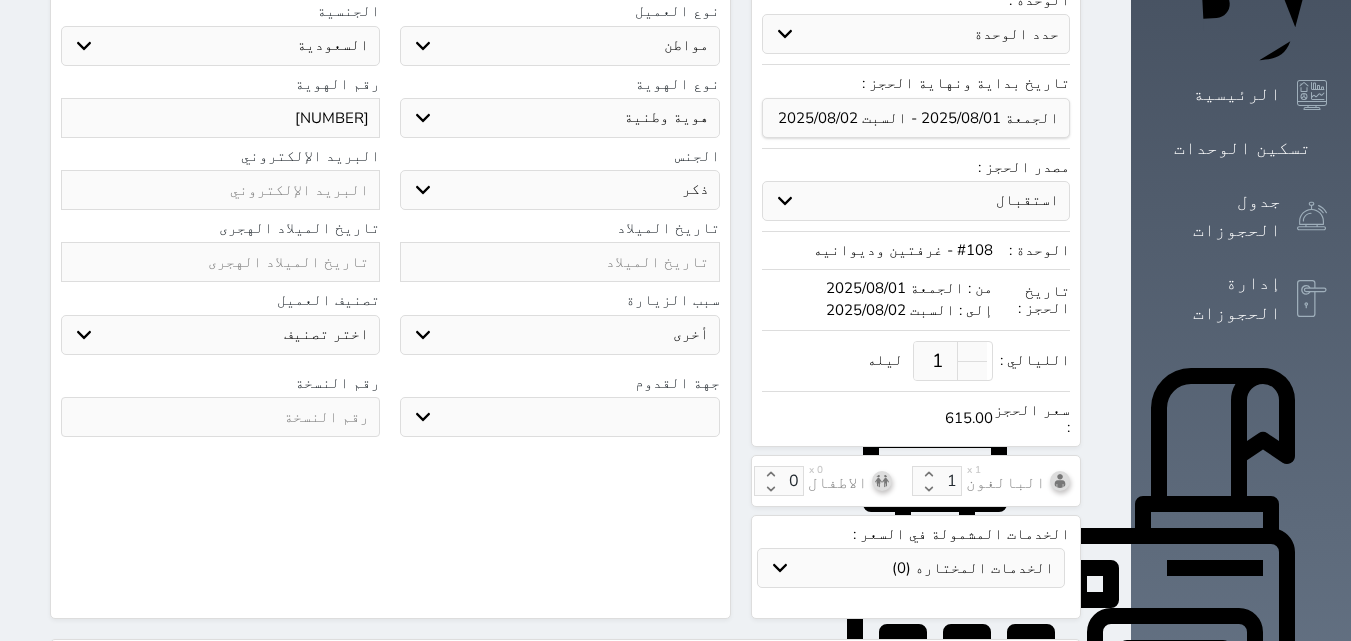 click on "ذكر   انثى" at bounding box center [559, 190] 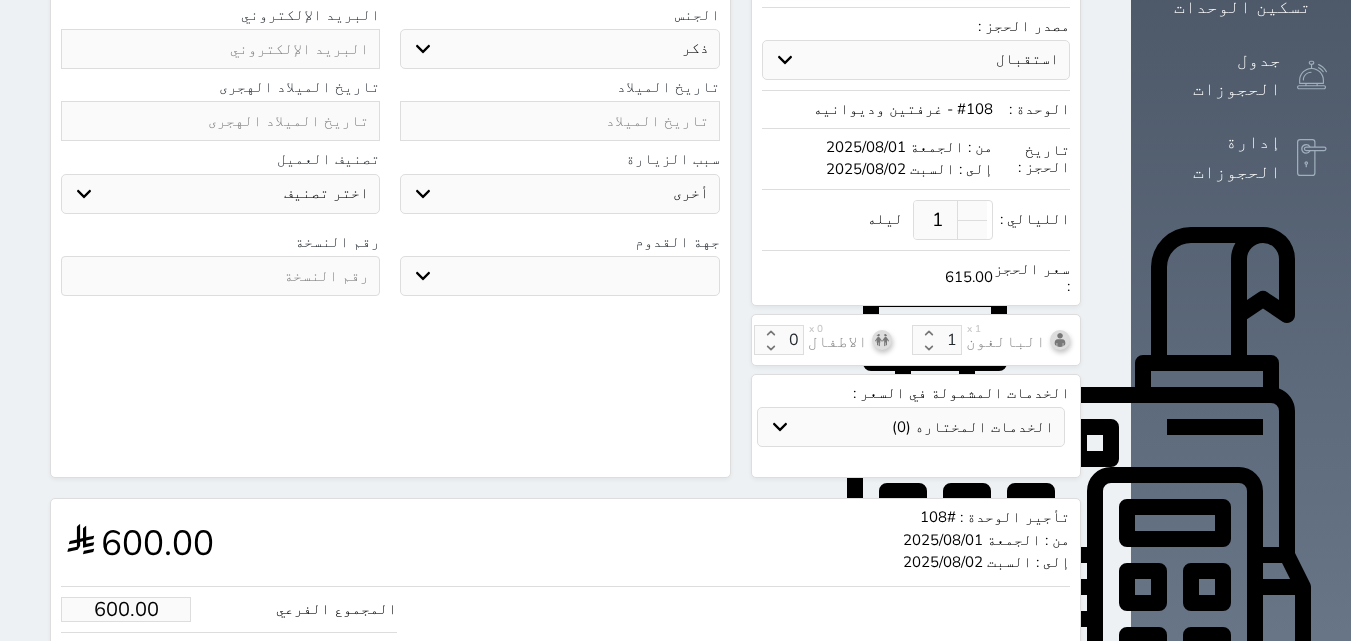 scroll, scrollTop: 548, scrollLeft: 0, axis: vertical 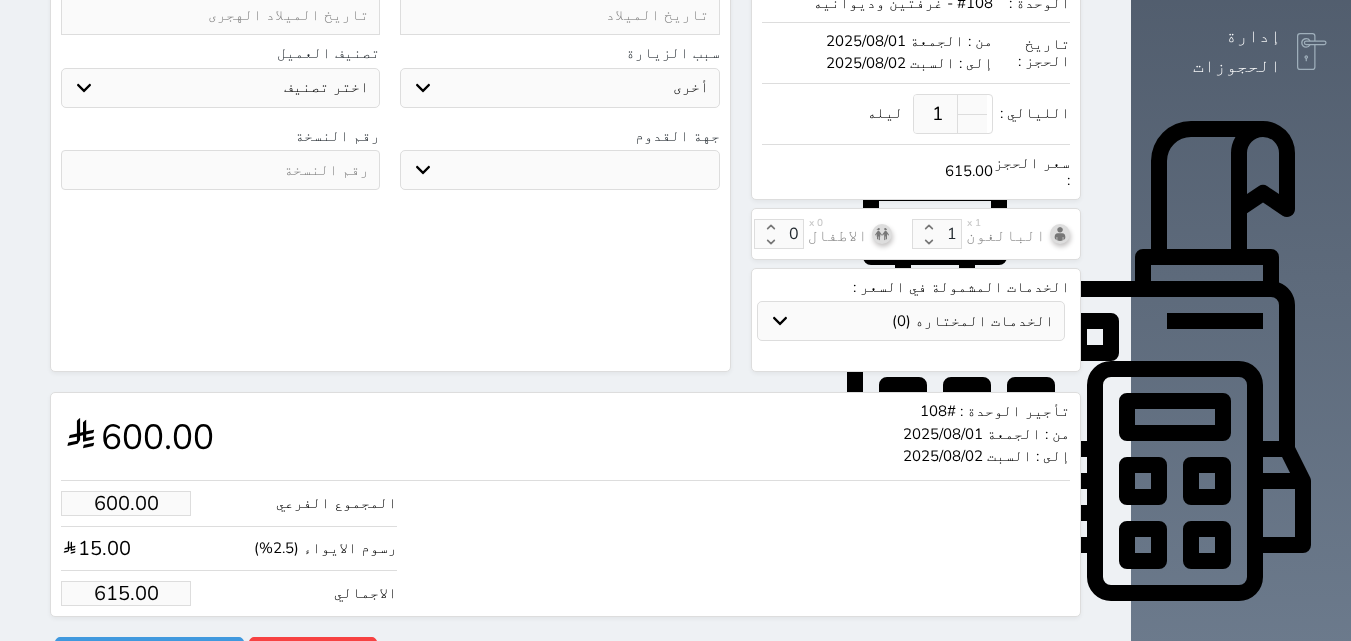 click on "615.00" at bounding box center (126, 593) 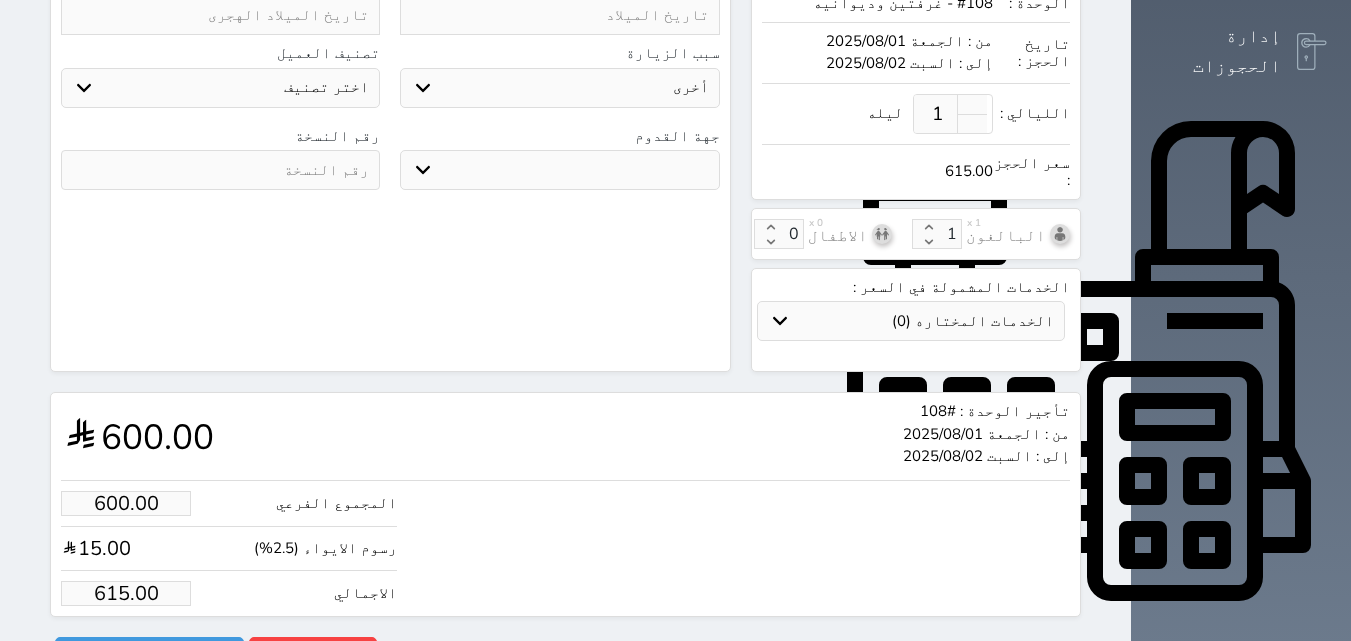 type on "1.00" 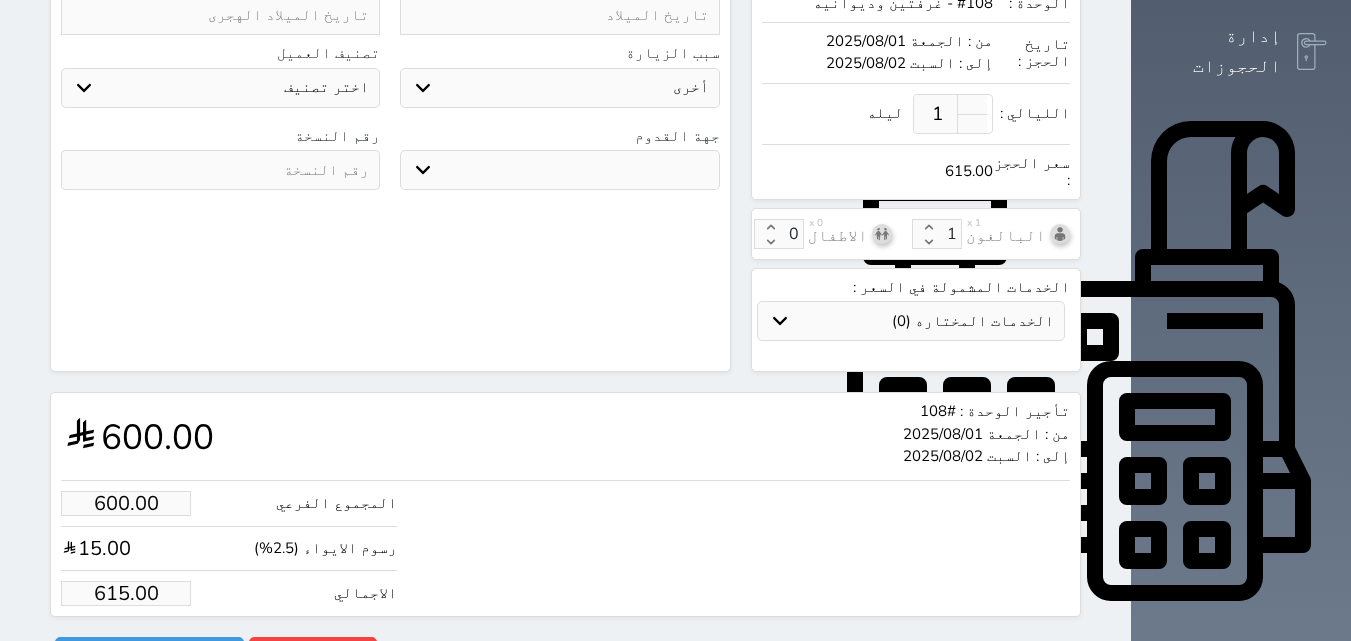 type on "1.025" 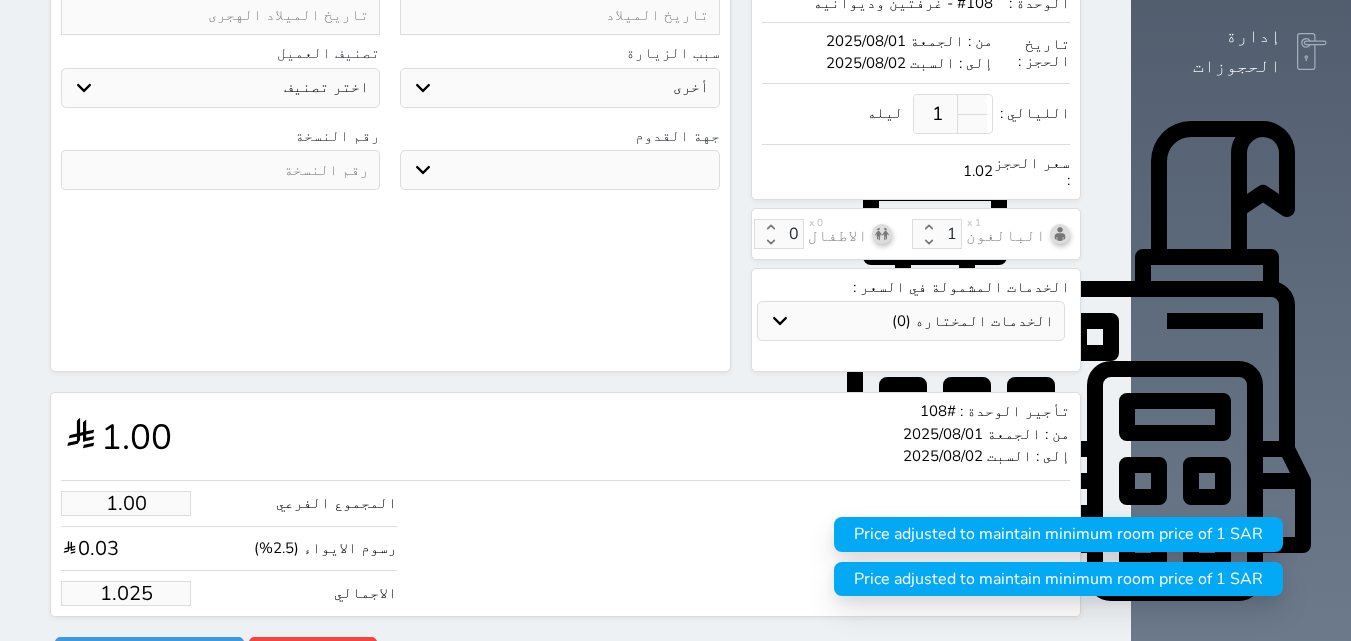 type on "1.02" 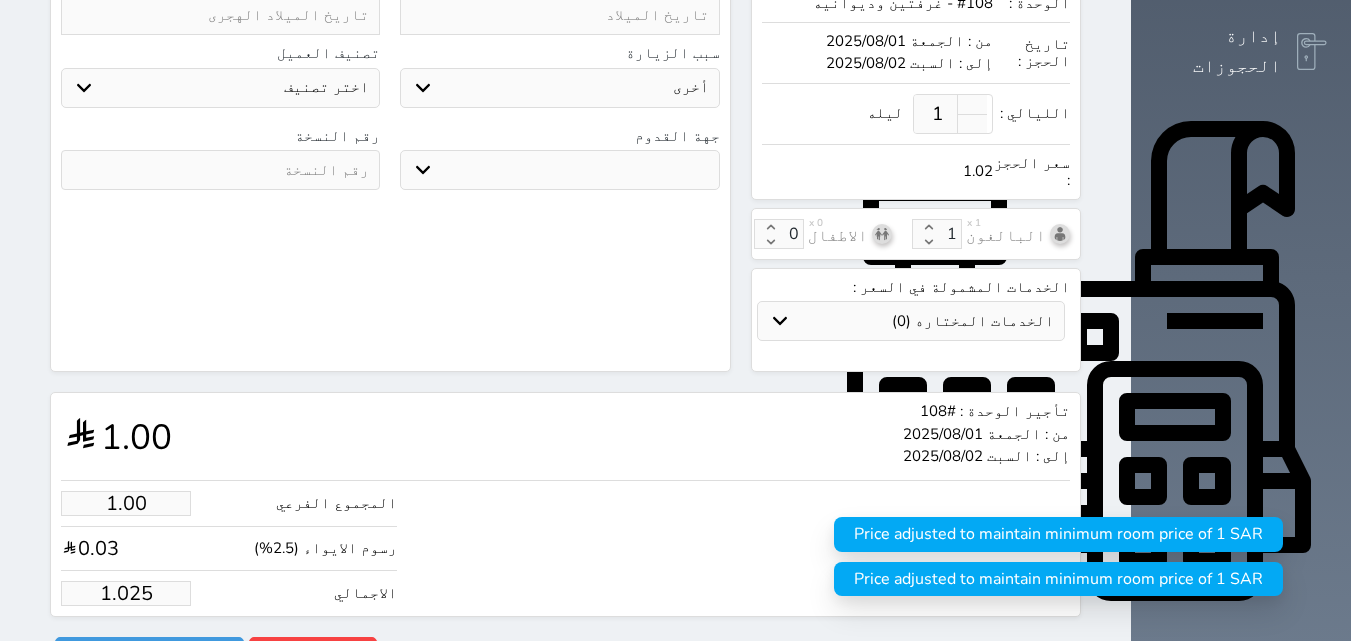 select 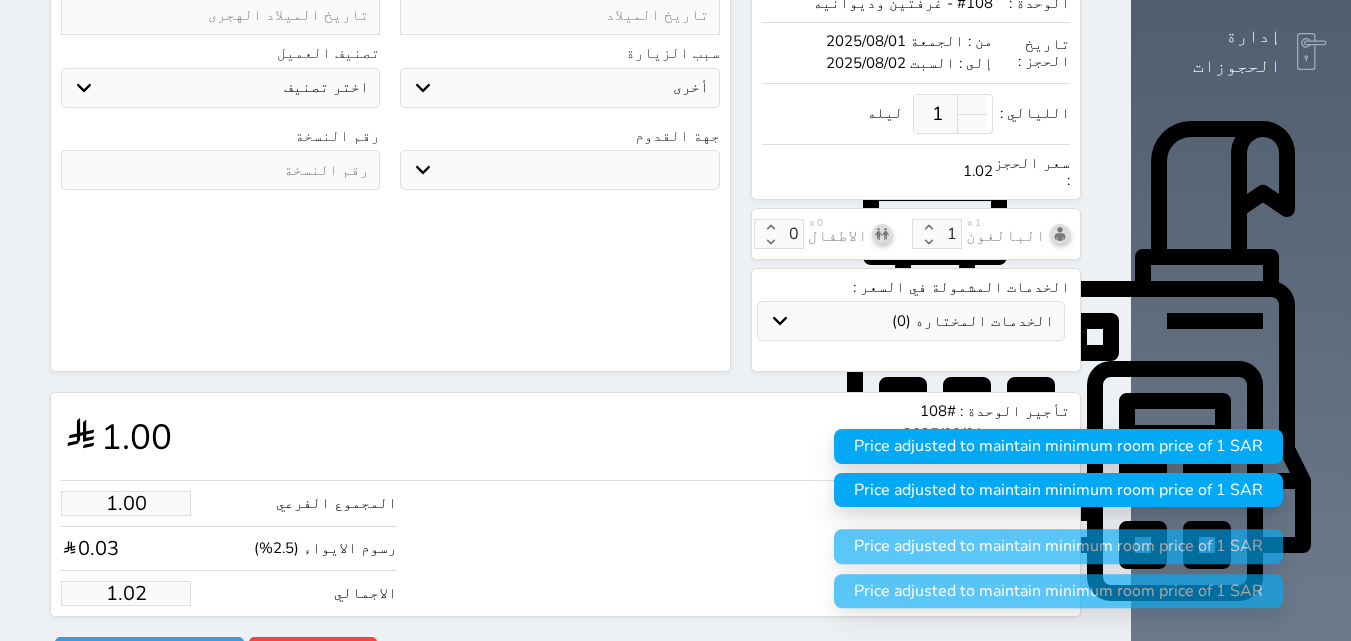 type on "1.0" 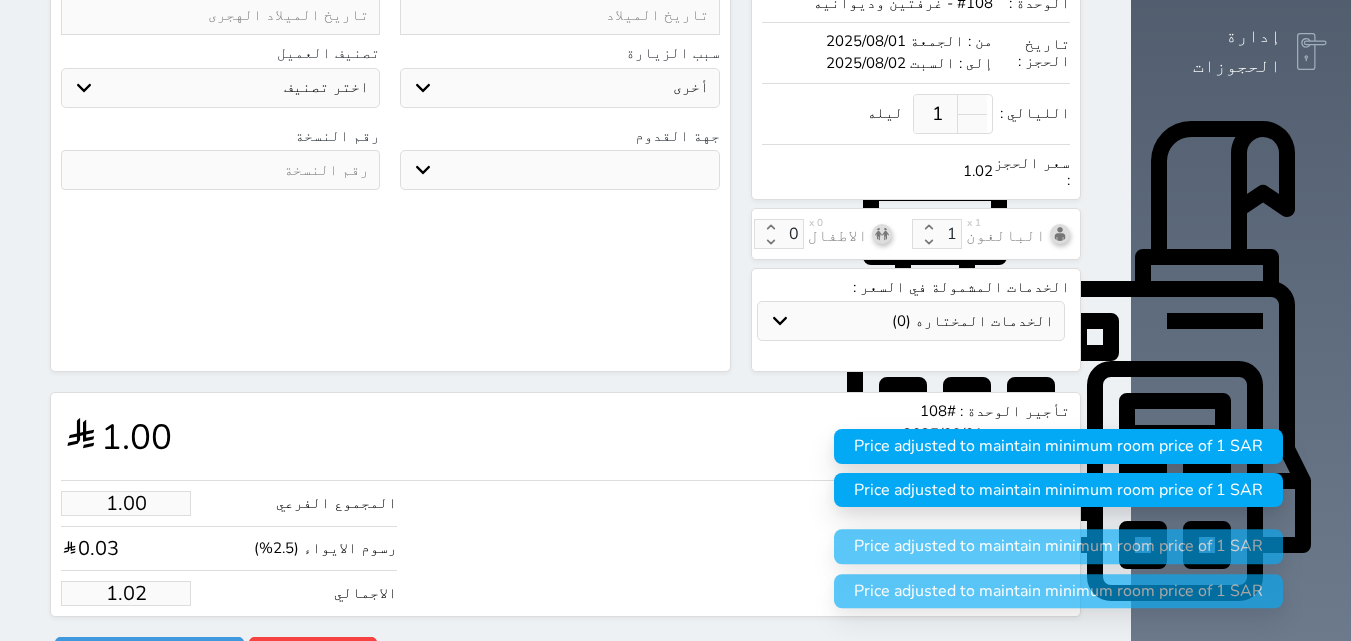 select 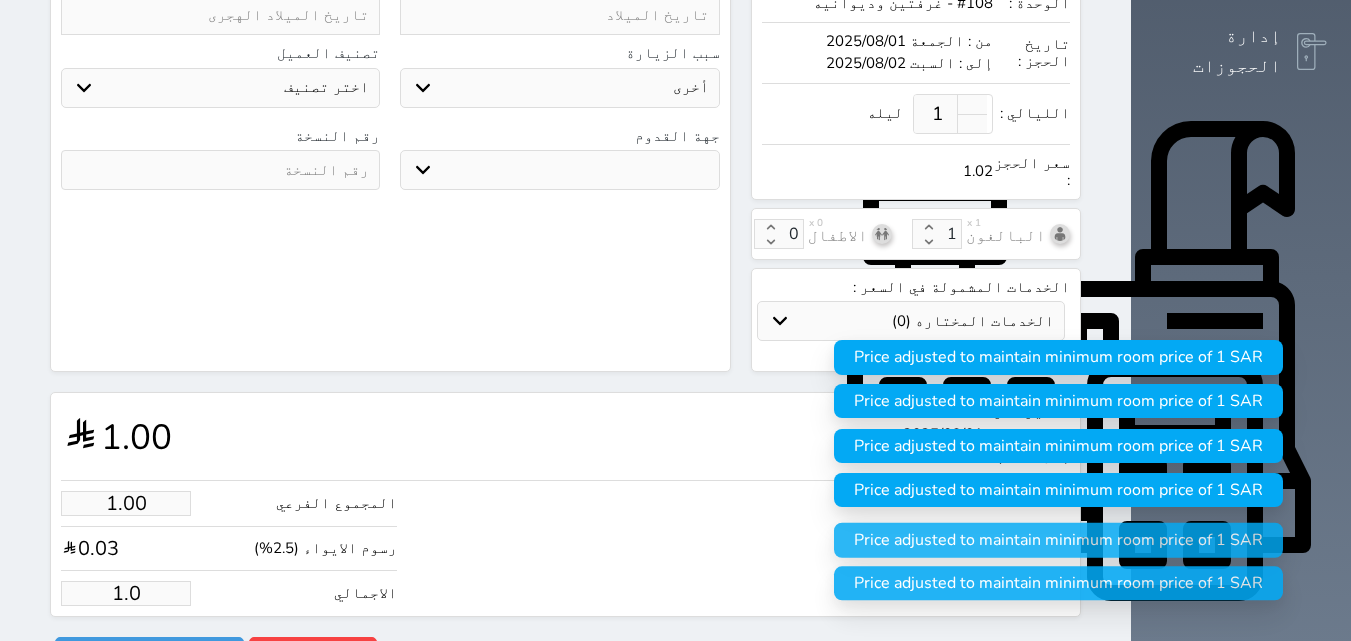 type on "1." 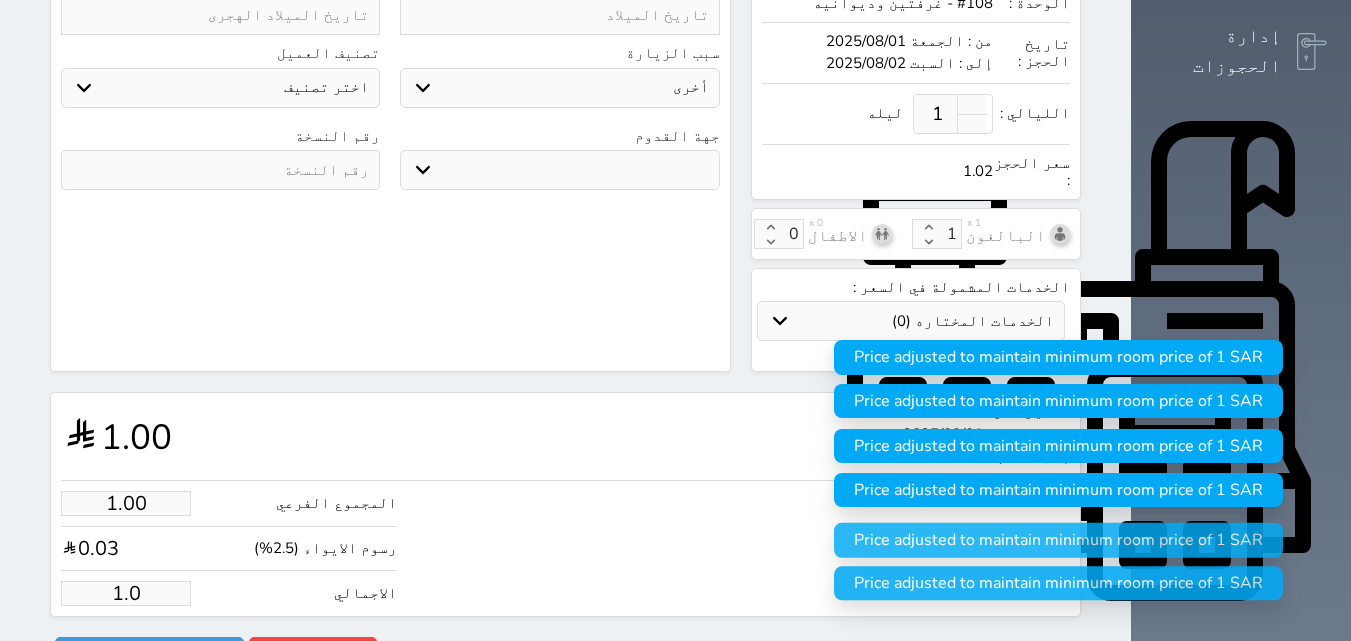 select 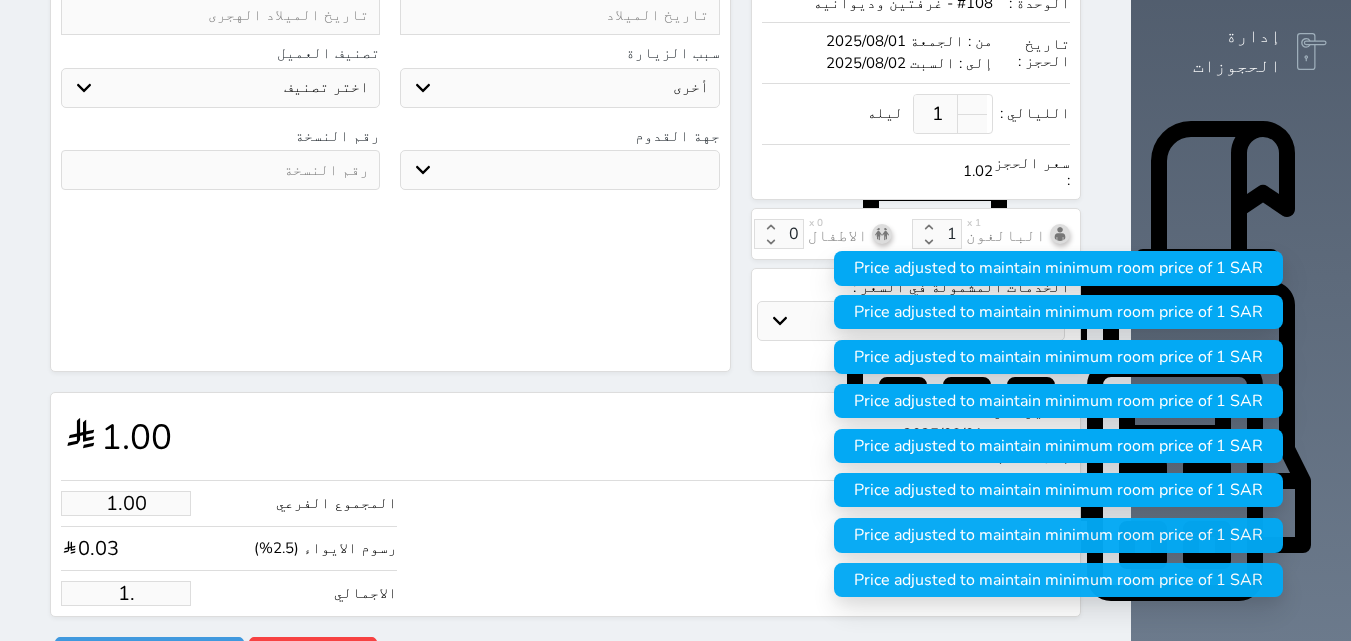 type on "1" 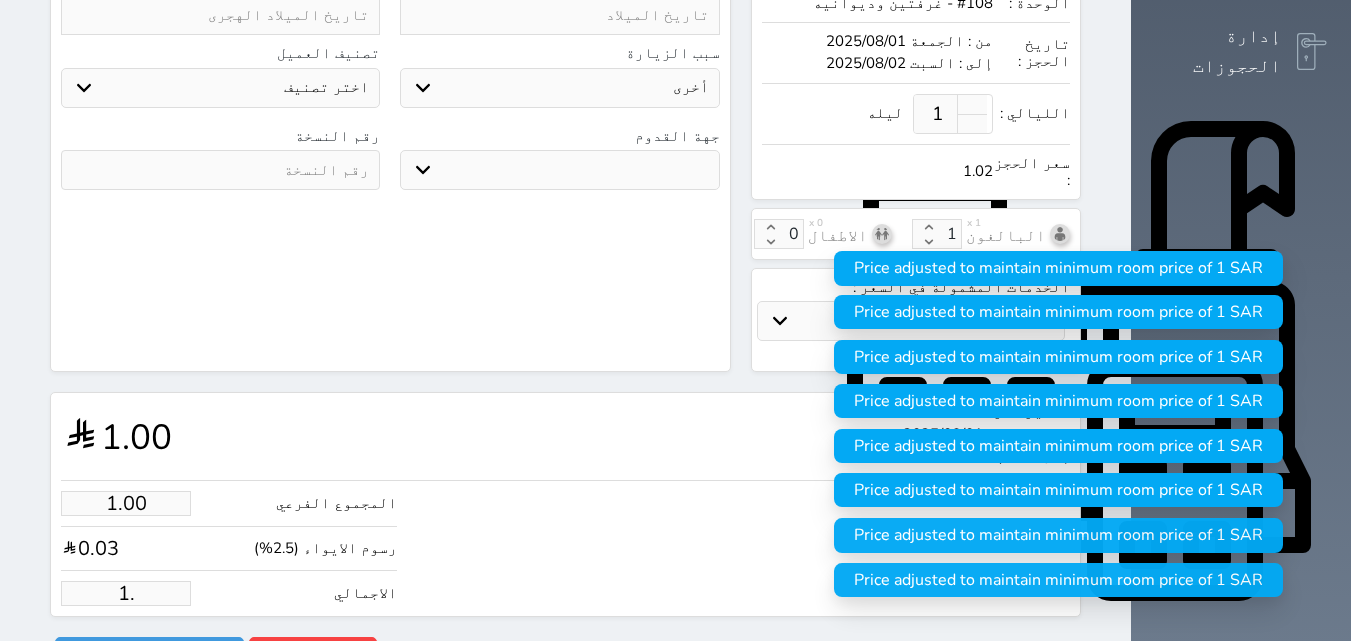 select 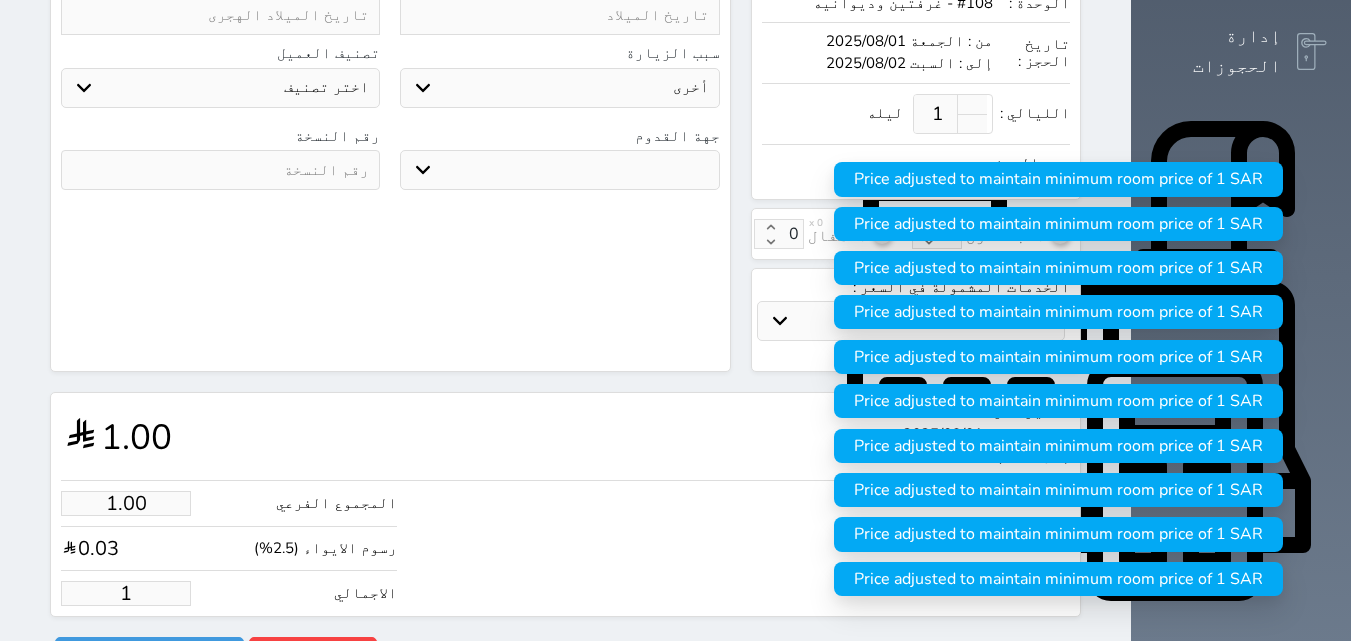 type 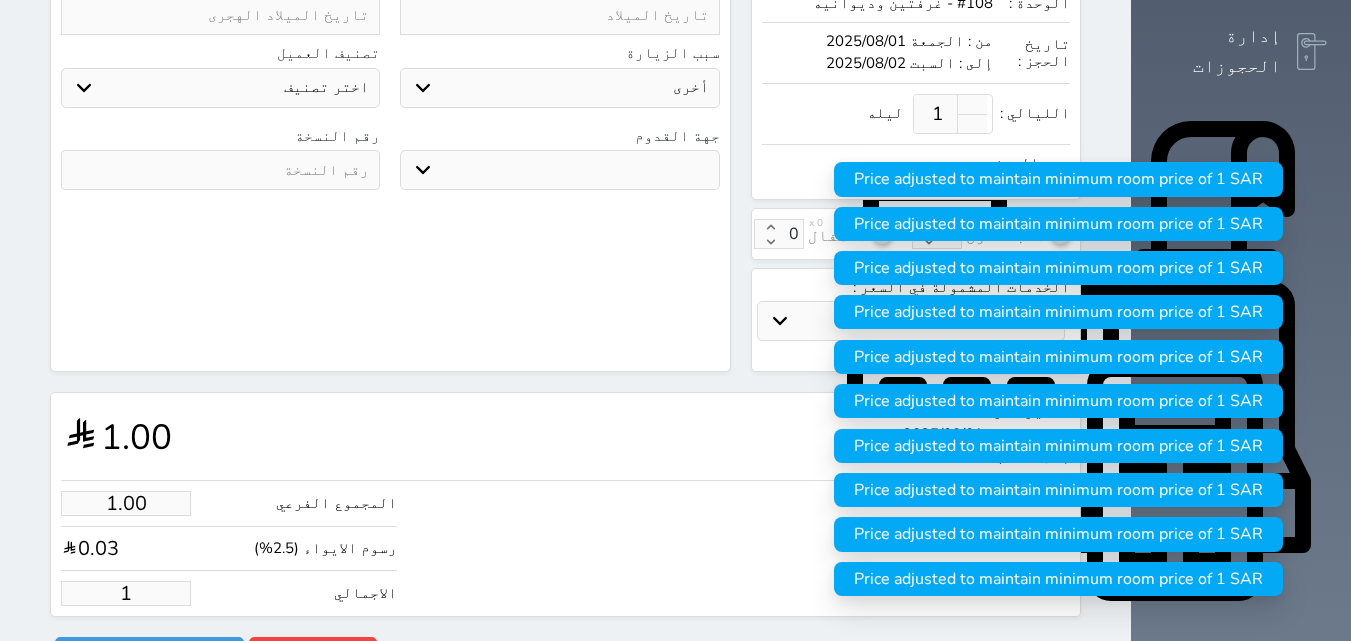 select 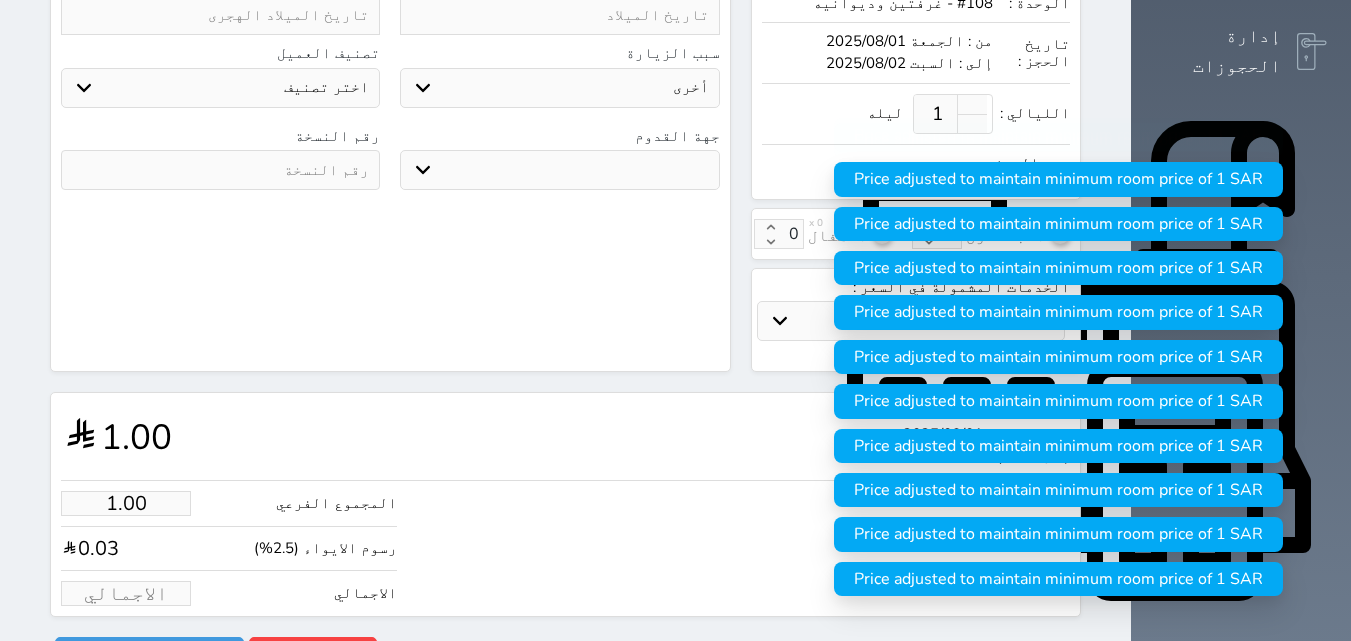 type on "1" 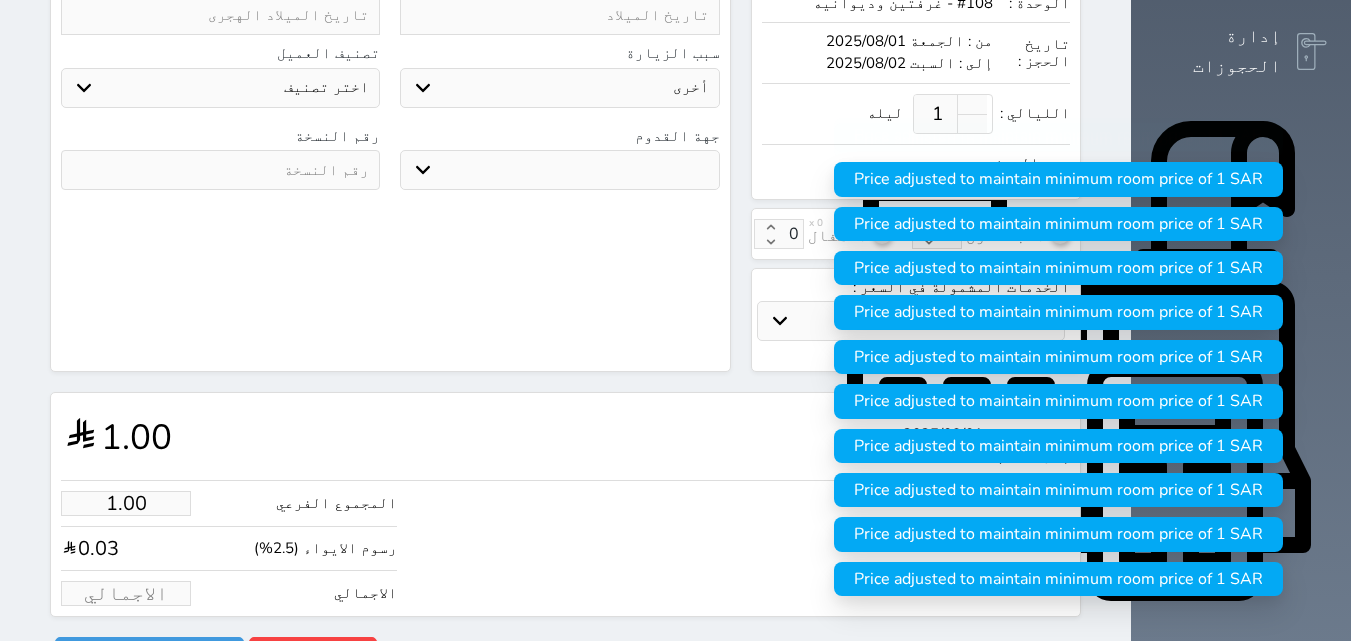 select 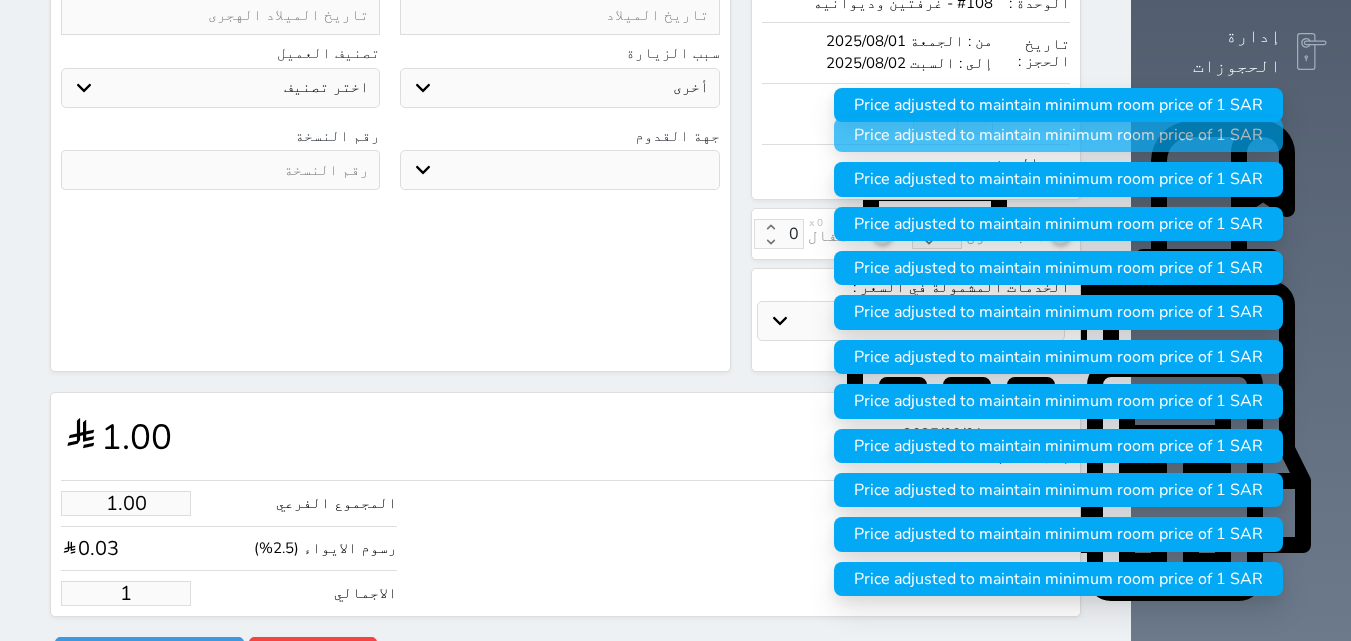 type on "11.71" 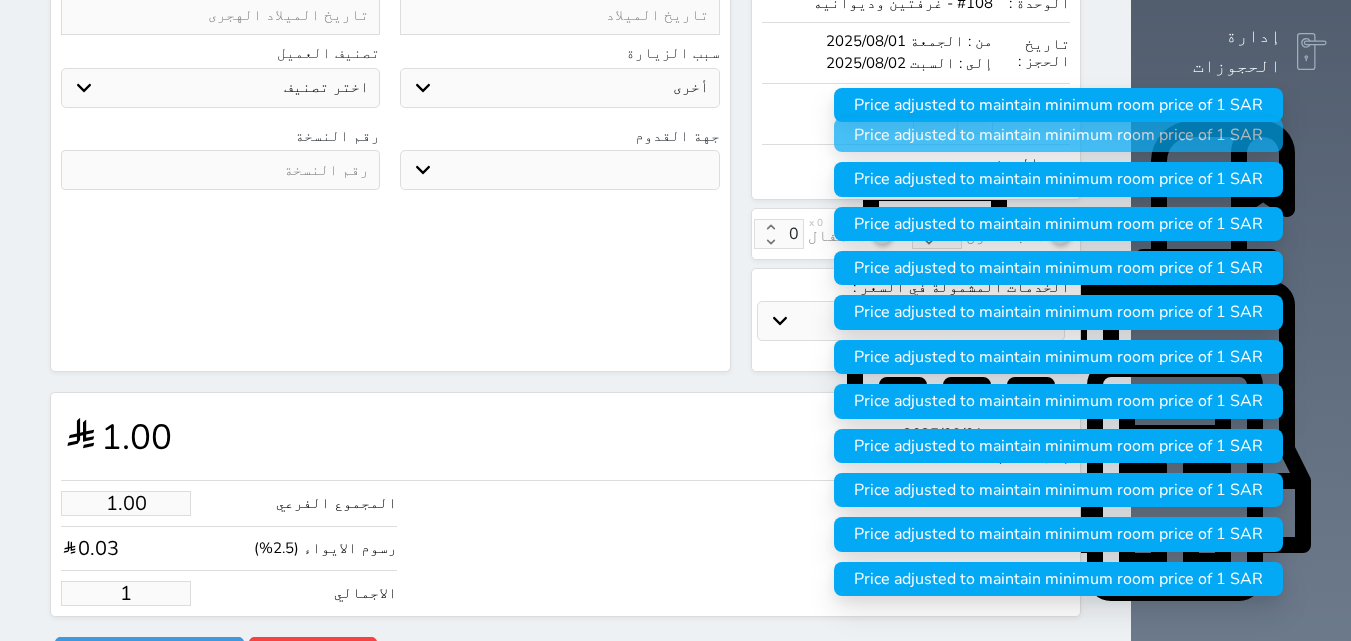 type on "12" 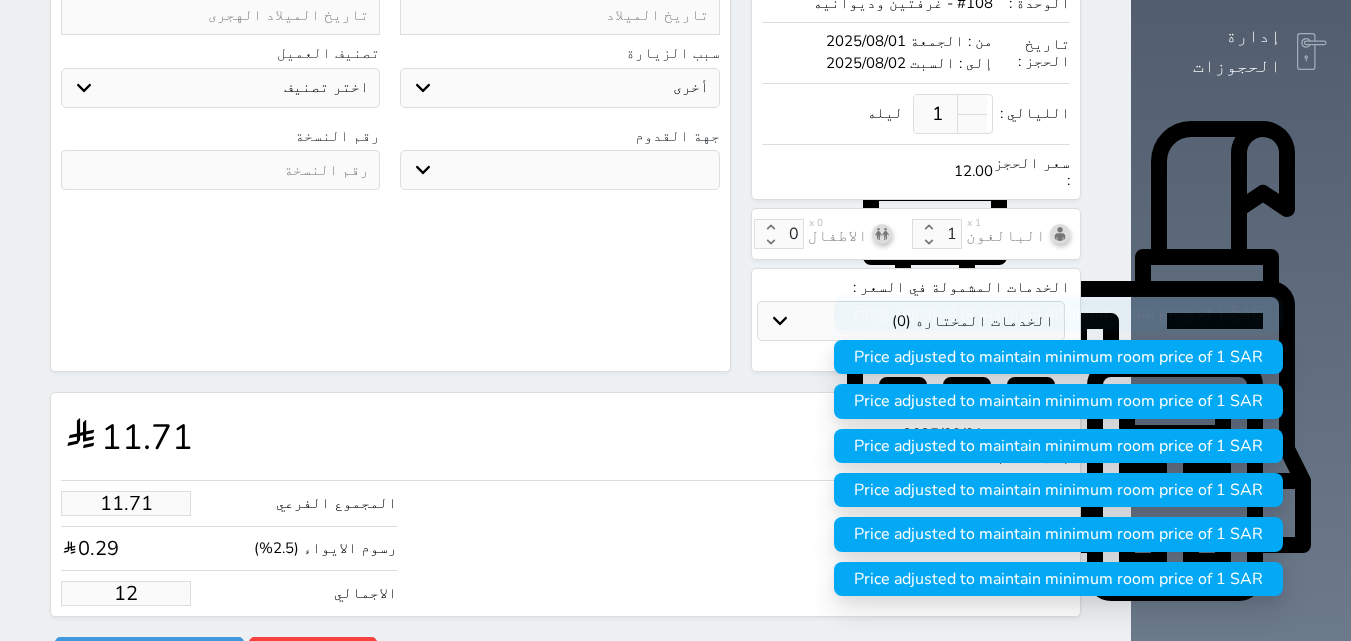 type on "117.07" 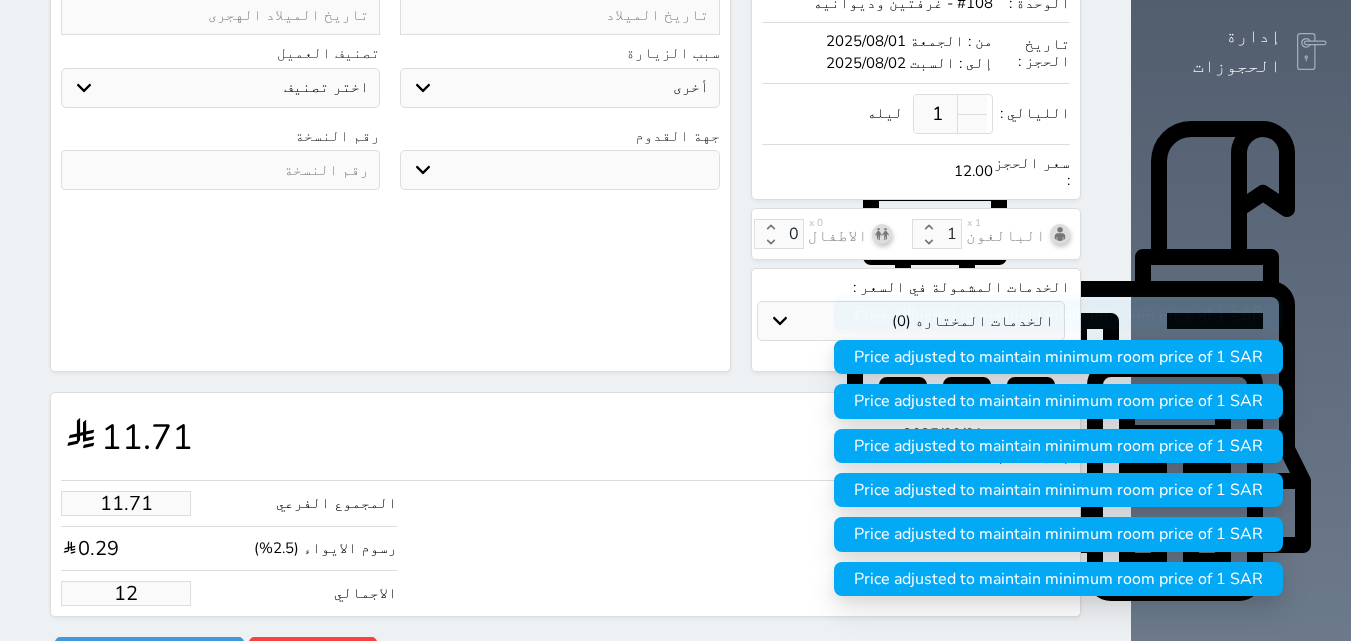 type on "120" 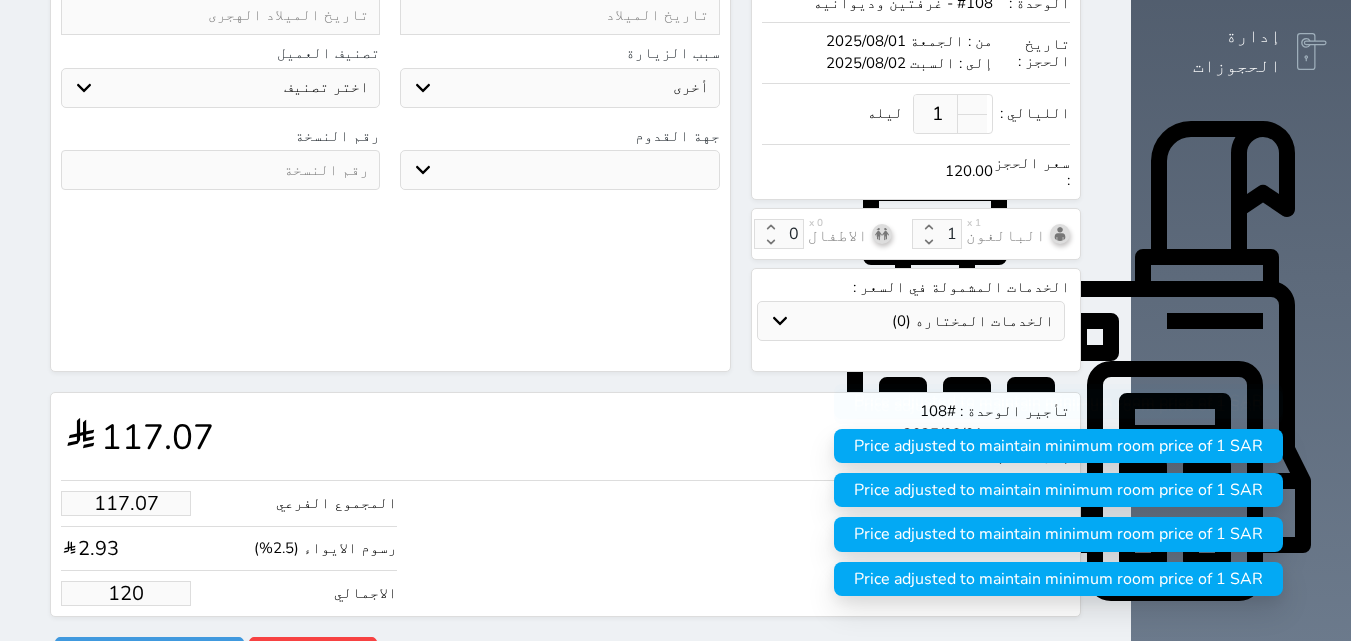type on "1170.73" 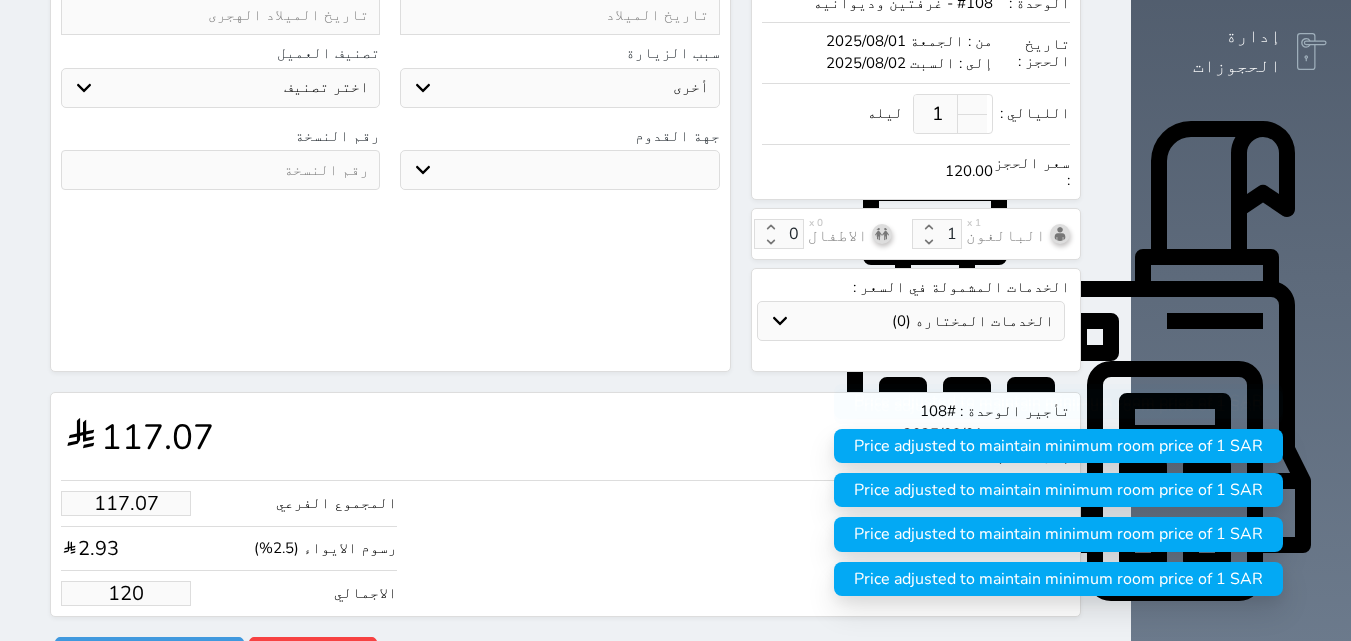type on "1200" 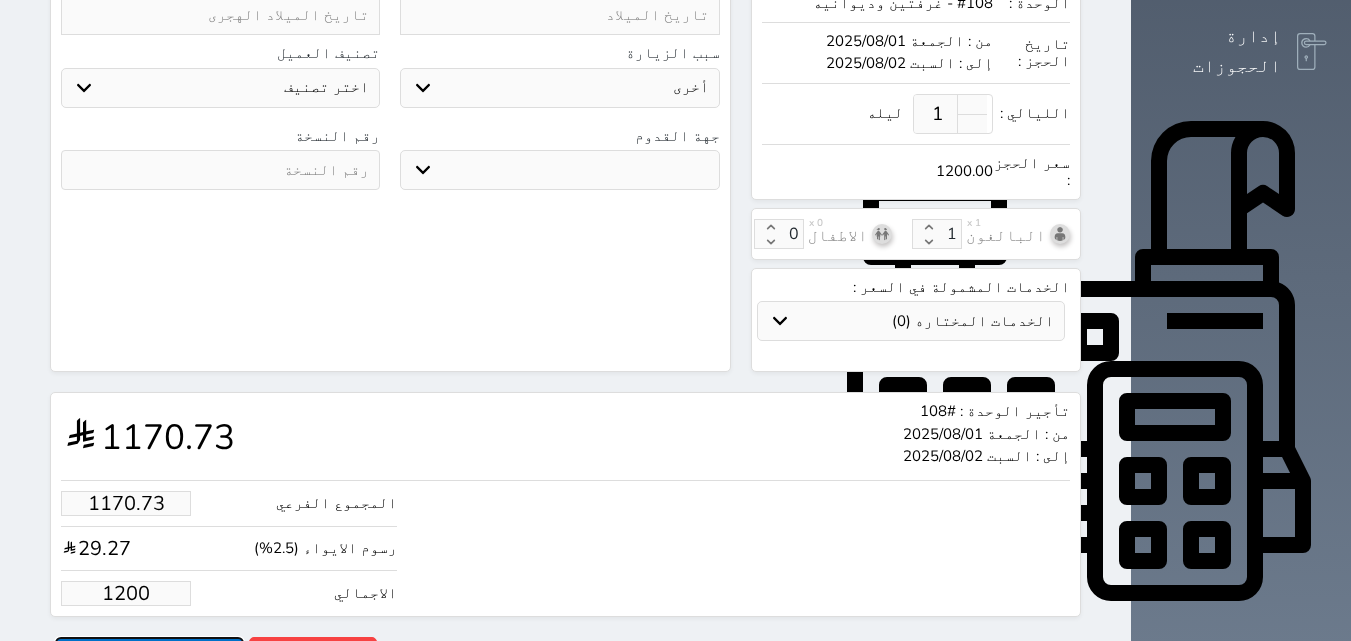 type on "1200.00" 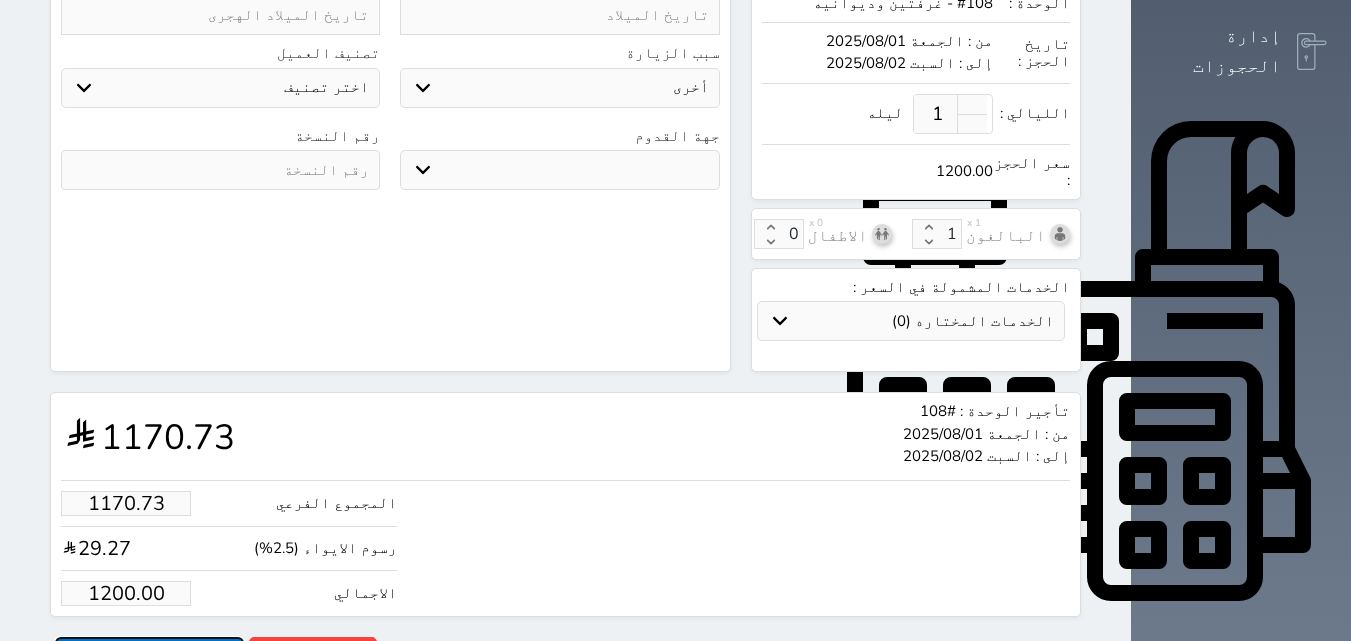 click on "حجز" at bounding box center [149, 654] 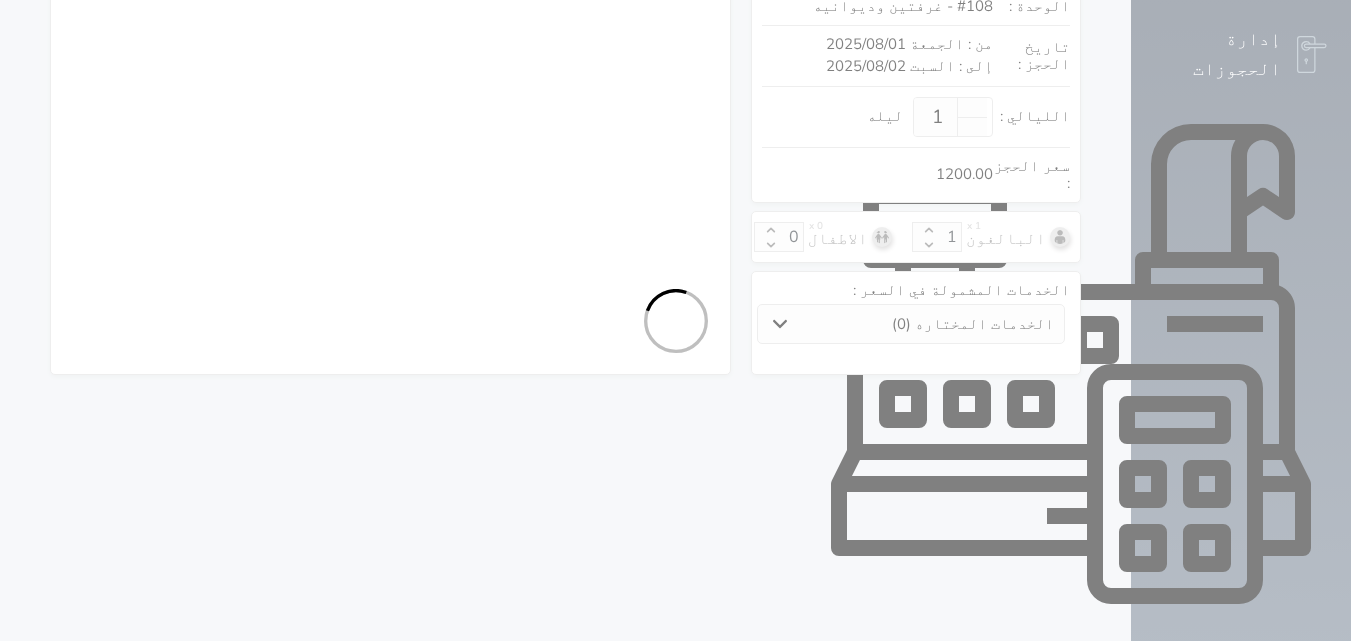 select on "1" 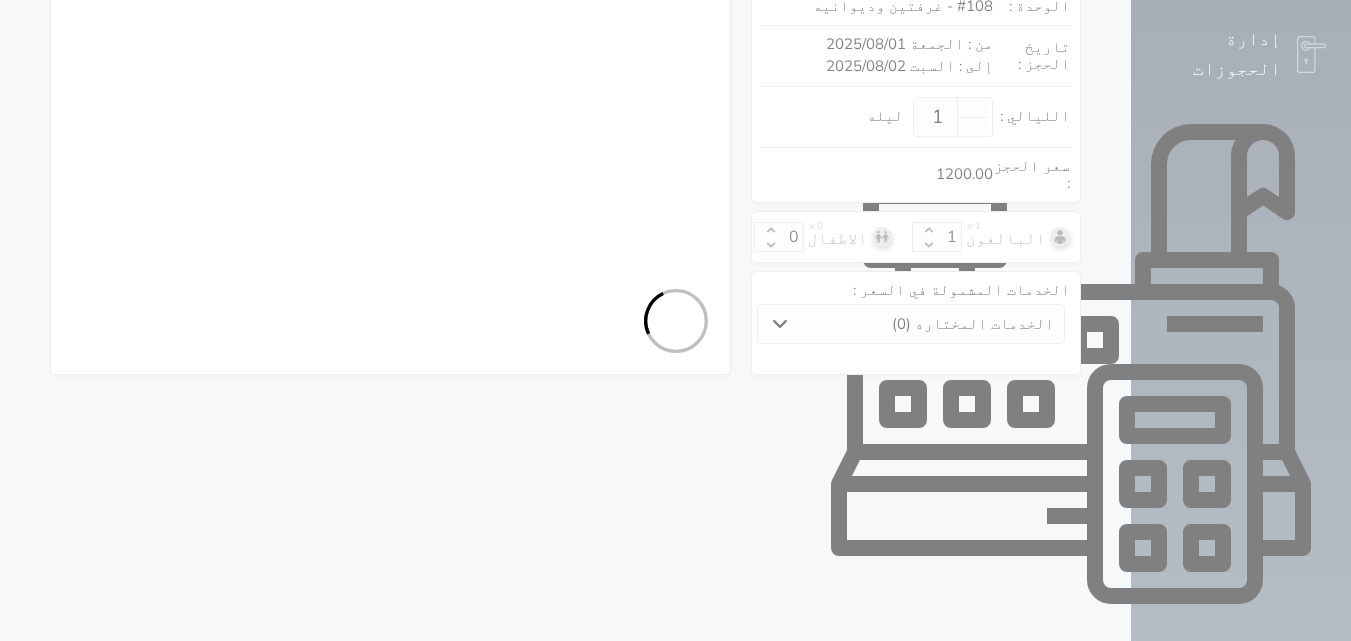 select on "113" 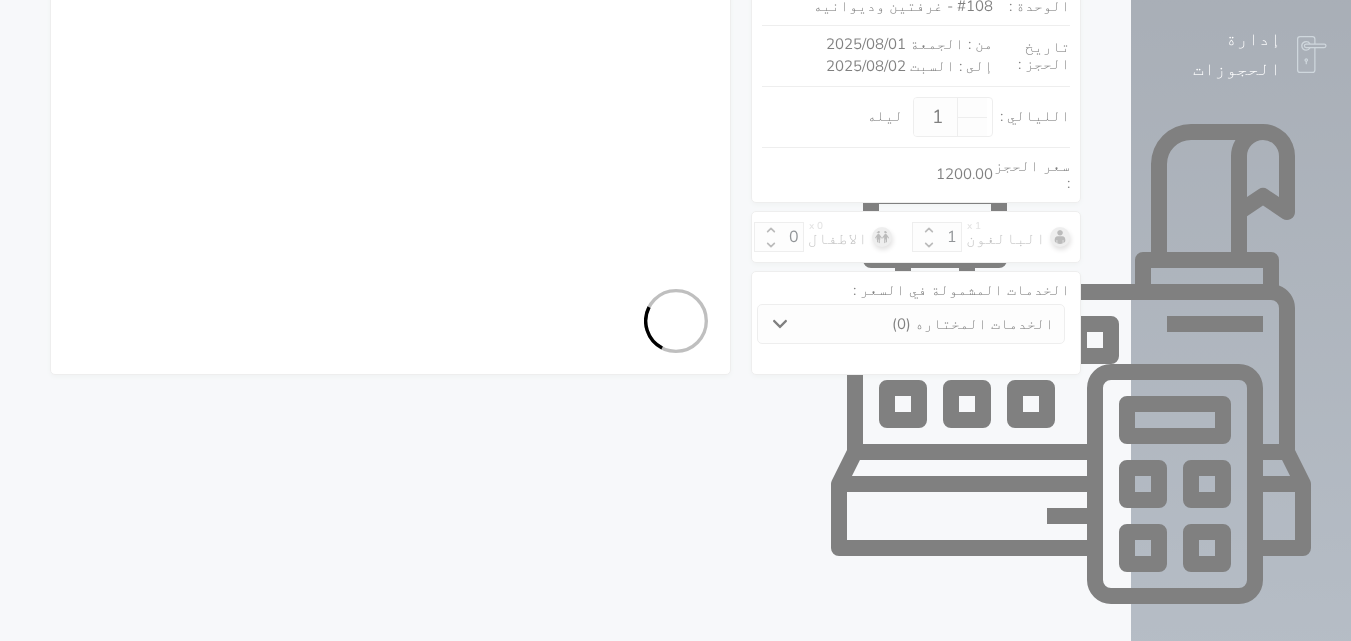 select on "1" 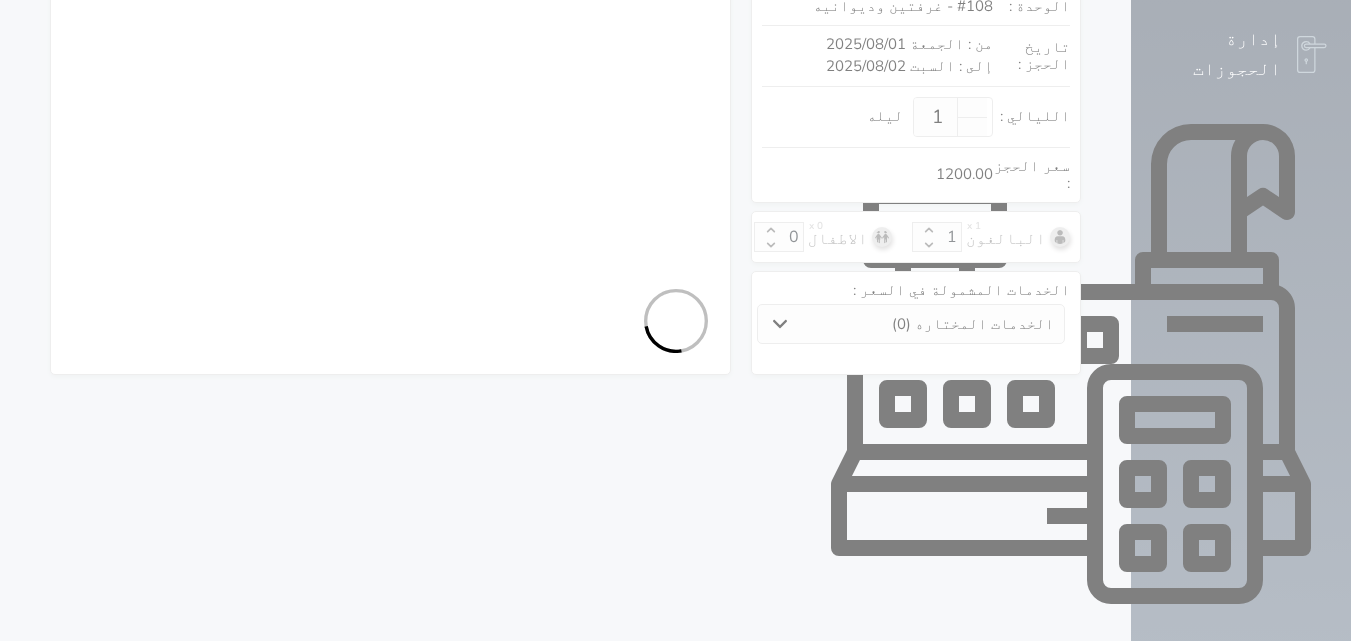 select on "7" 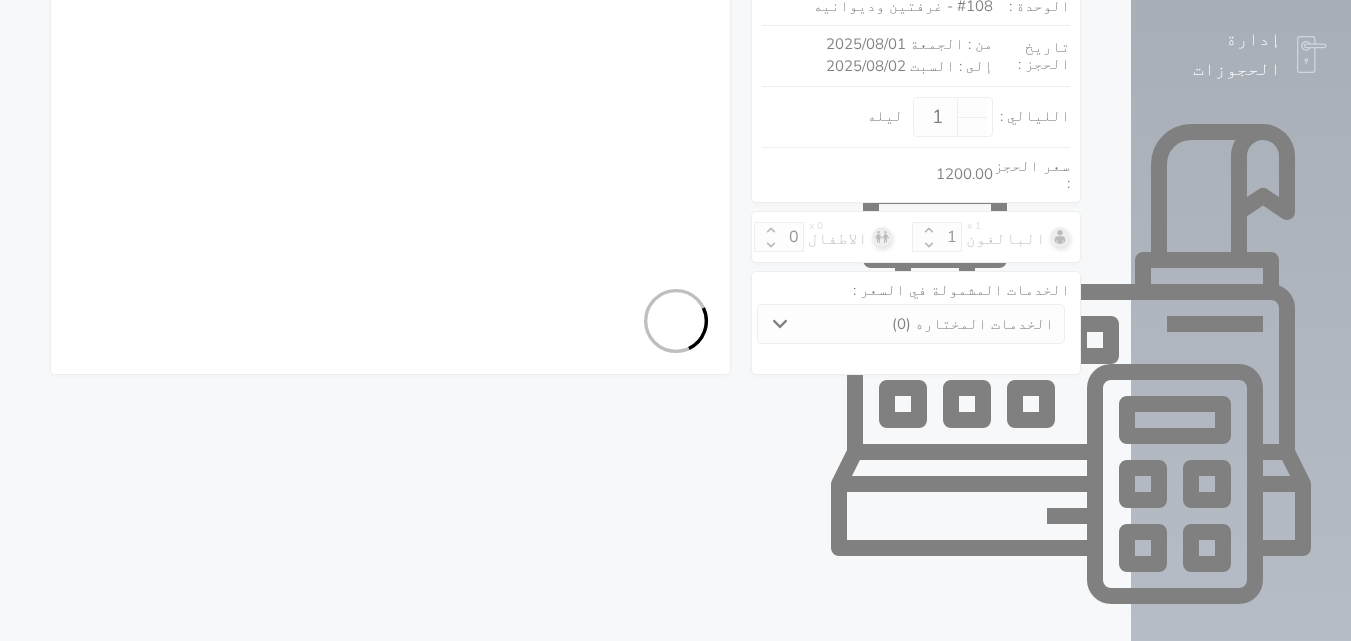 select 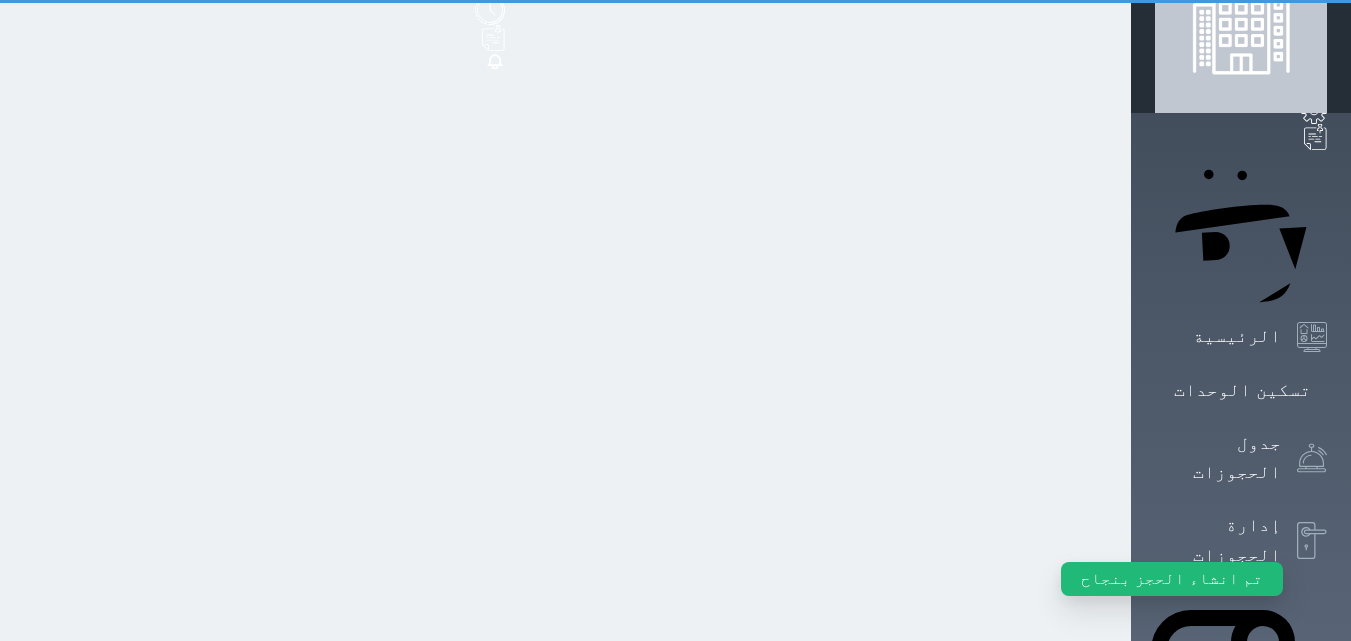 scroll, scrollTop: 0, scrollLeft: 0, axis: both 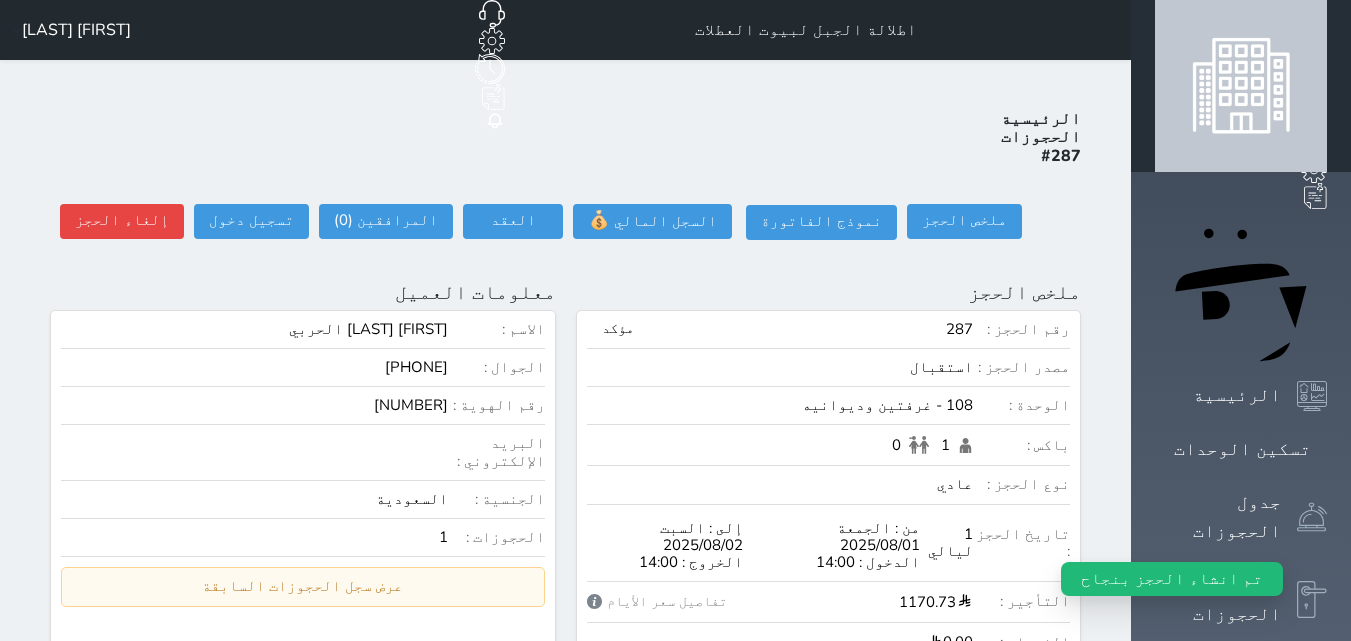 select 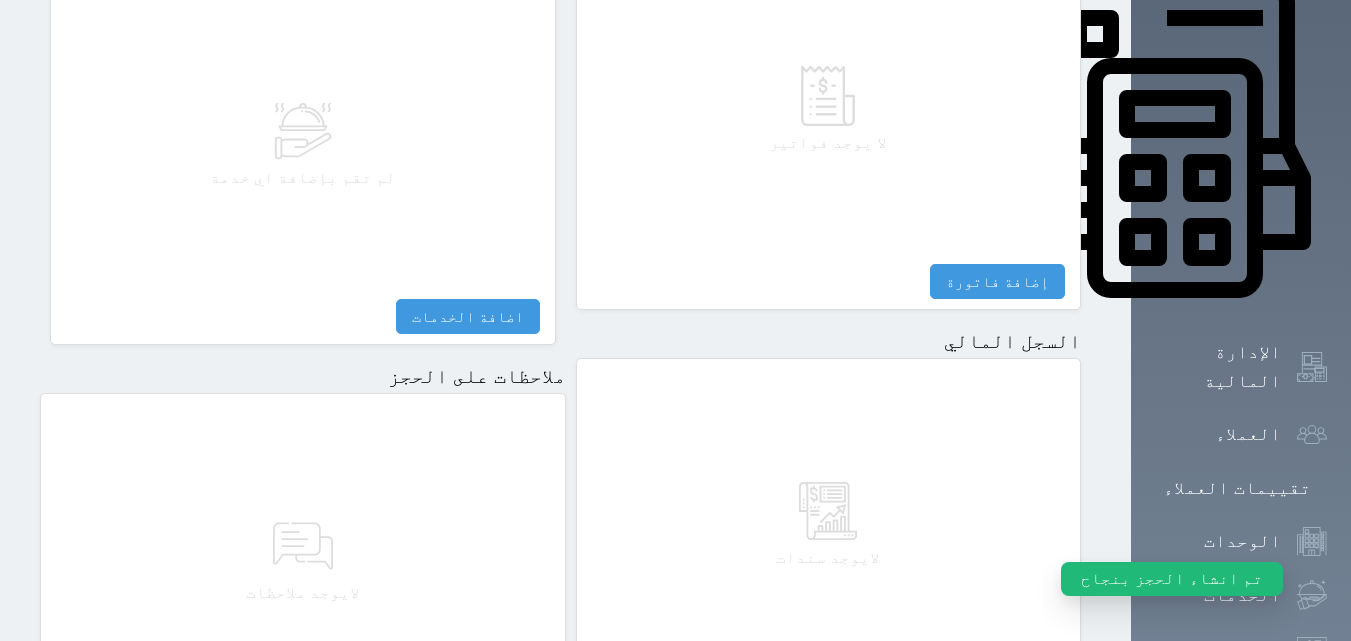 scroll, scrollTop: 930, scrollLeft: 0, axis: vertical 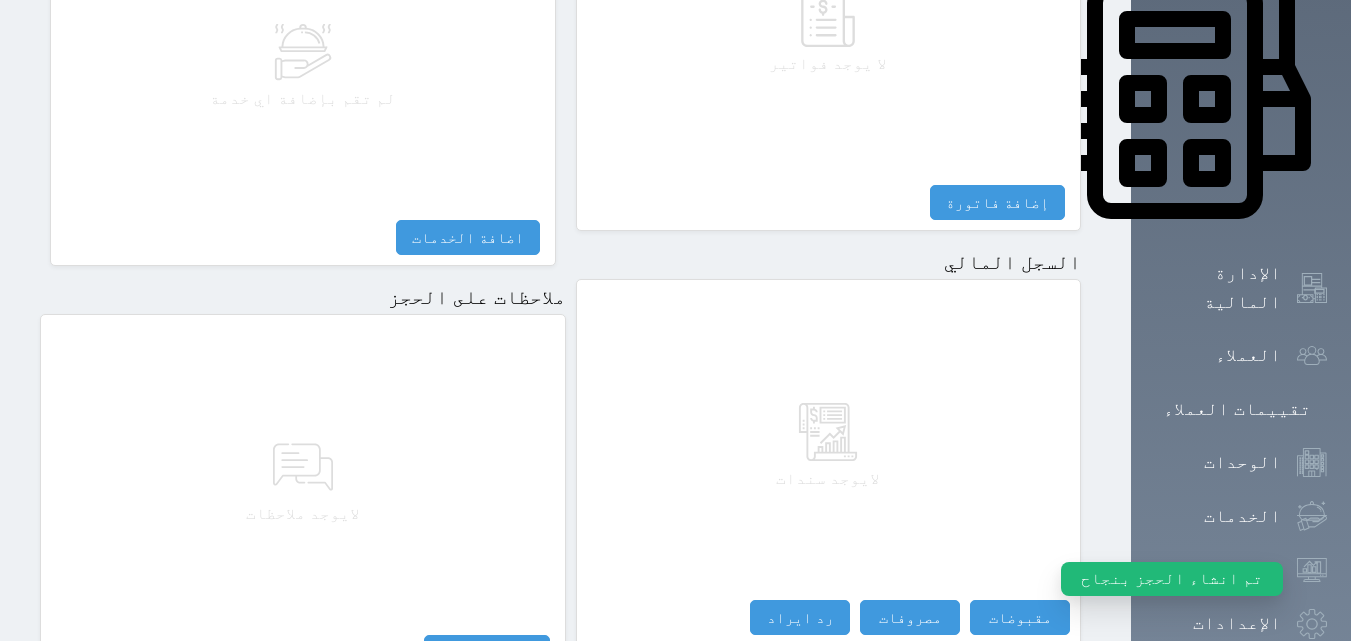 click on "تم انشاء الحجز بنجاح" at bounding box center [1172, 574] 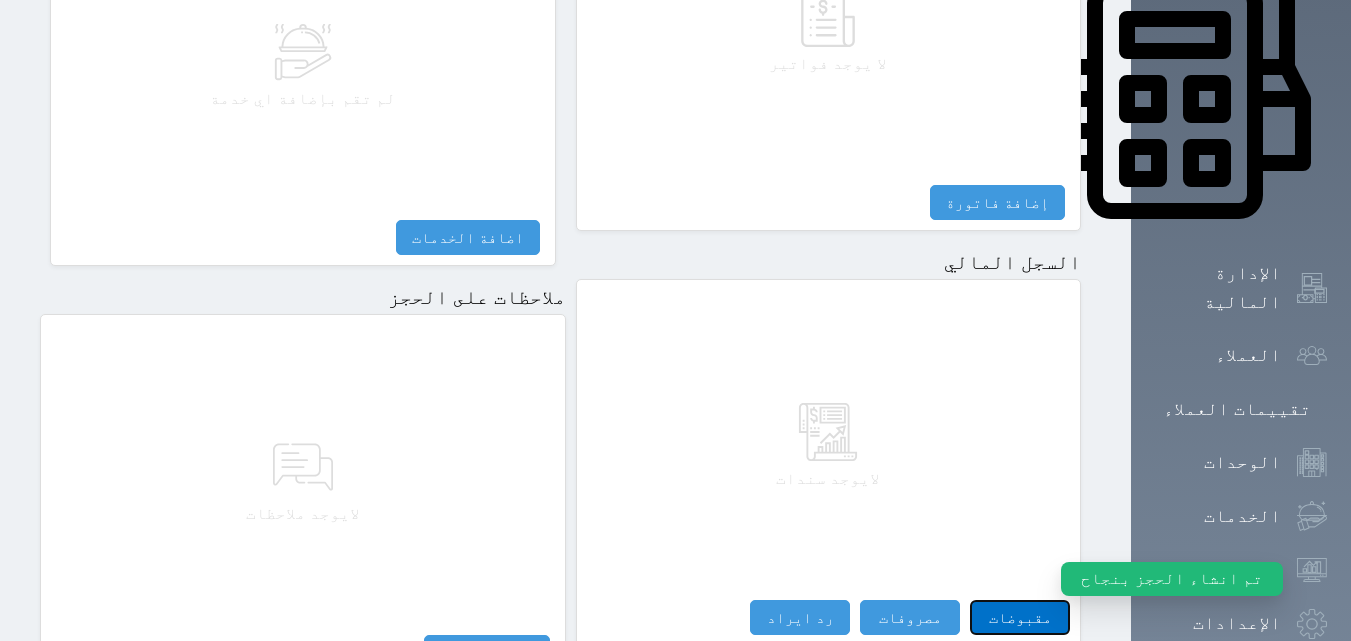 click on "مقبوضات" at bounding box center [1020, 617] 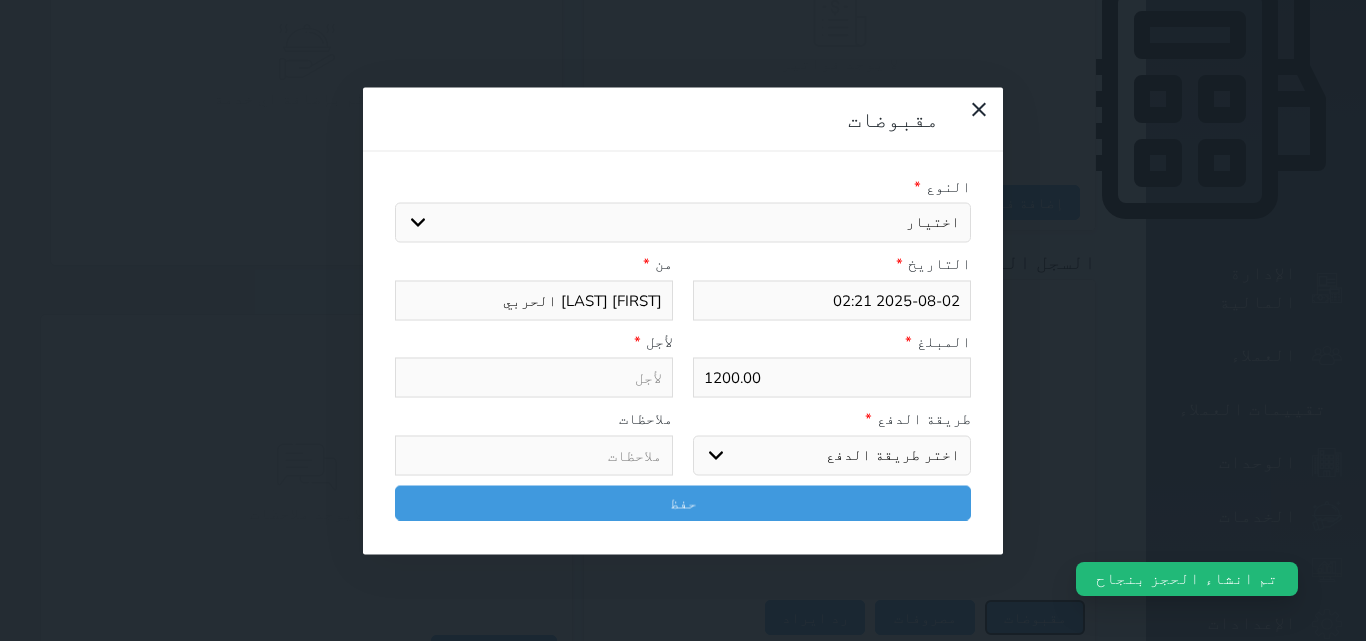 select 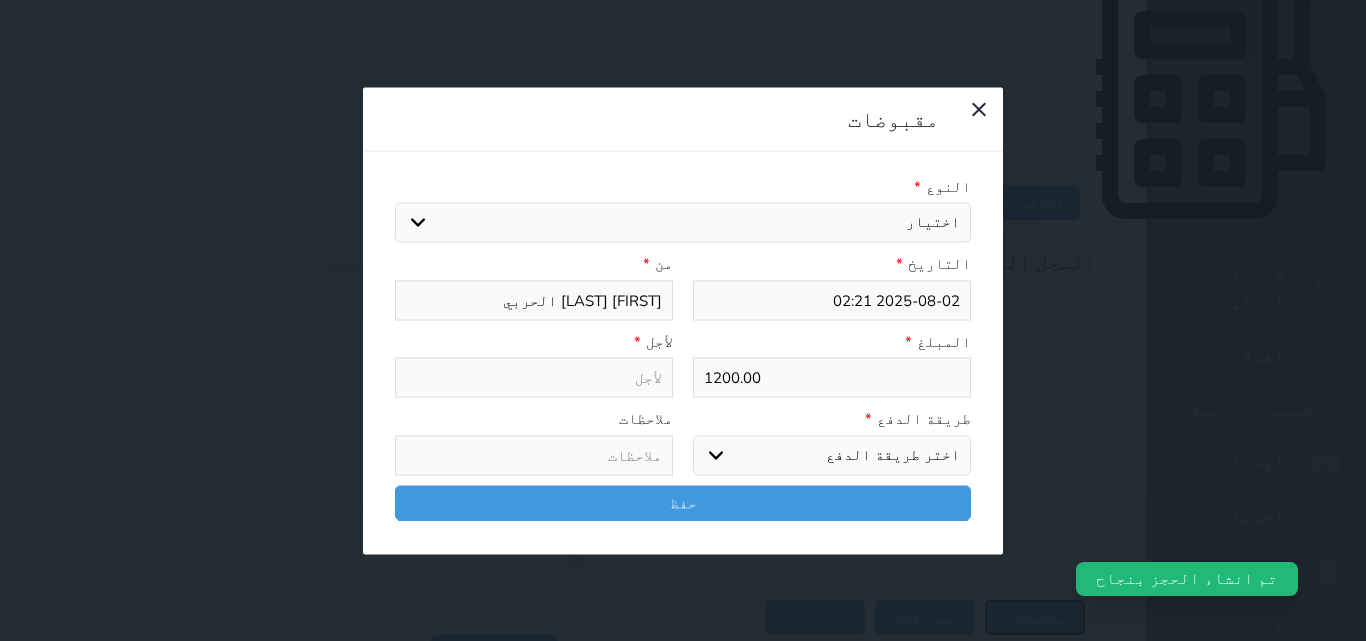 select 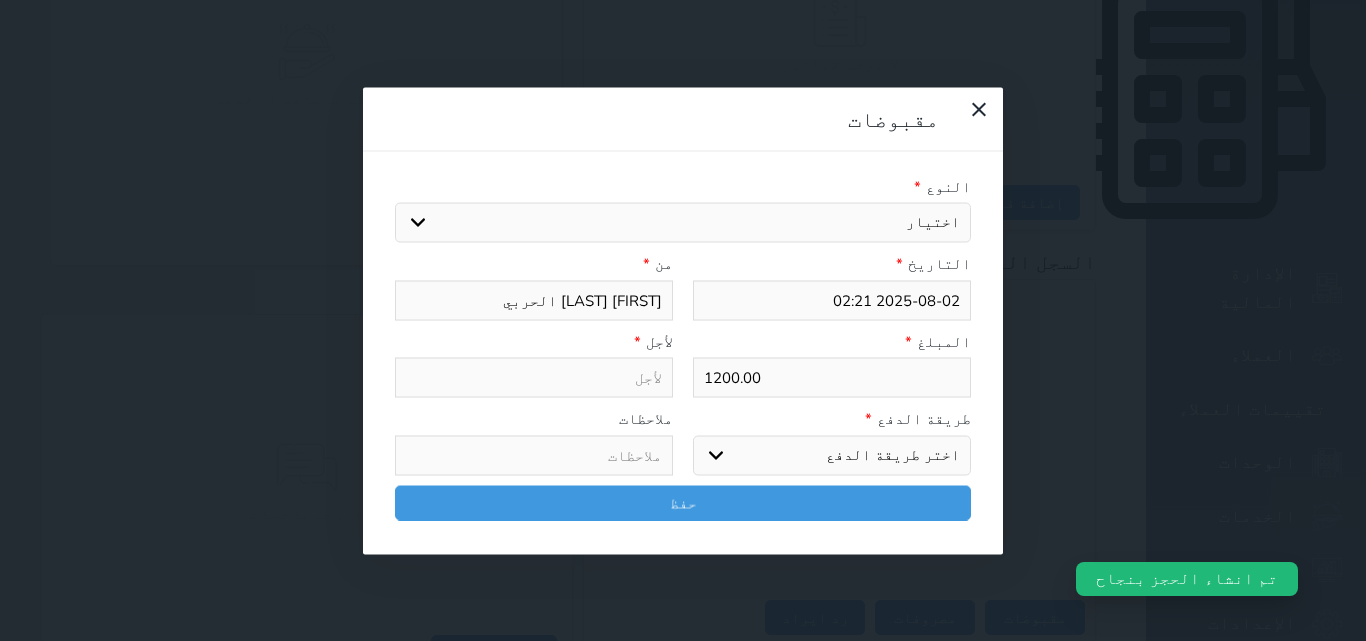 click on "اختر طريقة الدفع   دفع نقدى   تحويل بنكى   مدى   بطاقة ائتمان   آجل" at bounding box center (832, 455) 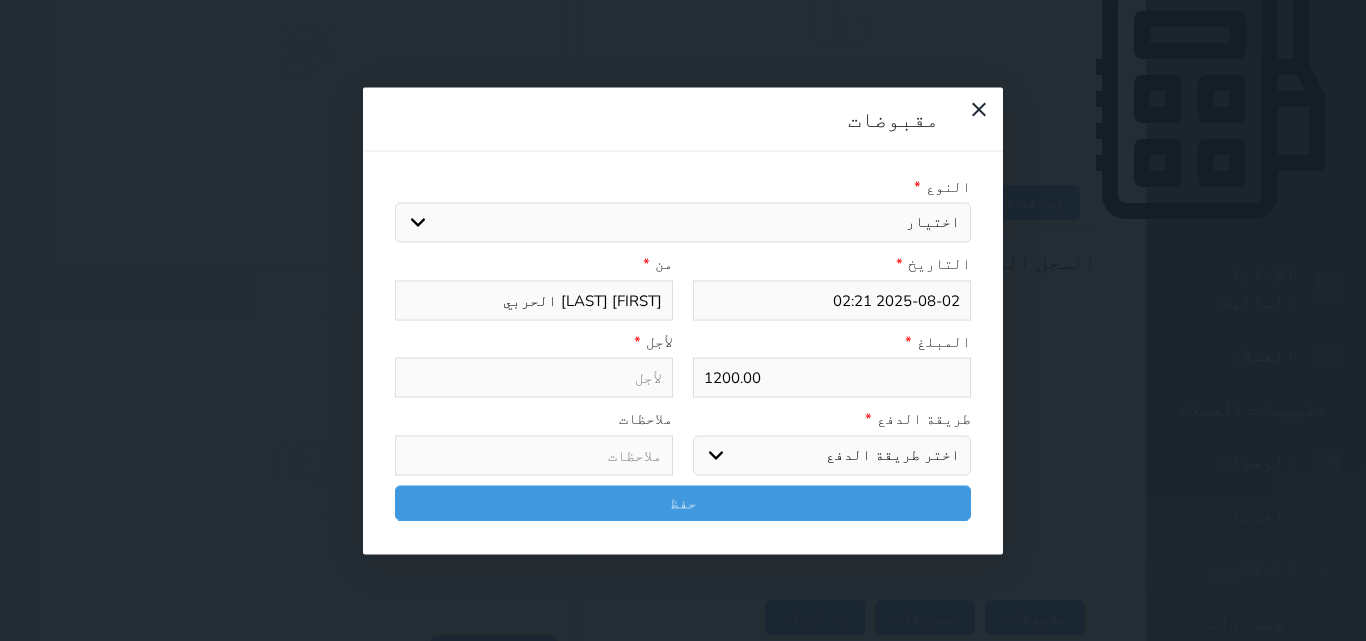 select on "cash" 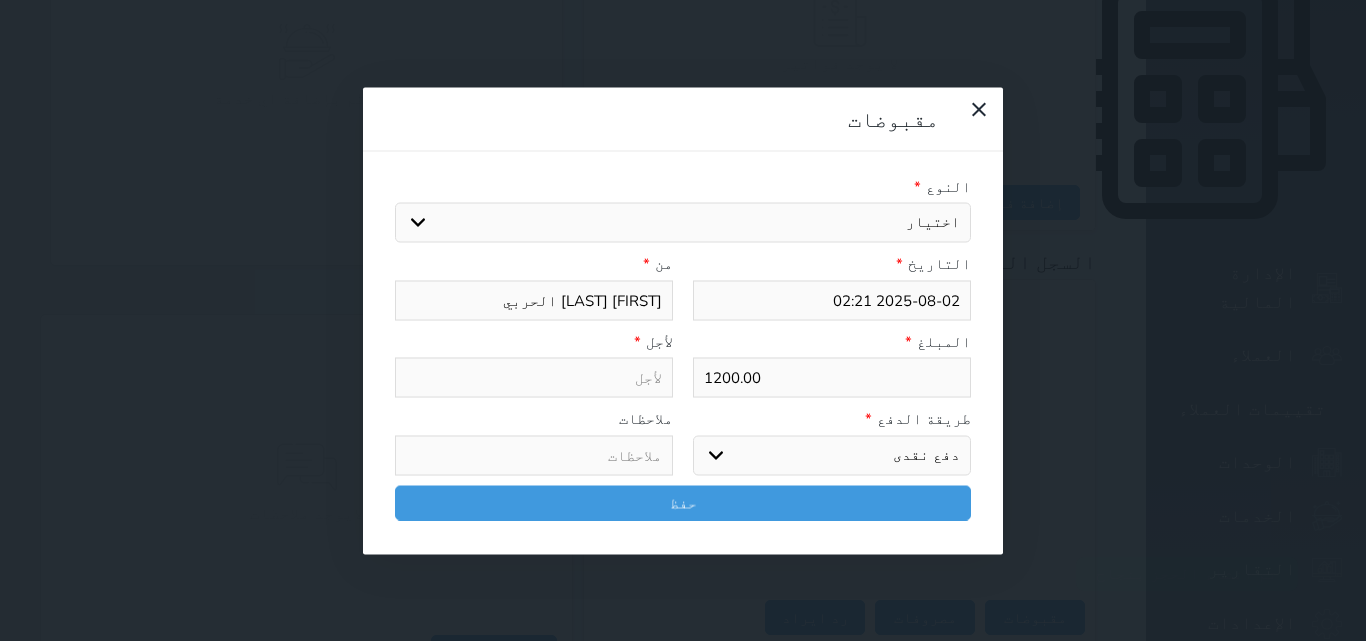click on "اختر طريقة الدفع   دفع نقدى   تحويل بنكى   مدى   بطاقة ائتمان   آجل" at bounding box center [832, 455] 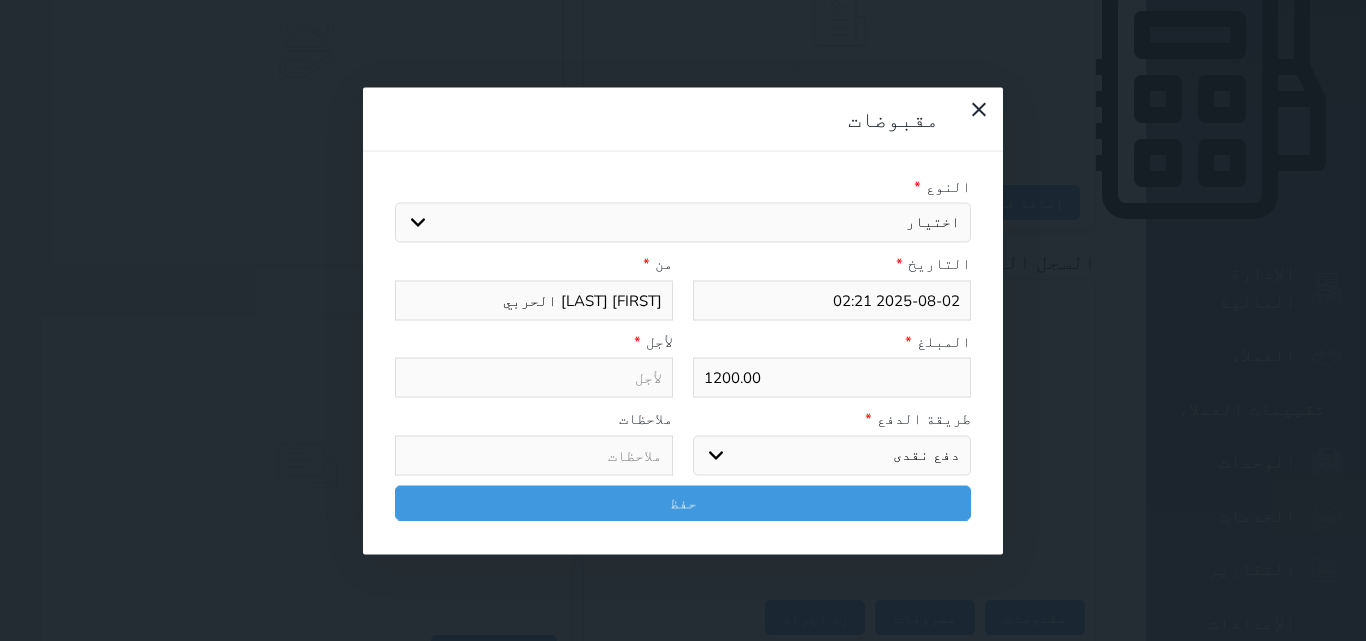 click on "اختيار   مقبوضات عامة قيمة إيجار فواتير تامين عربون لا ينطبق آخر مغسلة واي فاي - الإنترنت مواقف السيارات طعام الأغذية والمشروبات مشروبات المشروبات الباردة المشروبات الساخنة الإفطار غداء عشاء مخبز و كعك حمام سباحة الصالة الرياضية سبا و خدمات الجمال اختيار وإسقاط (خدمات النقل) ميني بار كابل - تلفزيون سرير إضافي تصفيف الشعر التسوق خدمات الجولات السياحية المنظمة خدمات الدليل السياحي" at bounding box center (683, 223) 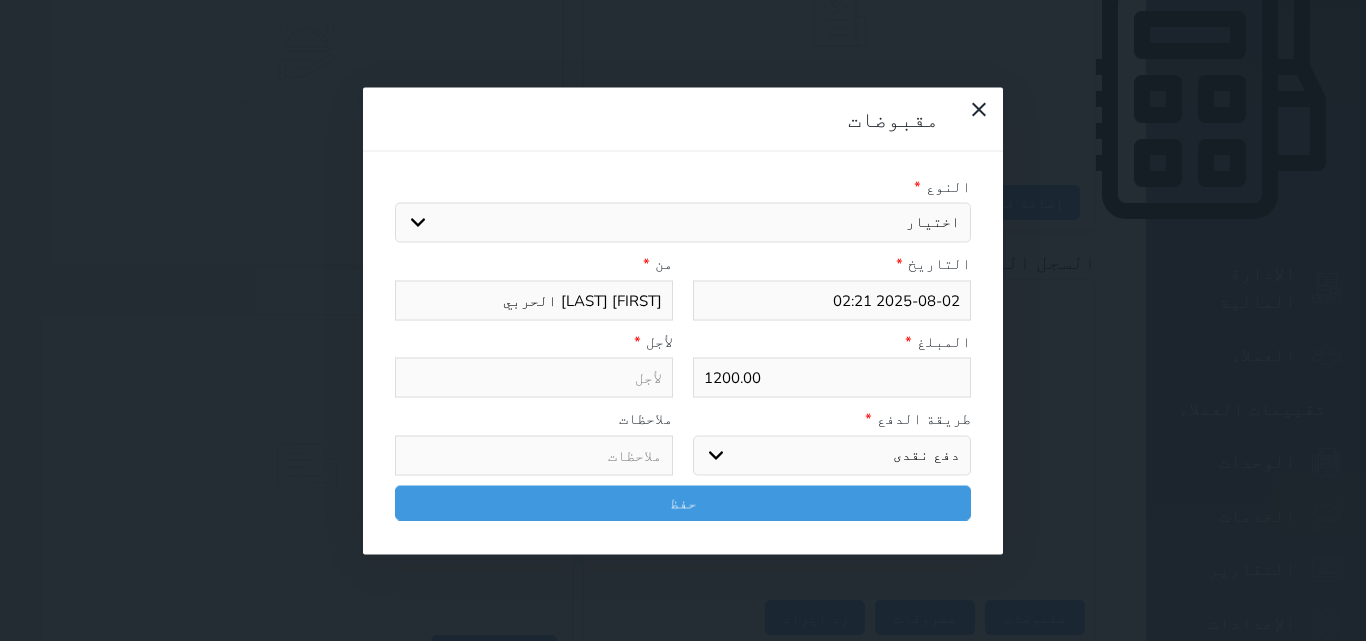 select on "[NUMBER]" 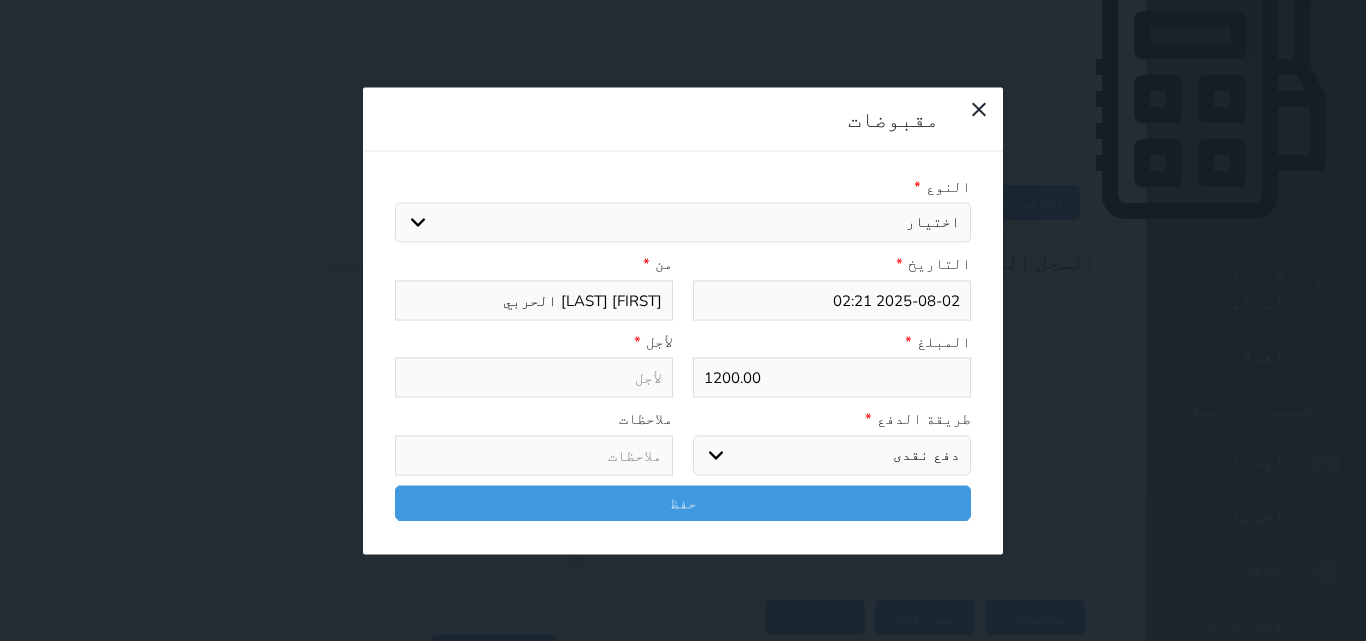 click on "اختيار   مقبوضات عامة قيمة إيجار فواتير تامين عربون لا ينطبق آخر مغسلة واي فاي - الإنترنت مواقف السيارات طعام الأغذية والمشروبات مشروبات المشروبات الباردة المشروبات الساخنة الإفطار غداء عشاء مخبز و كعك حمام سباحة الصالة الرياضية سبا و خدمات الجمال اختيار وإسقاط (خدمات النقل) ميني بار كابل - تلفزيون سرير إضافي تصفيف الشعر التسوق خدمات الجولات السياحية المنظمة خدمات الدليل السياحي" at bounding box center [683, 223] 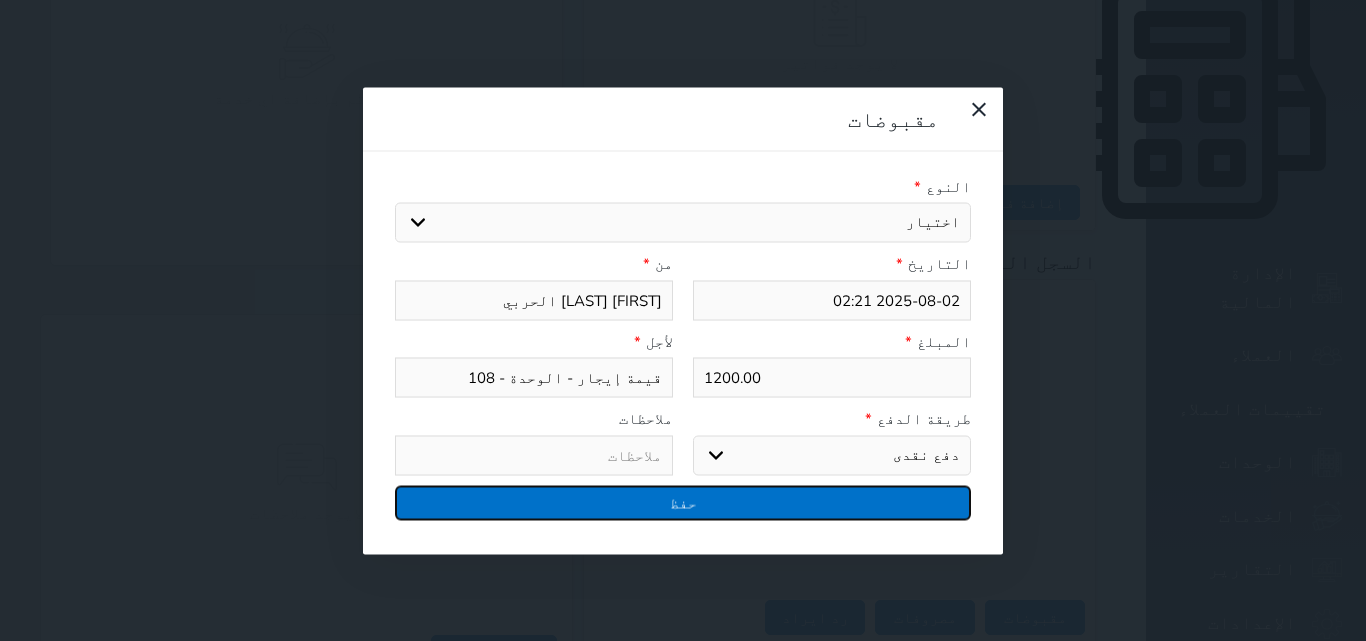 click on "حفظ" at bounding box center (683, 502) 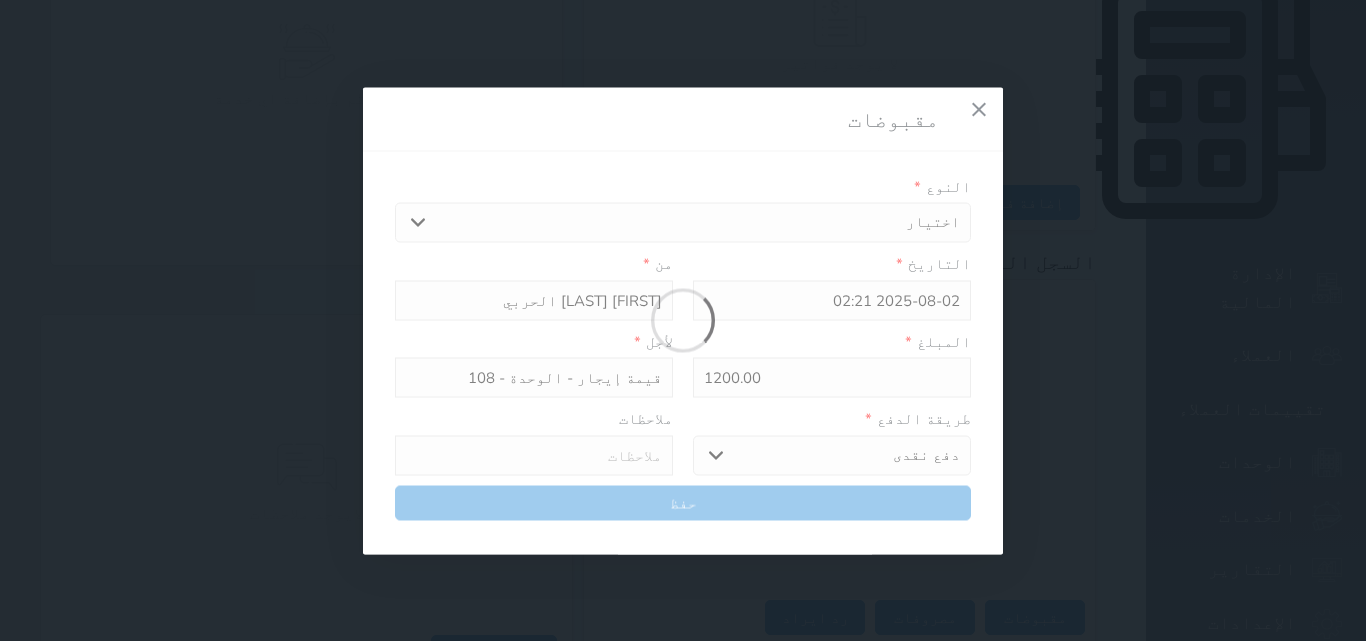 select 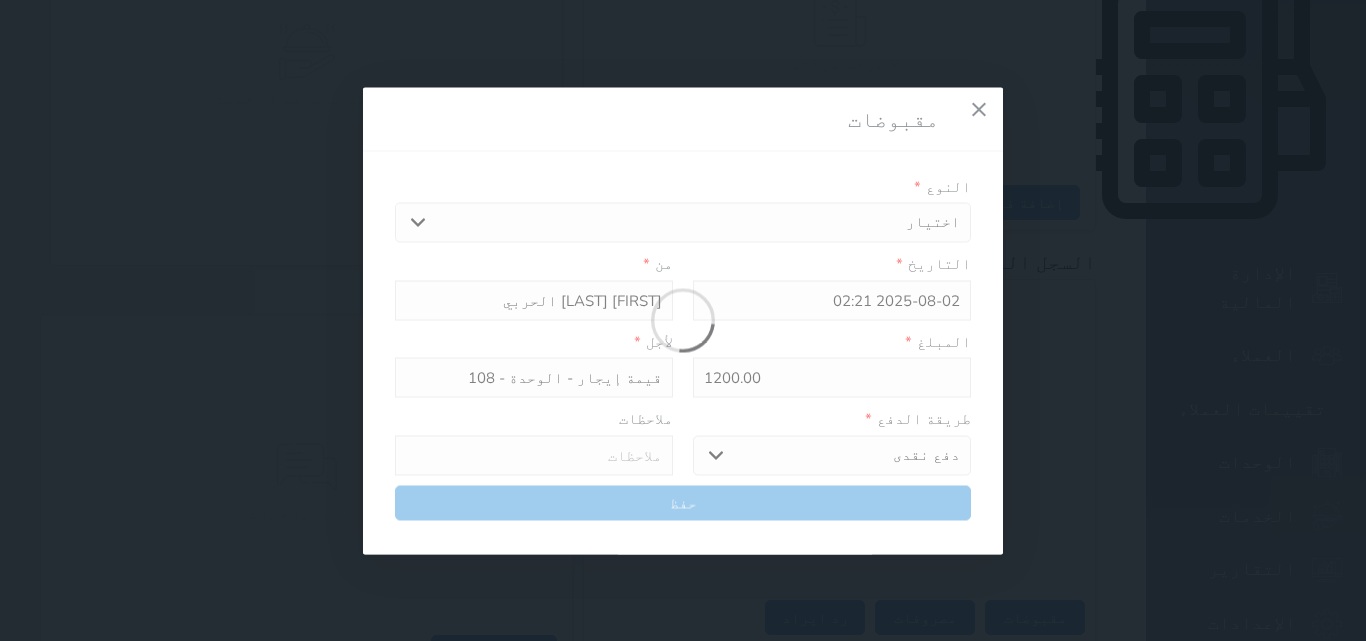 type 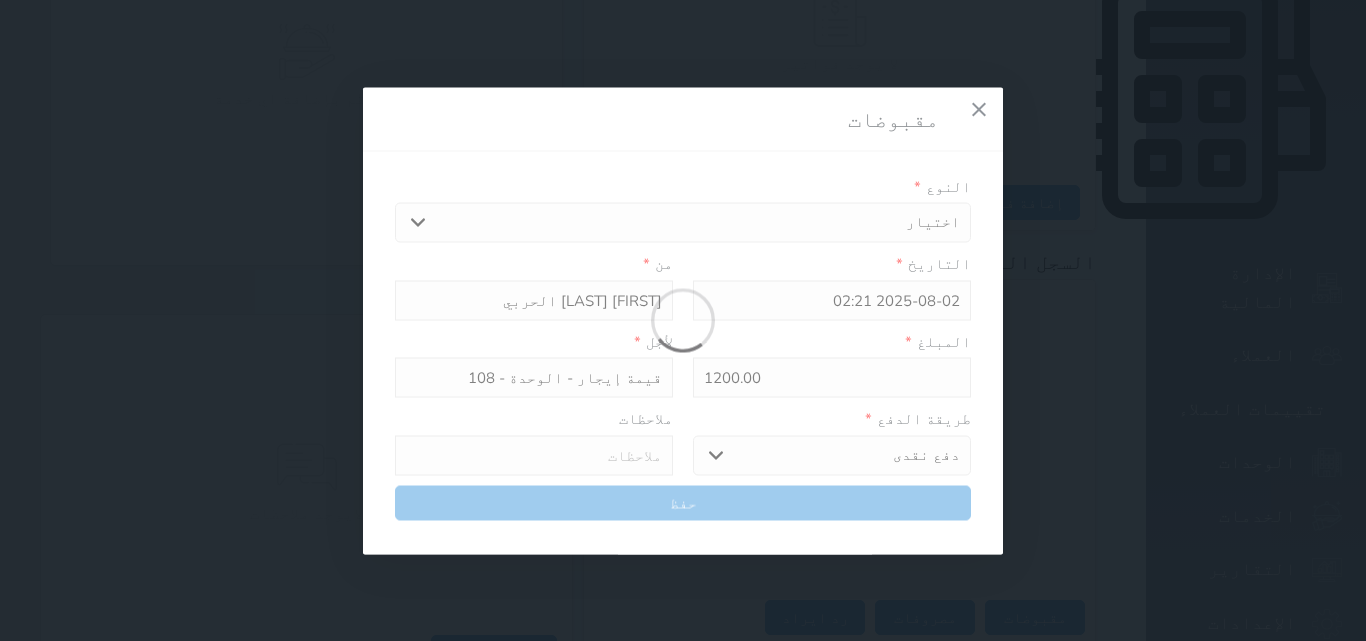 type on "0" 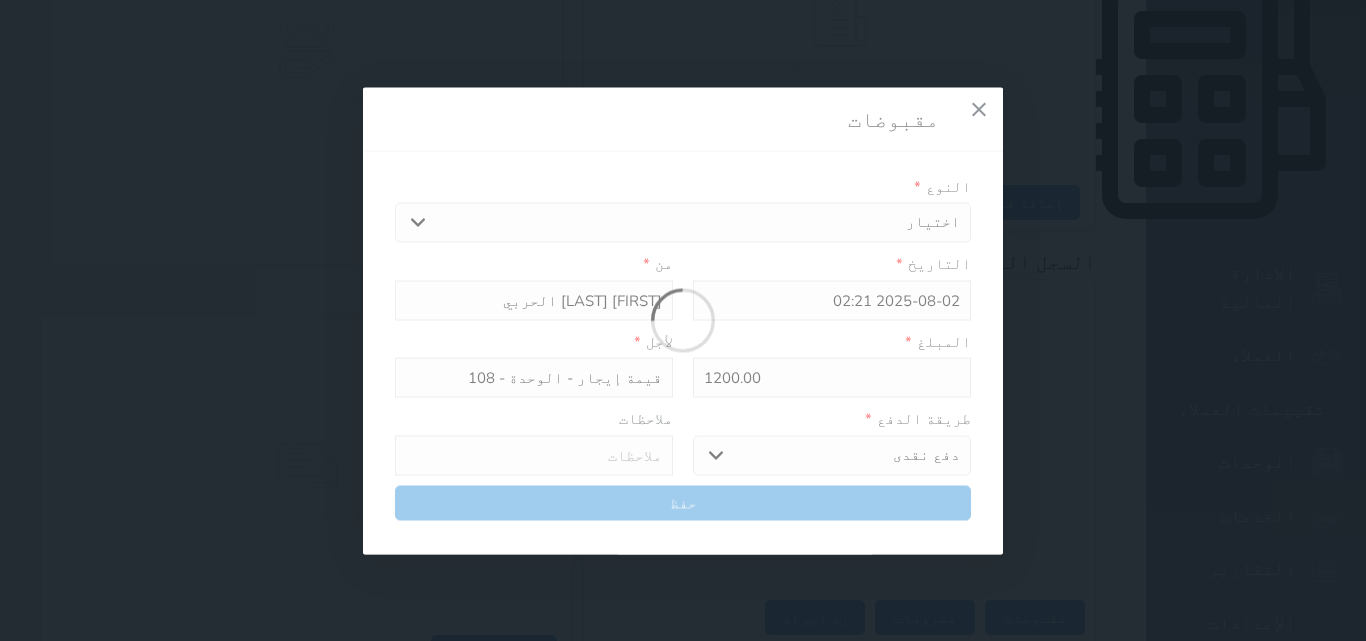 select 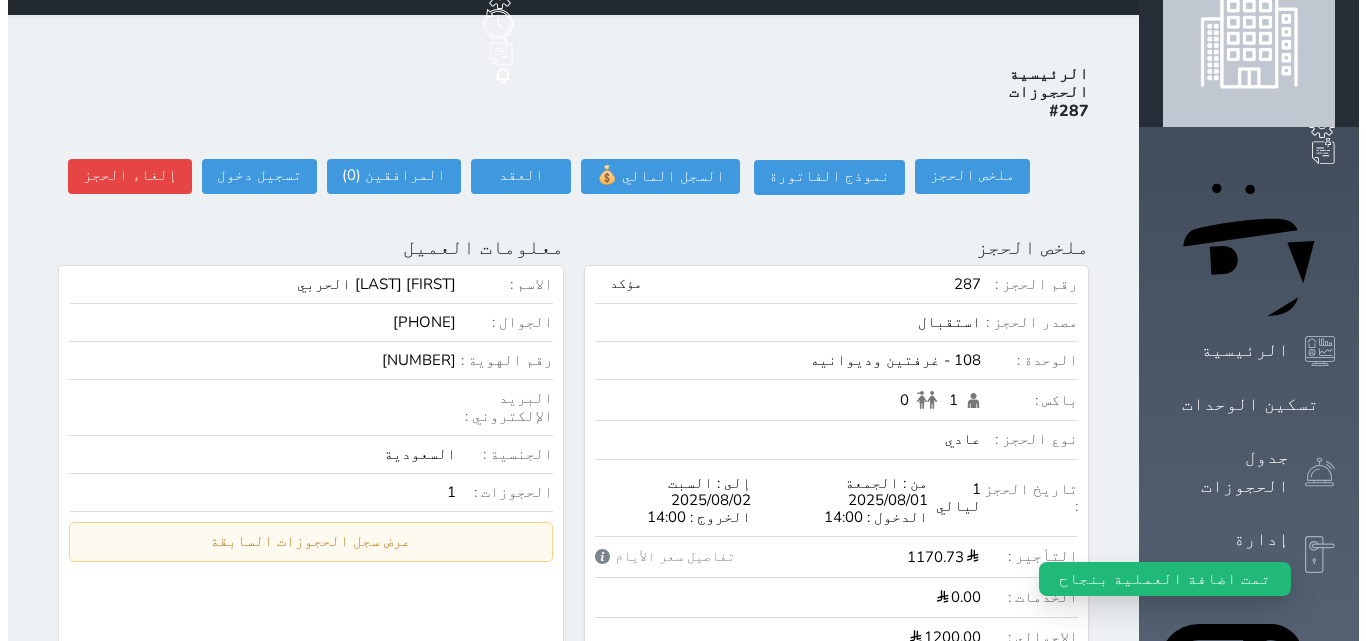 scroll, scrollTop: 0, scrollLeft: 0, axis: both 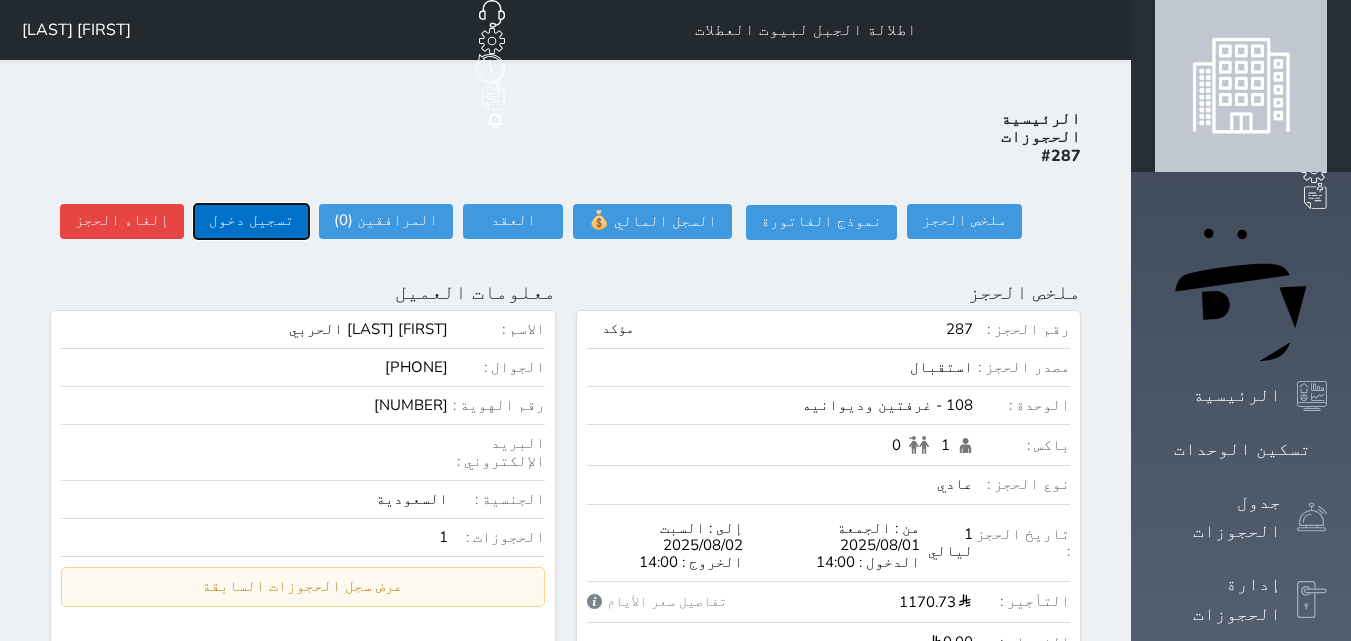 click on "تسجيل دخول" at bounding box center [251, 221] 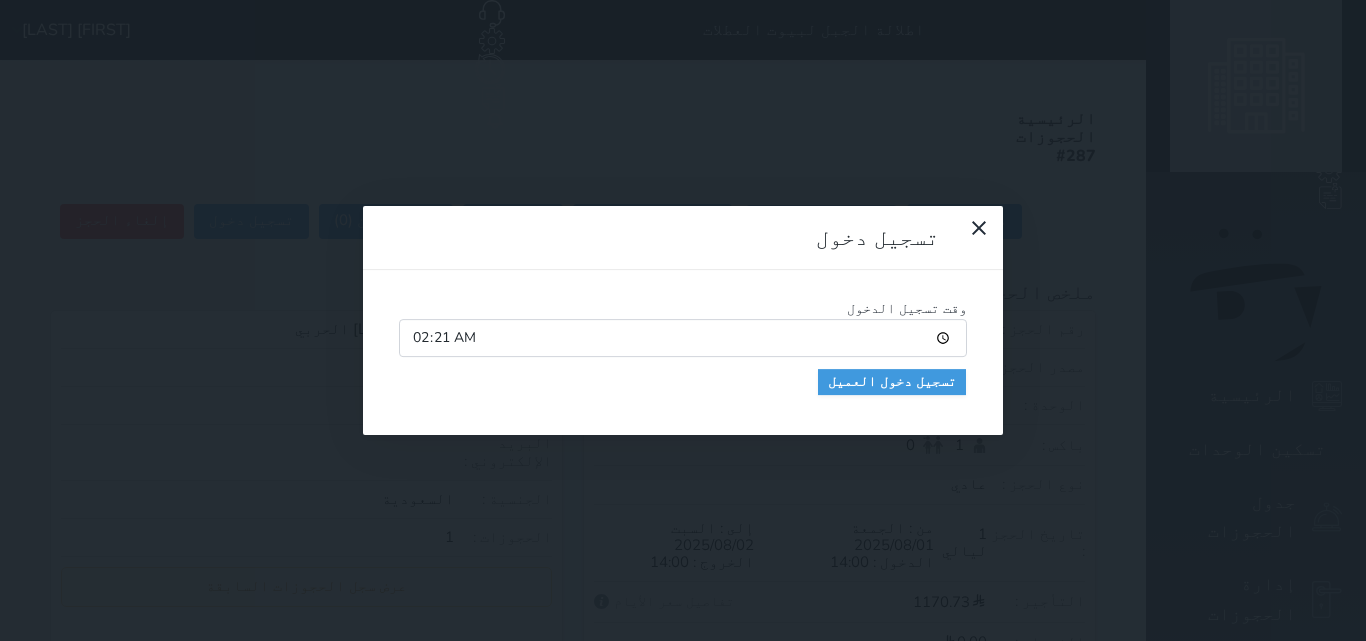 click on "02:21" at bounding box center (683, 338) 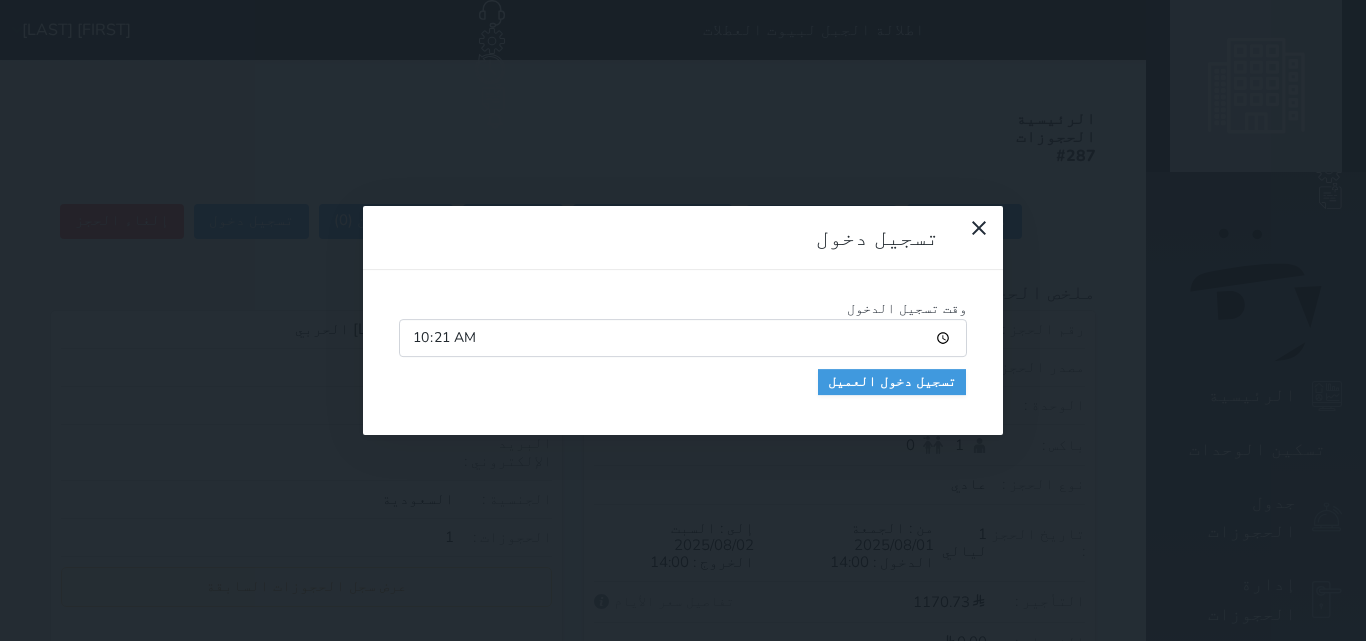 click on "10:21" at bounding box center (683, 338) 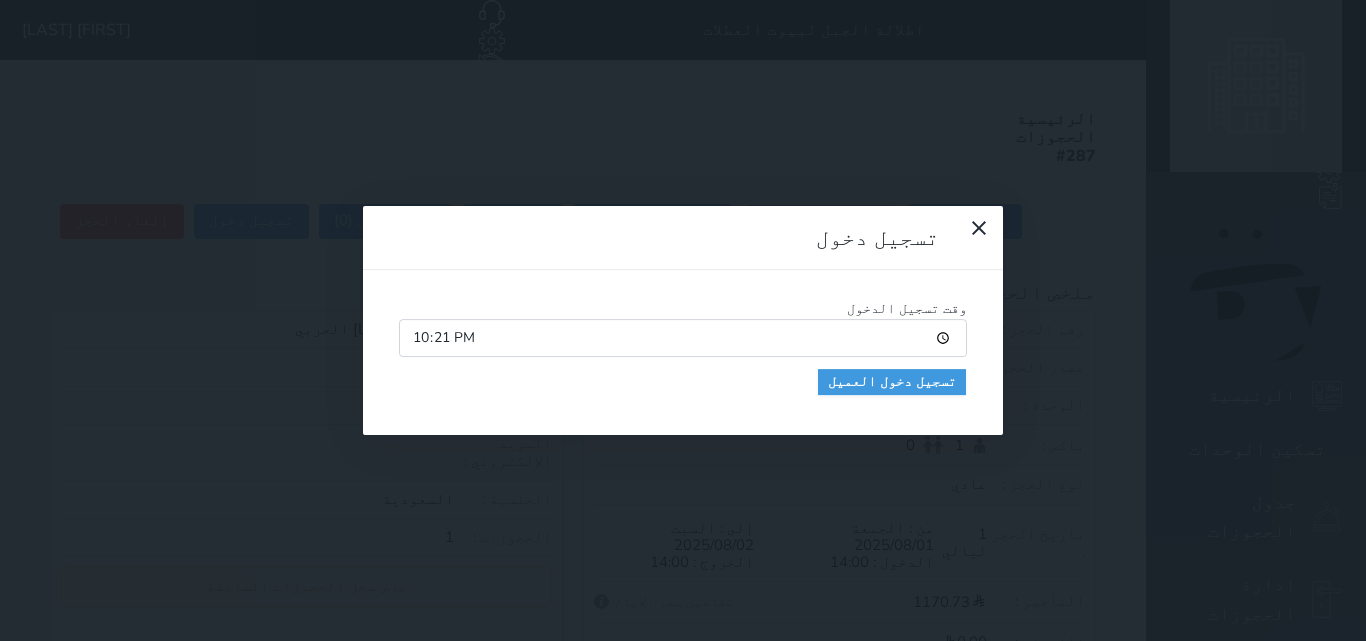 click on "22:21" at bounding box center [683, 338] 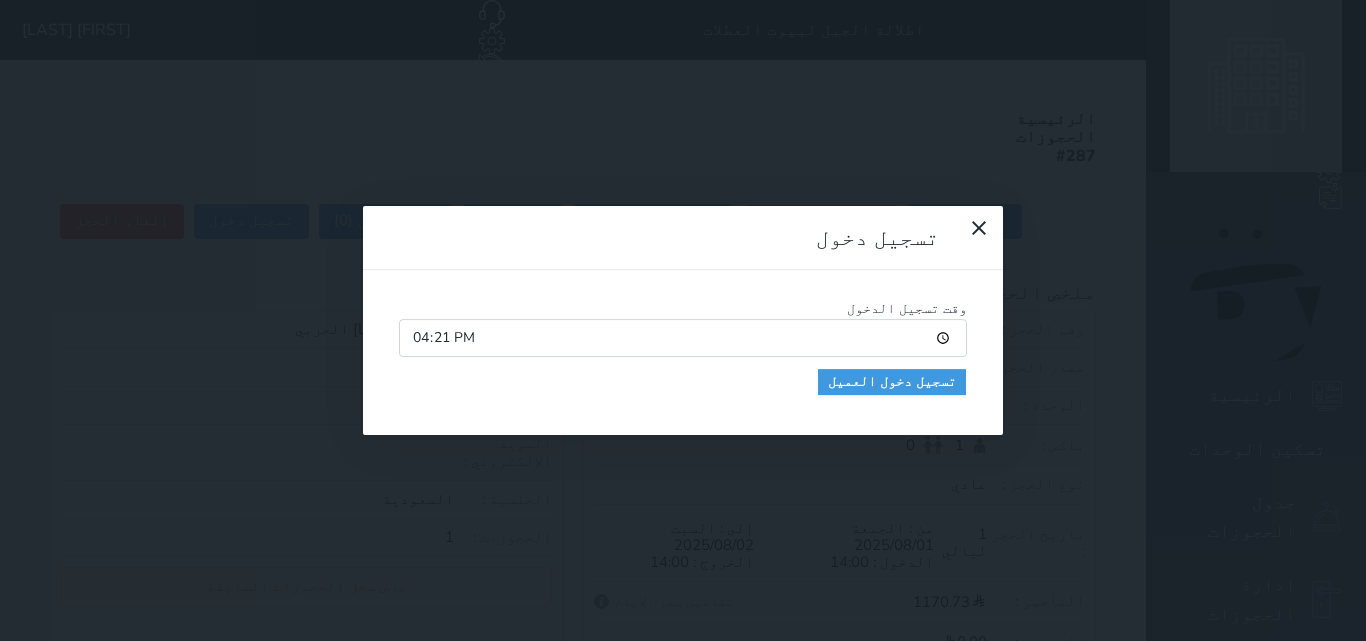 type on "16:00" 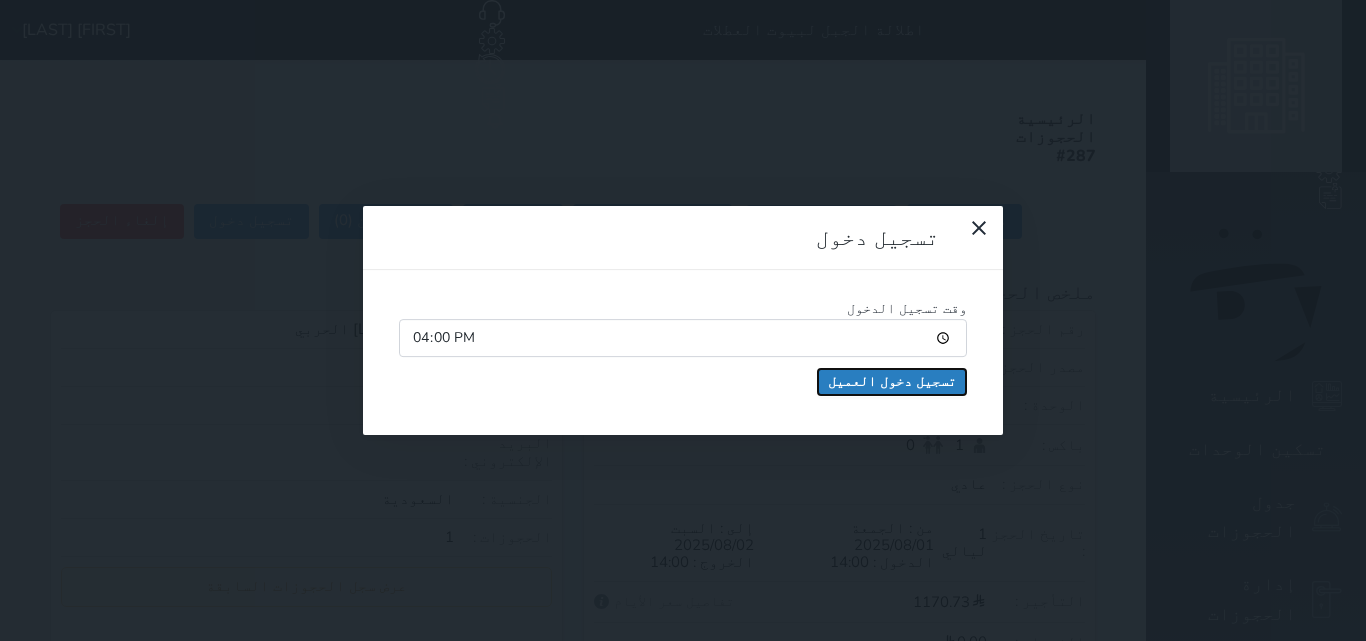 click on "تسجيل دخول العميل" at bounding box center (892, 382) 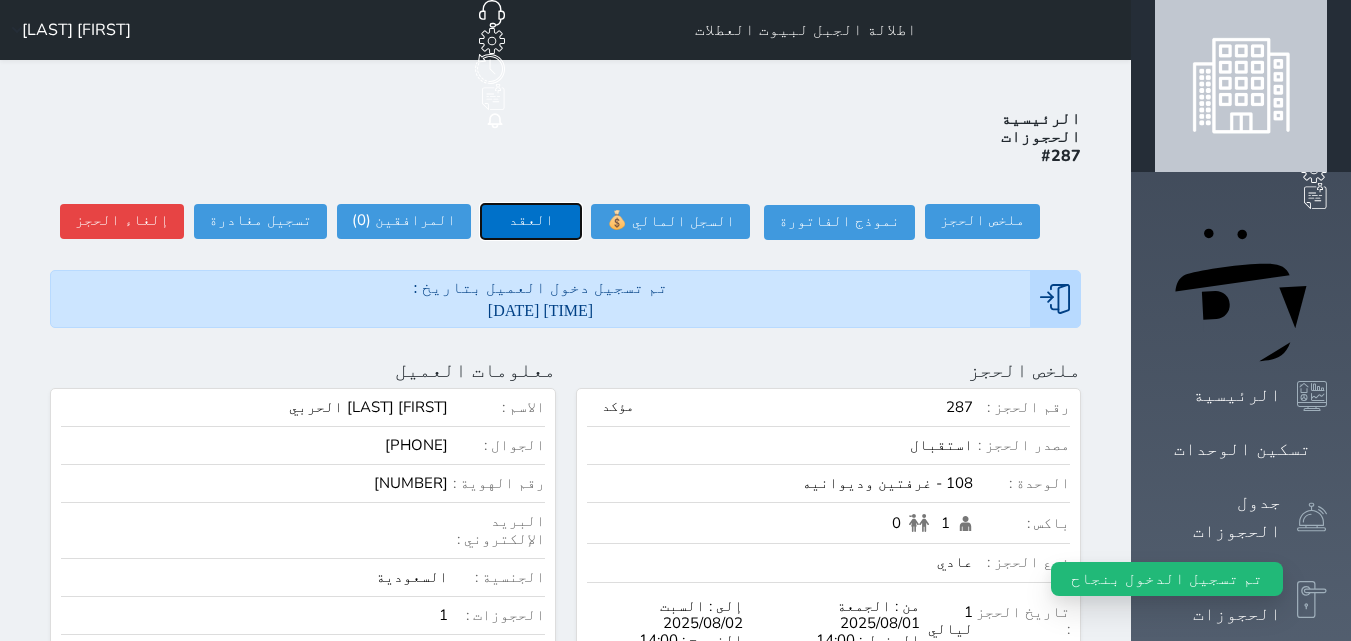 click on "العقد" at bounding box center (531, 221) 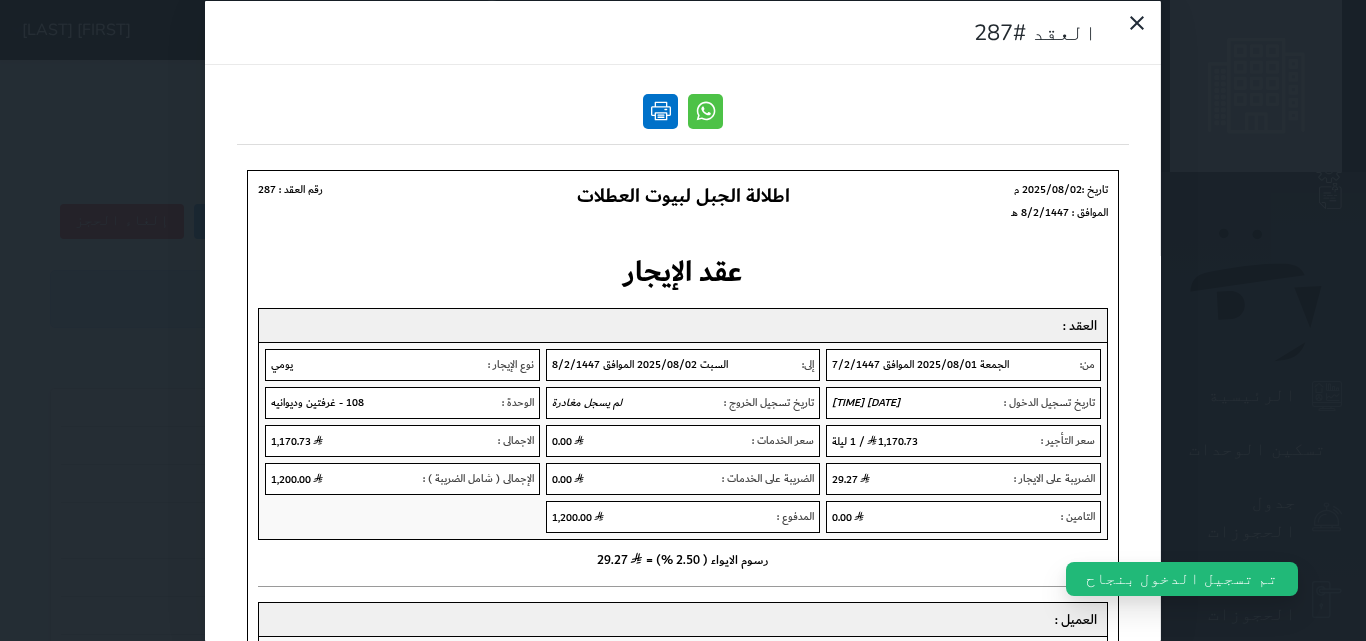 scroll, scrollTop: 0, scrollLeft: 0, axis: both 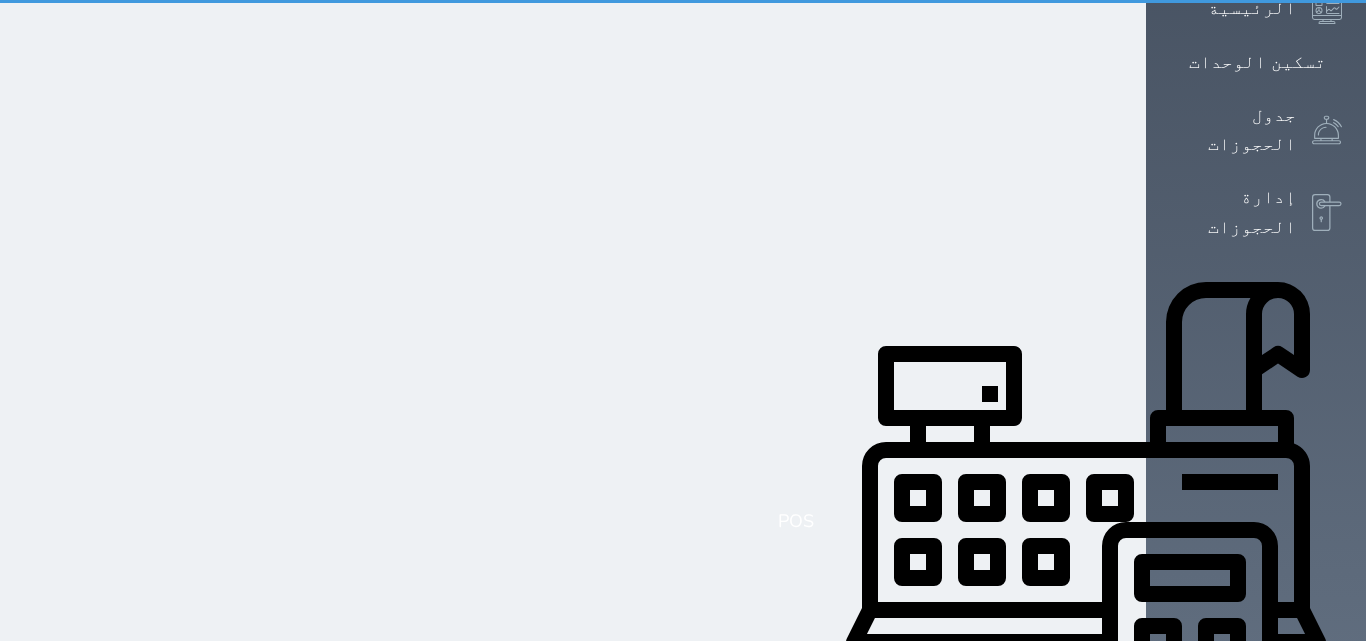 select on "1" 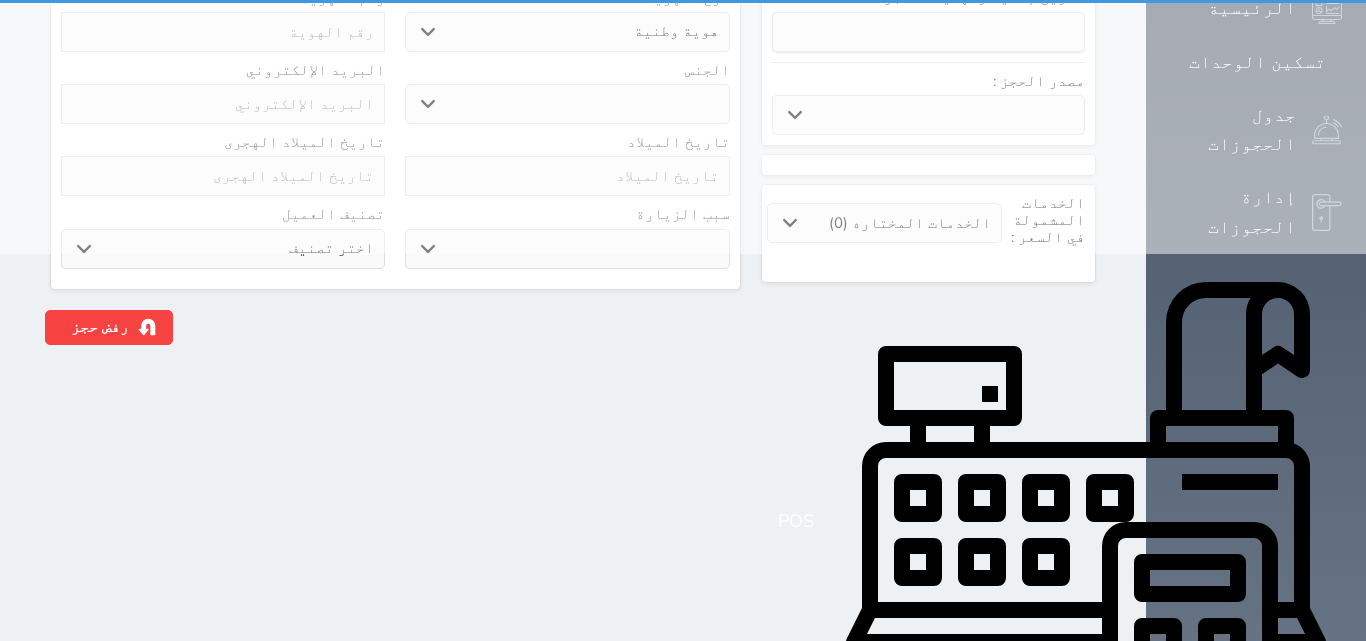 scroll, scrollTop: 0, scrollLeft: 0, axis: both 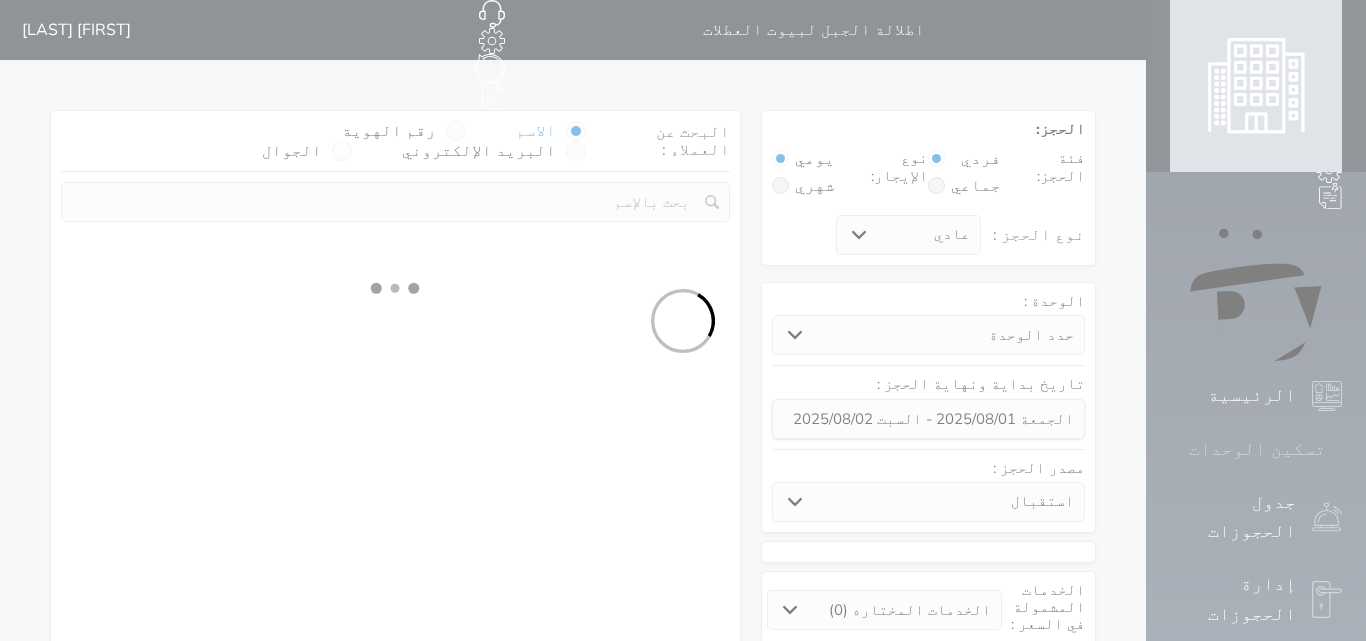 select 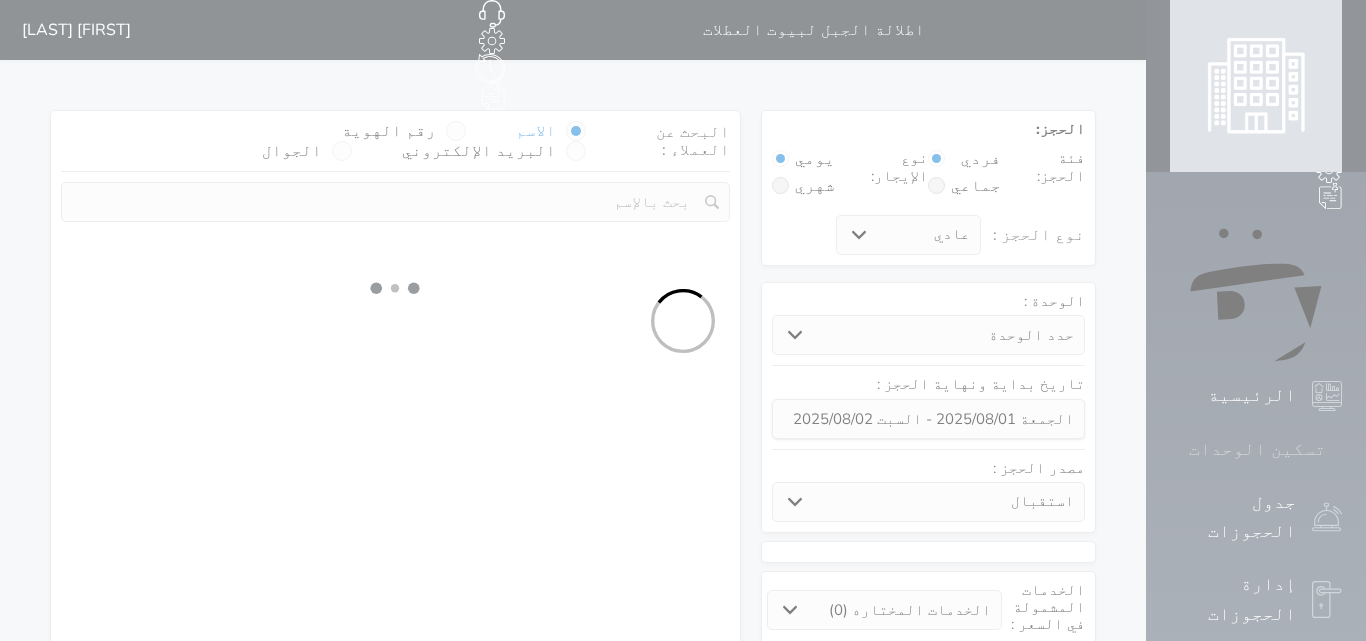 select on "1" 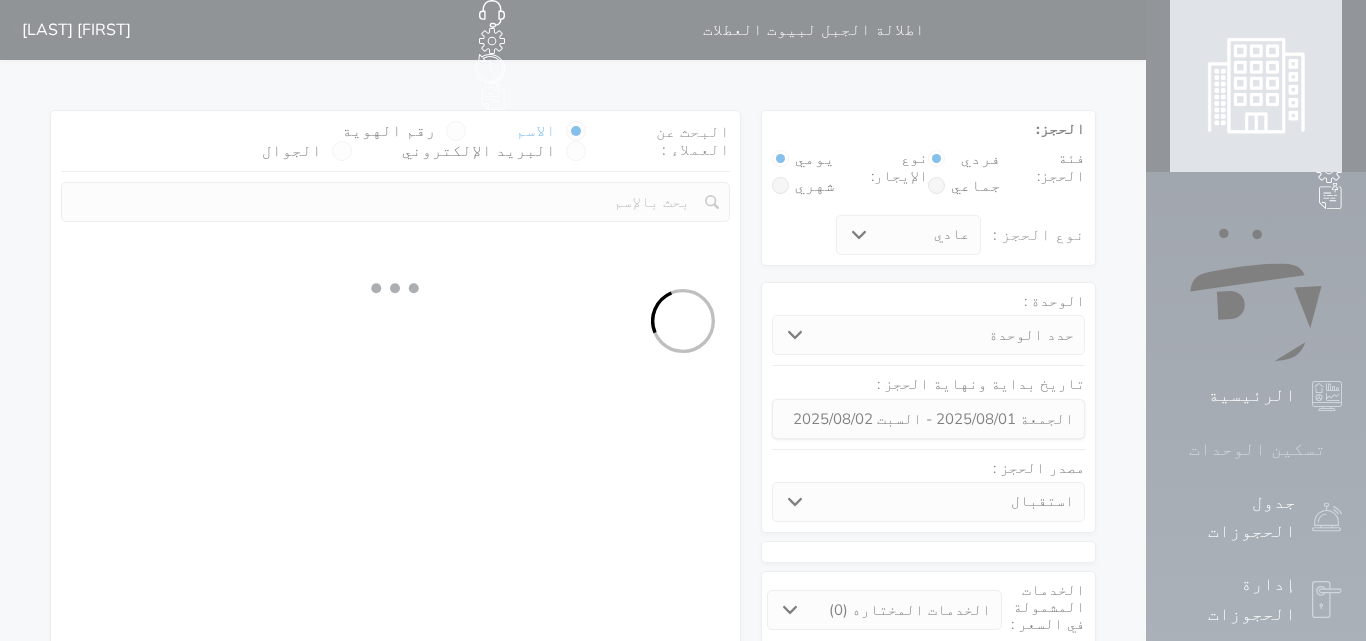 select on "113" 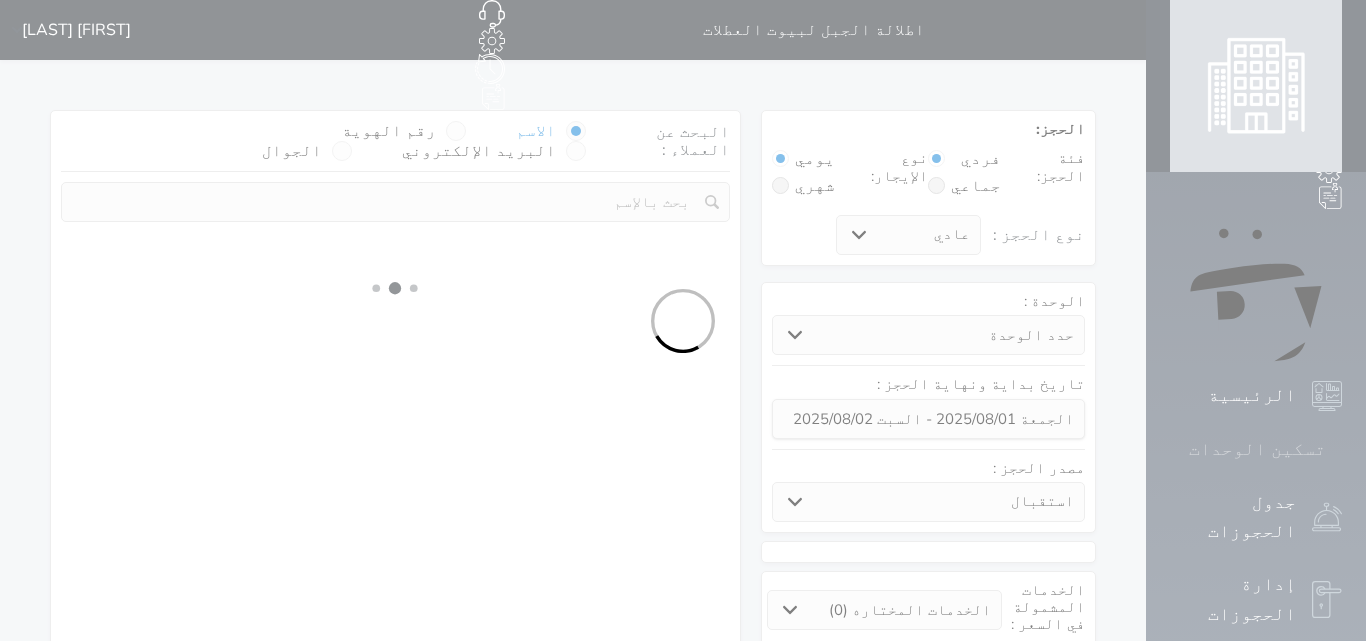 type 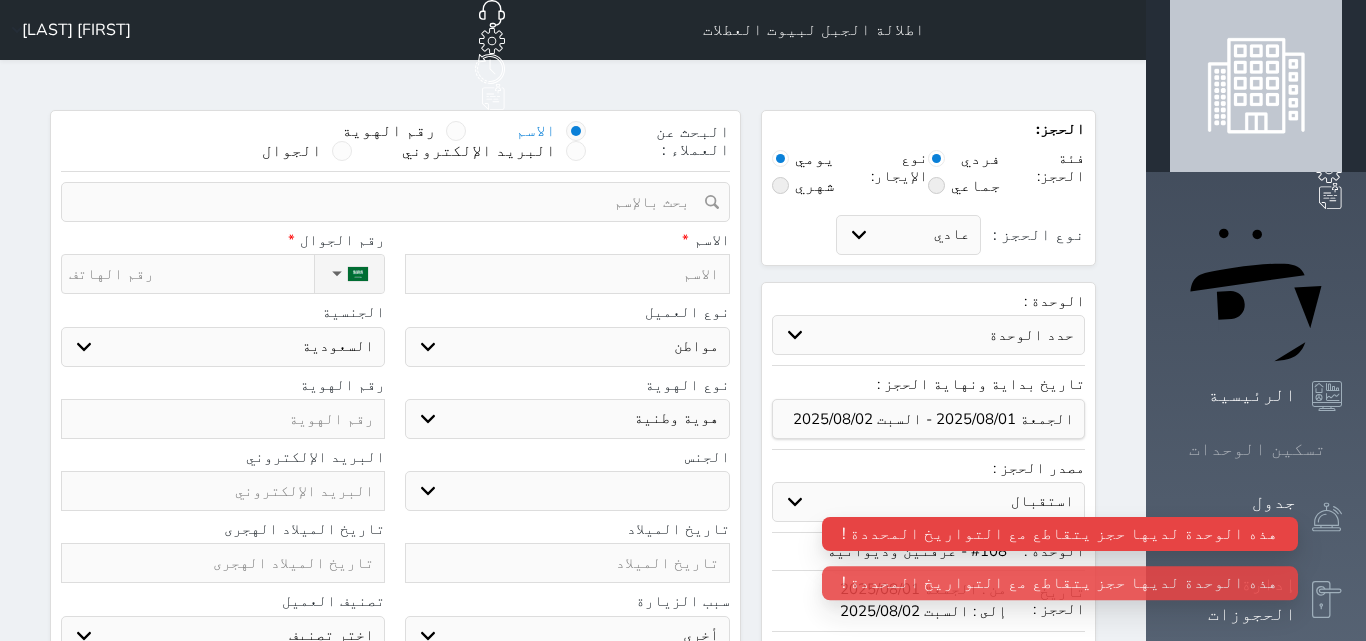 click 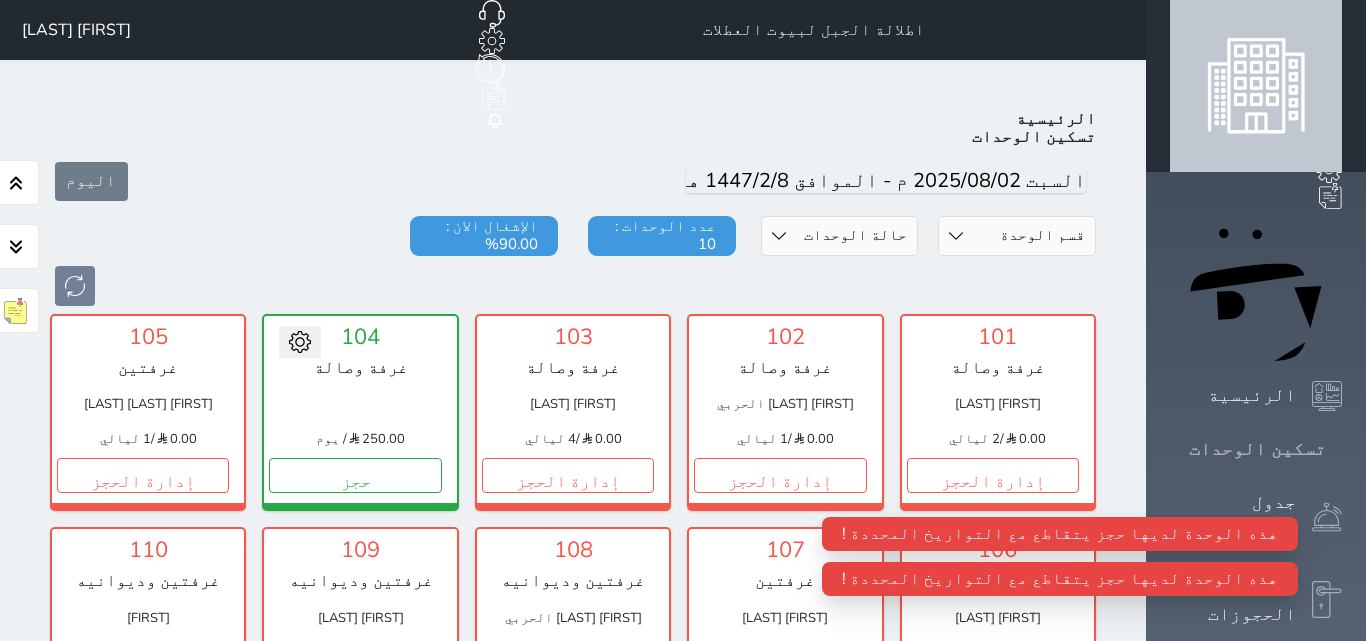scroll, scrollTop: 78, scrollLeft: 0, axis: vertical 